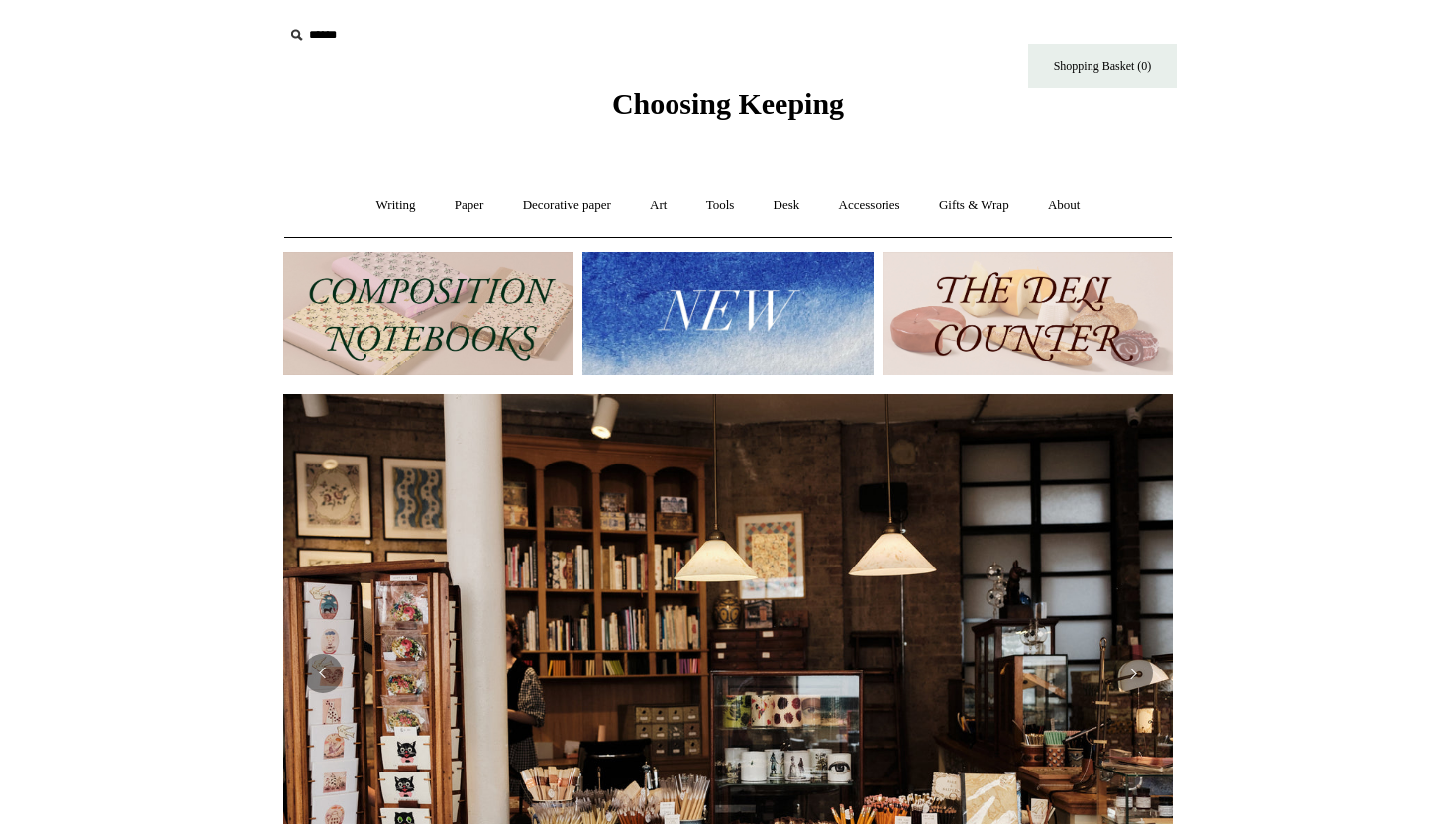 scroll, scrollTop: 0, scrollLeft: 0, axis: both 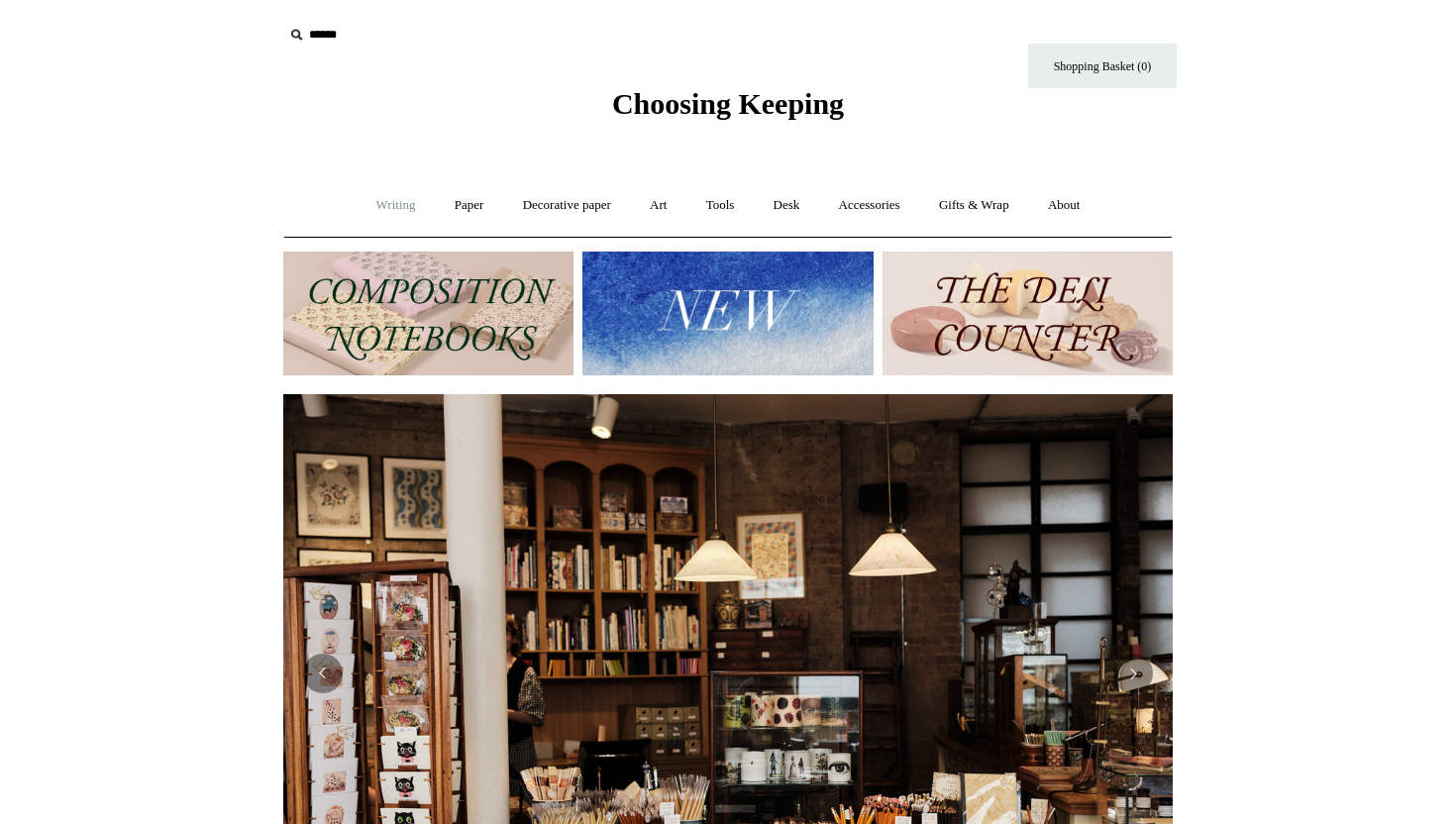 click on "Writing +" at bounding box center (396, 205) 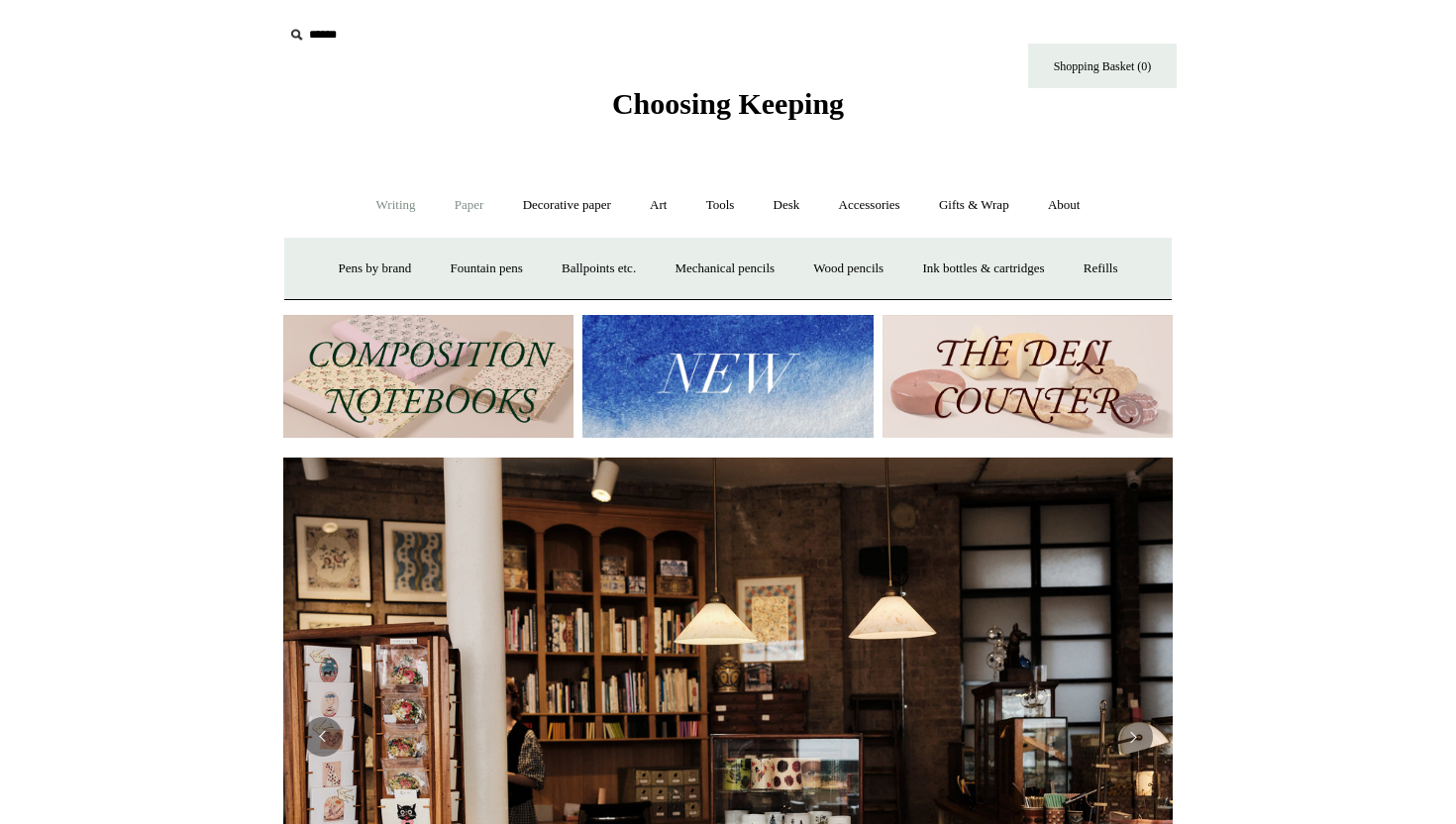 click on "Paper +" at bounding box center [469, 205] 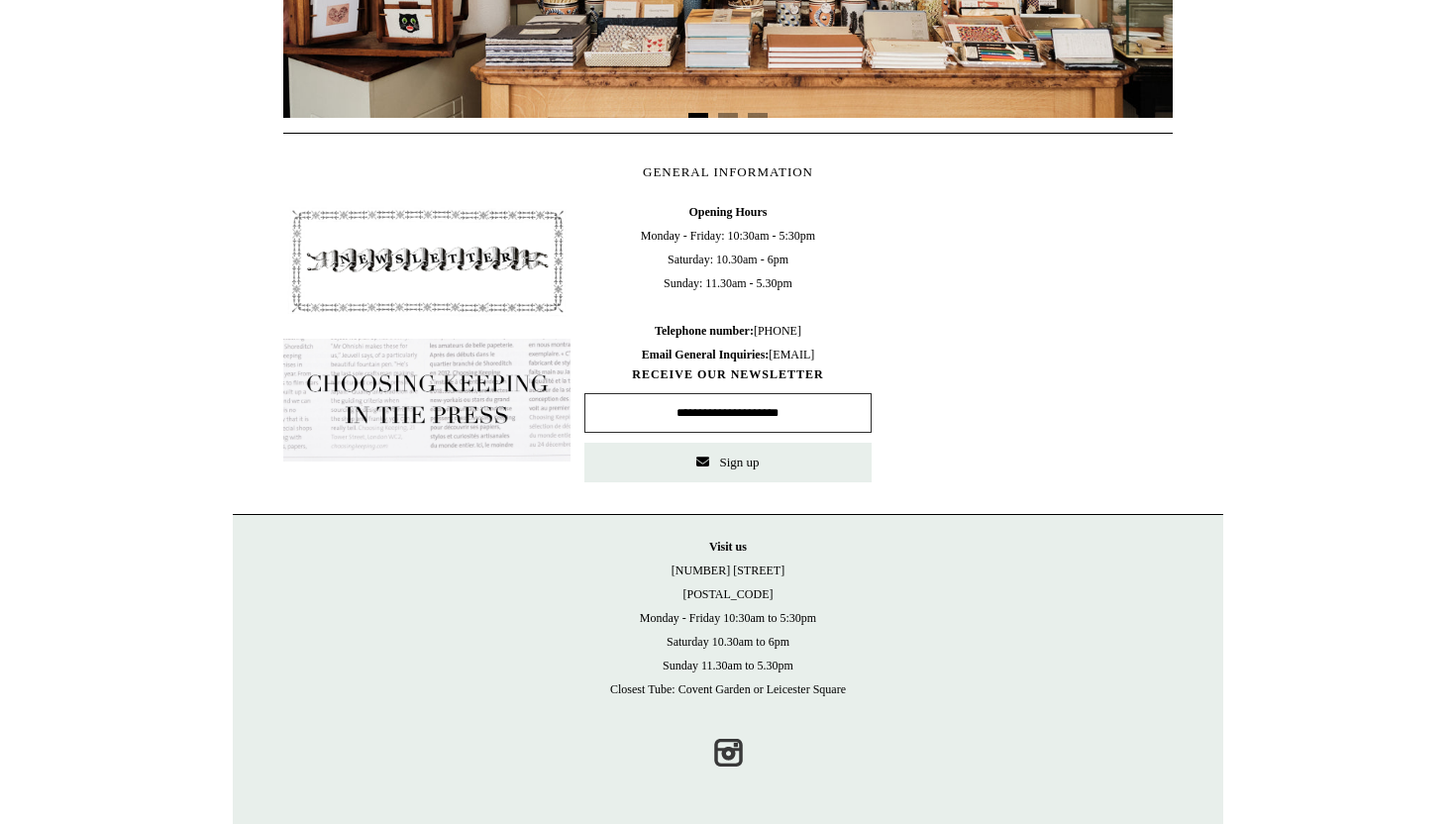 scroll, scrollTop: 0, scrollLeft: 0, axis: both 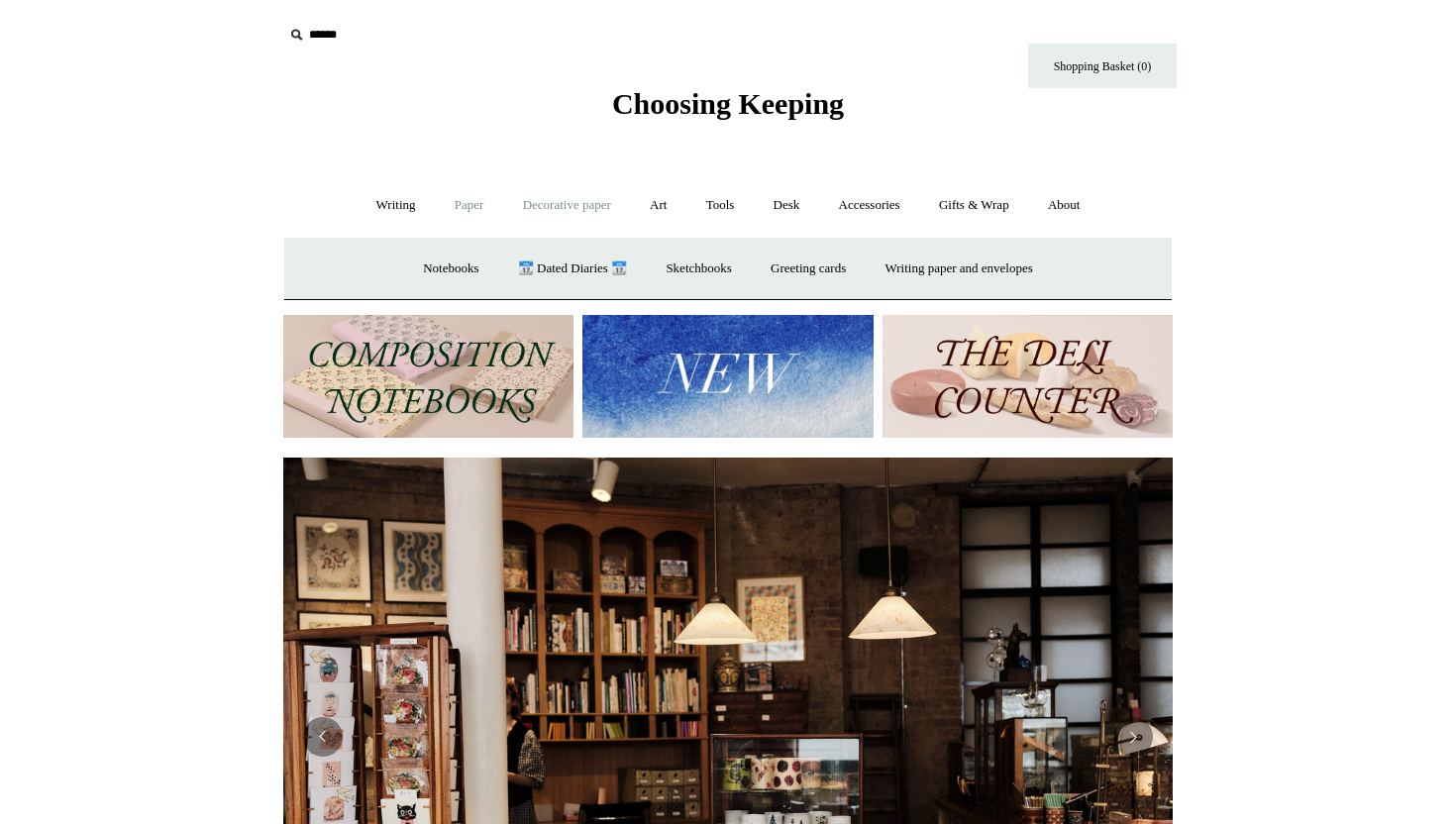 click on "Decorative paper +" at bounding box center [567, 205] 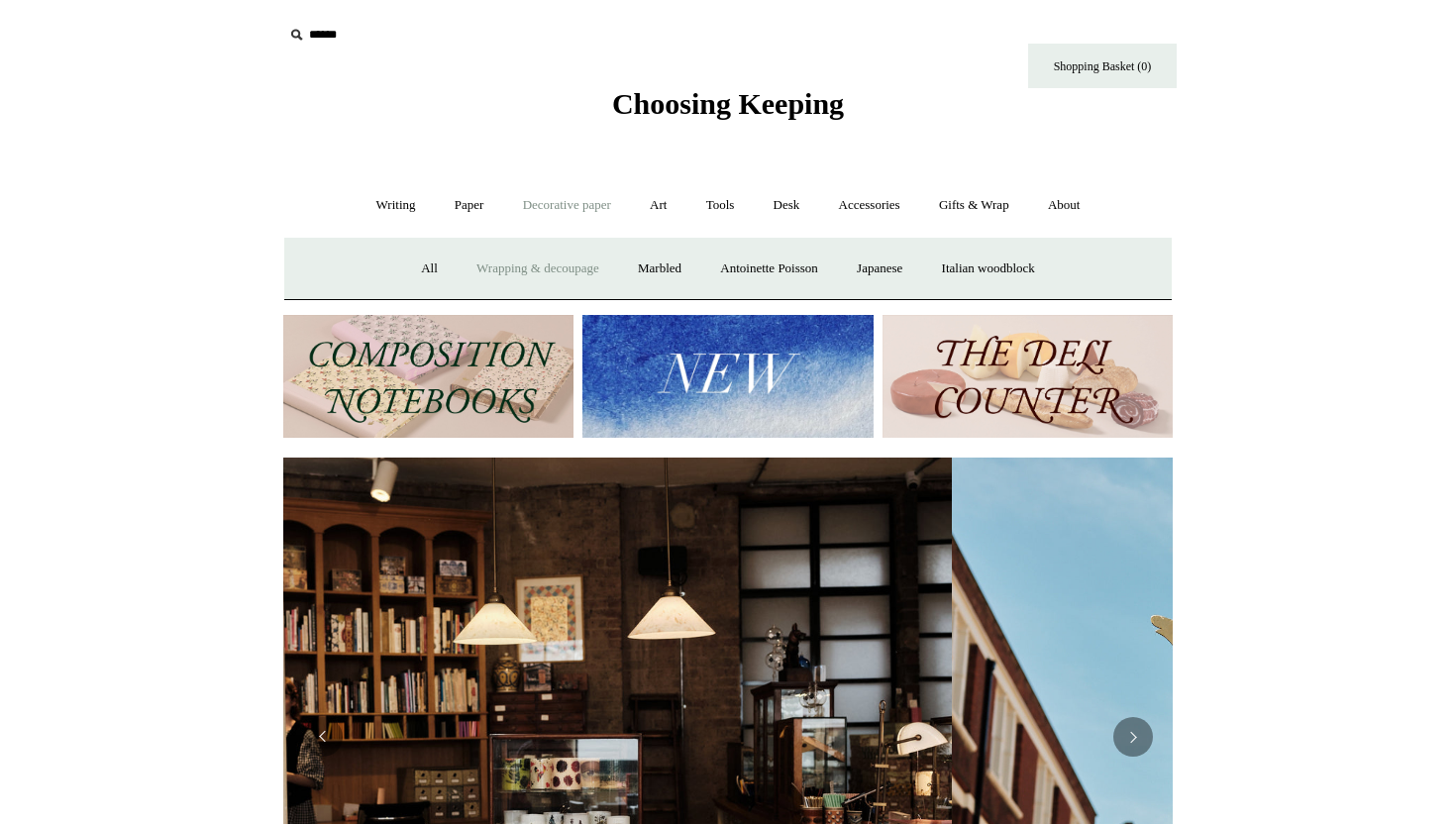 scroll, scrollTop: 0, scrollLeft: 886, axis: horizontal 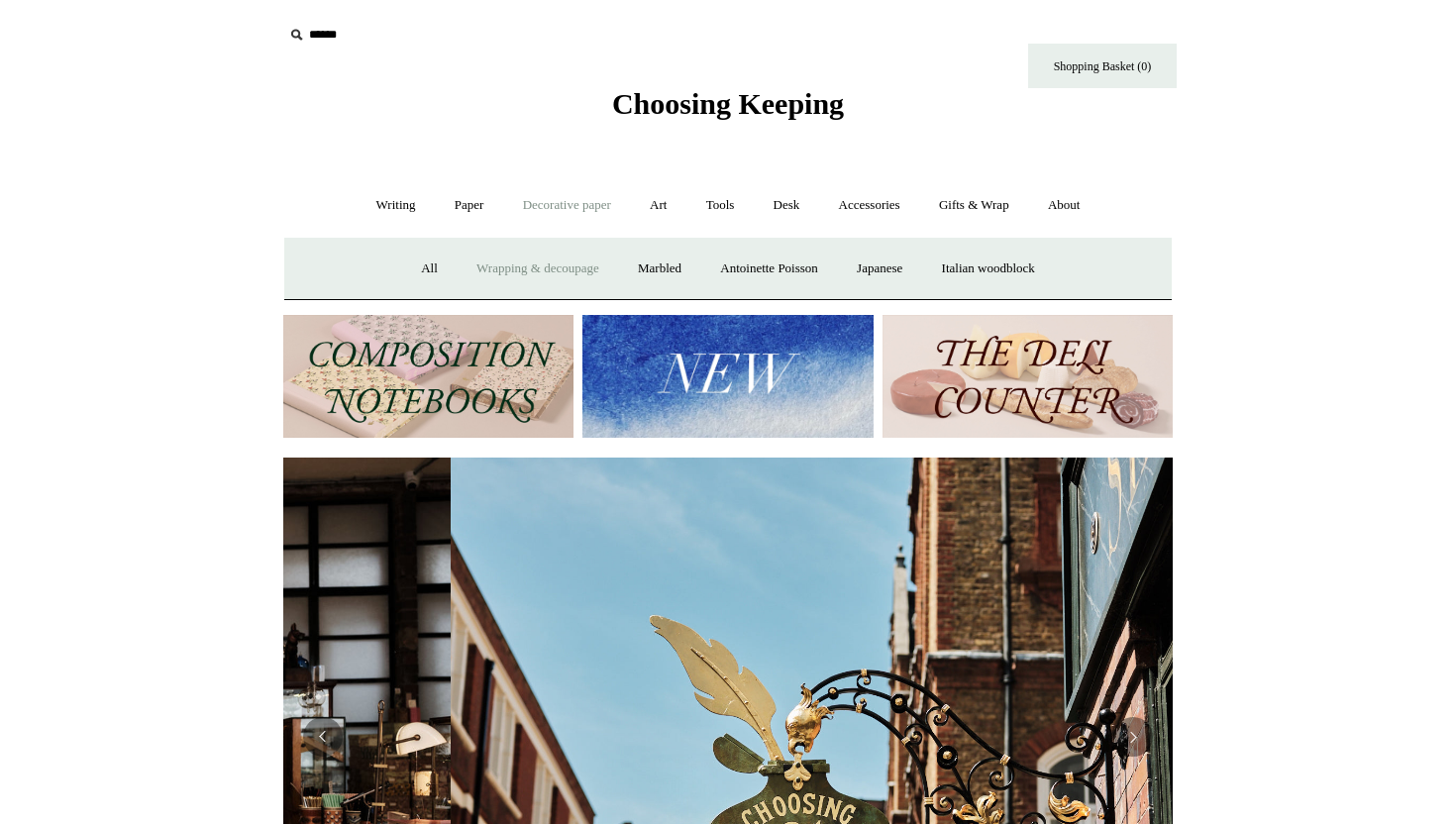 click on "Wrapping & decoupage" at bounding box center [538, 268] 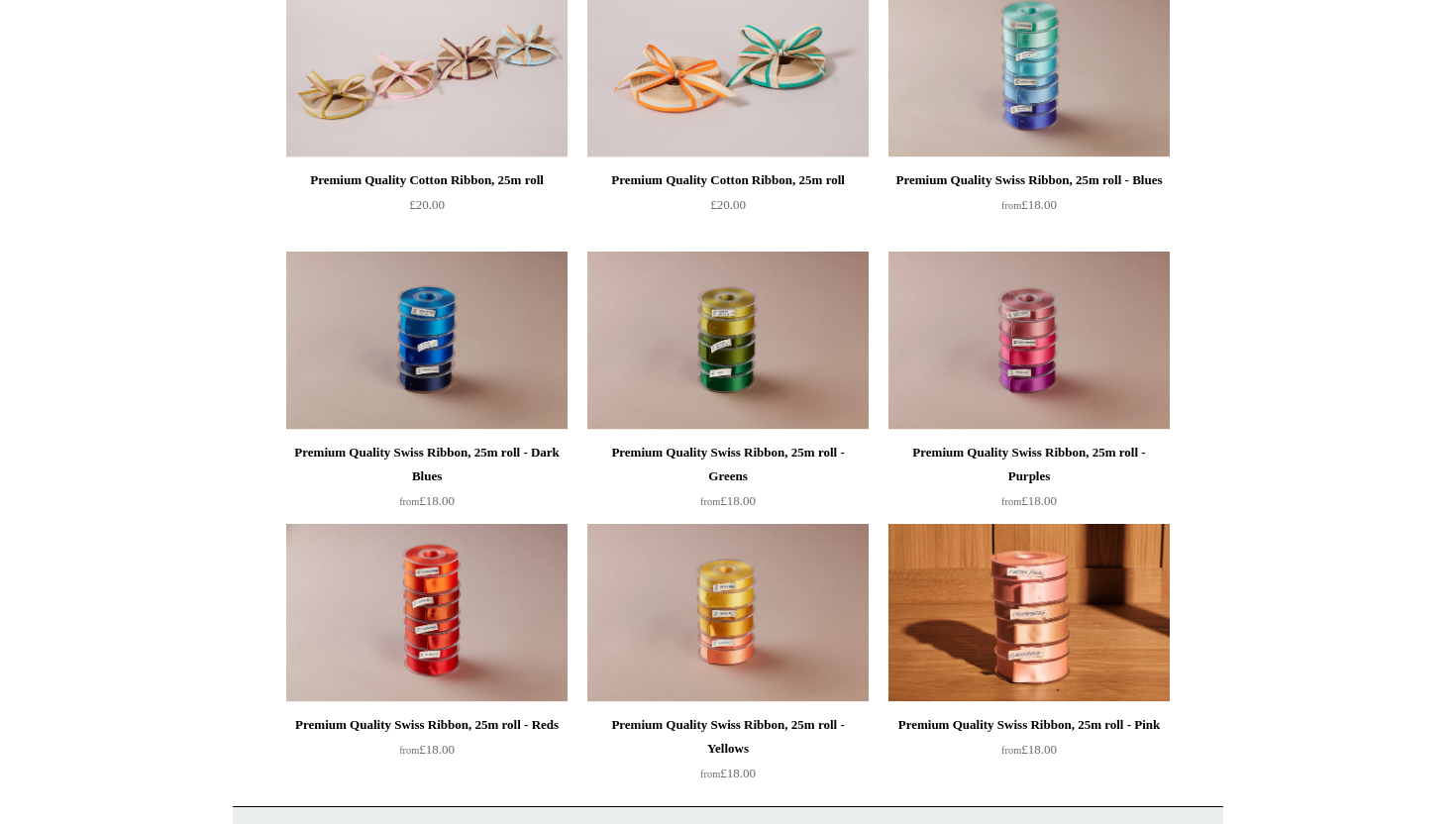 scroll, scrollTop: 1956, scrollLeft: 0, axis: vertical 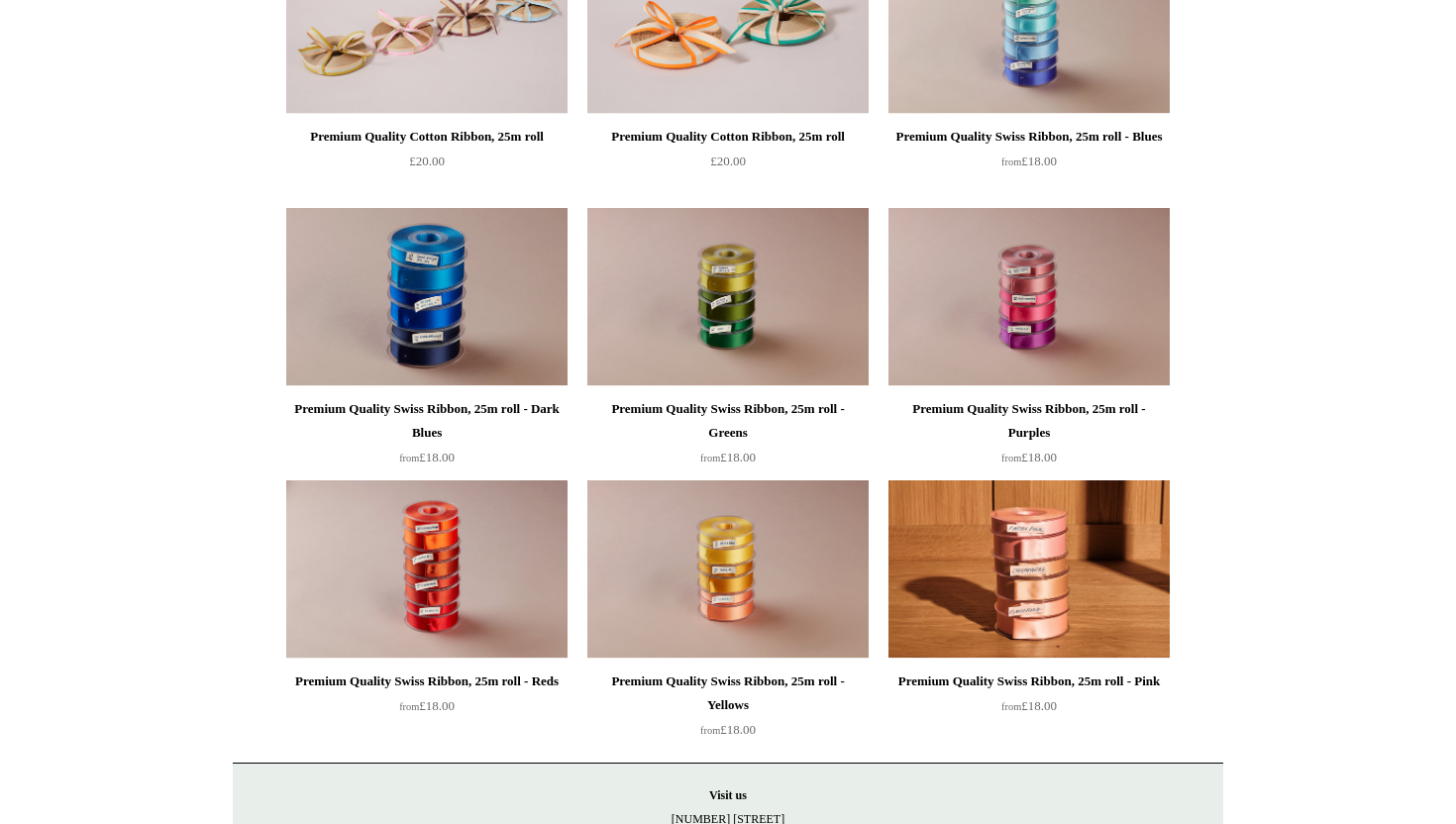 click at bounding box center [427, 297] 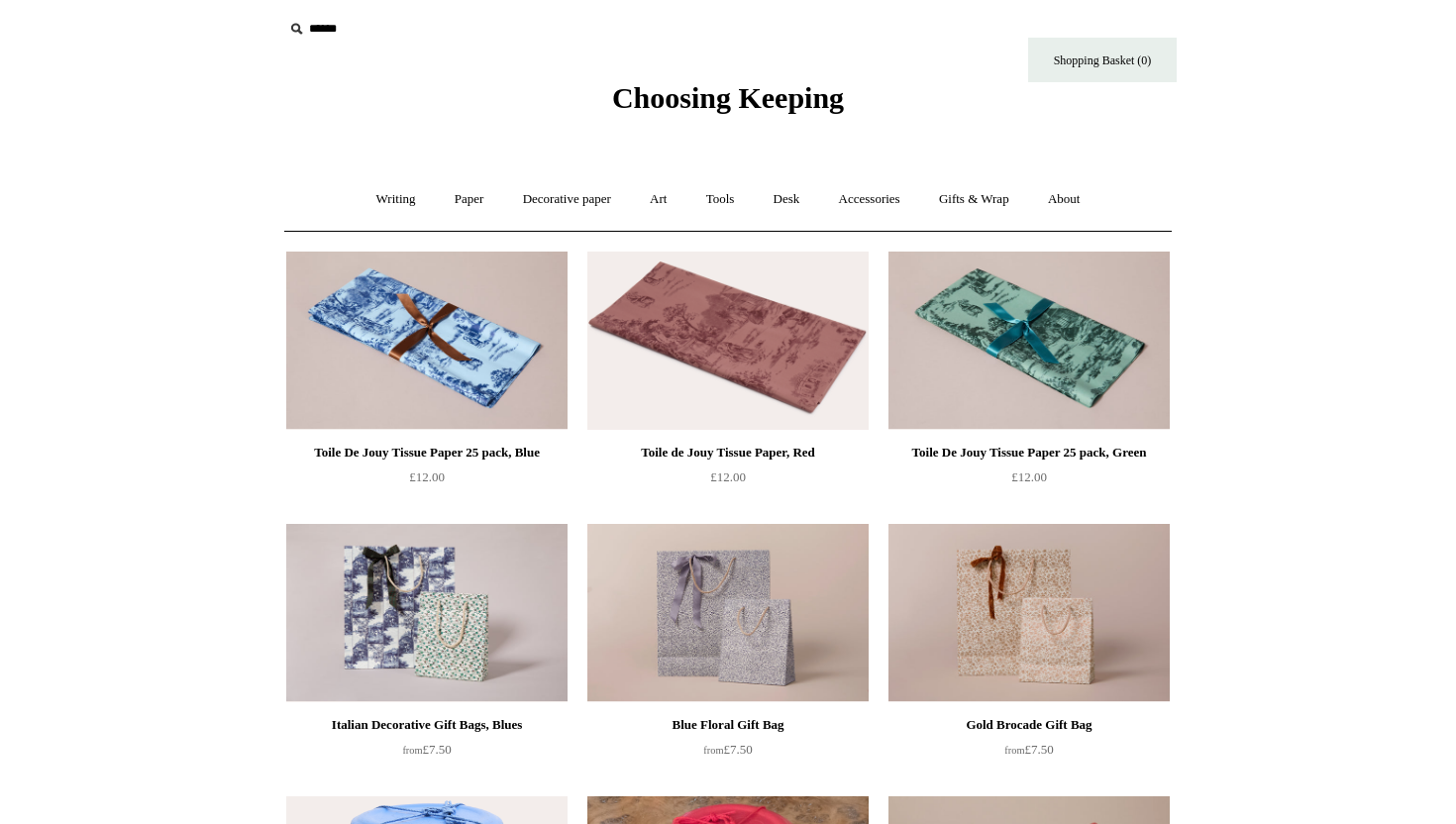 scroll, scrollTop: 0, scrollLeft: 0, axis: both 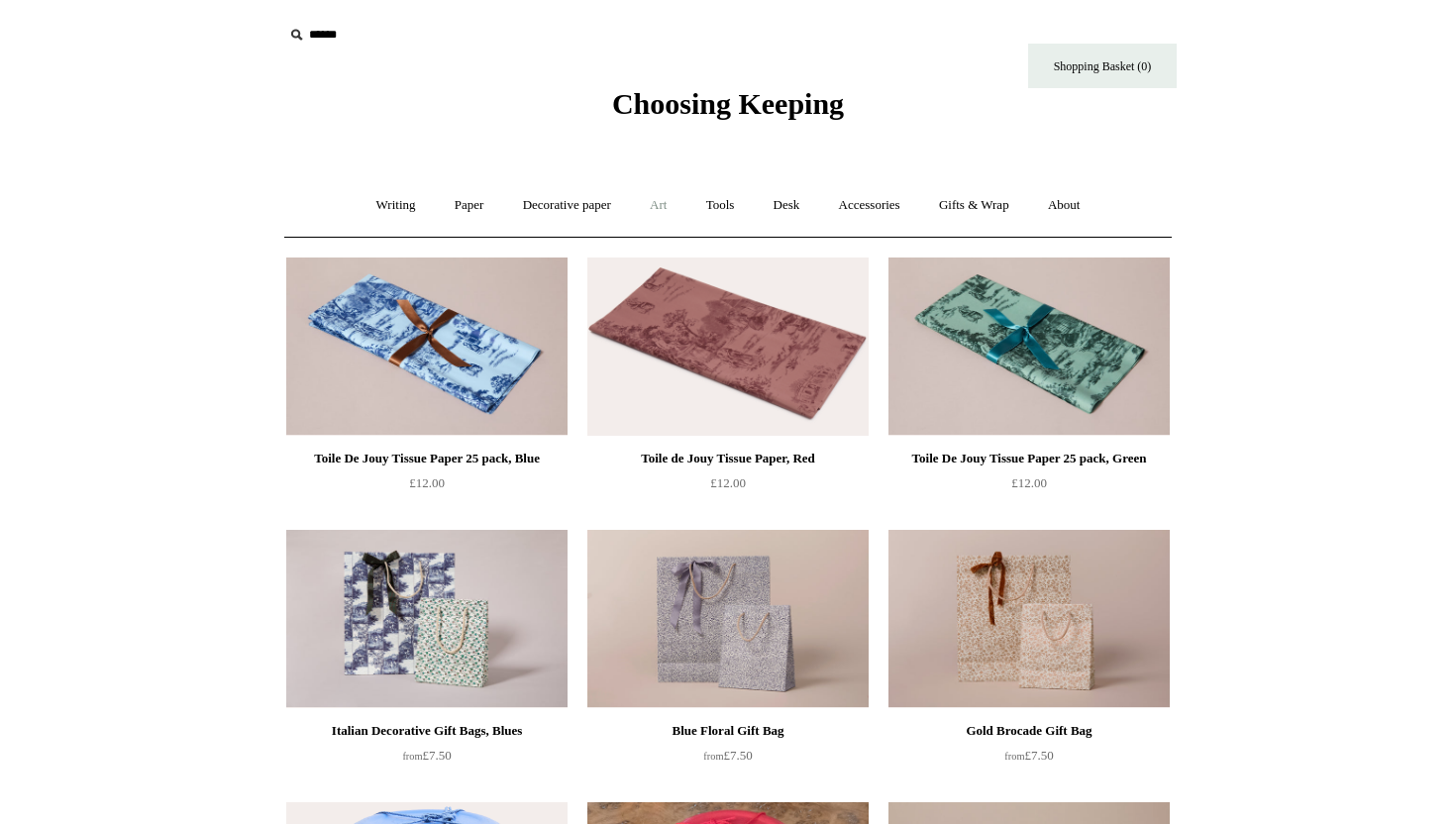 click on "Art +" at bounding box center [658, 205] 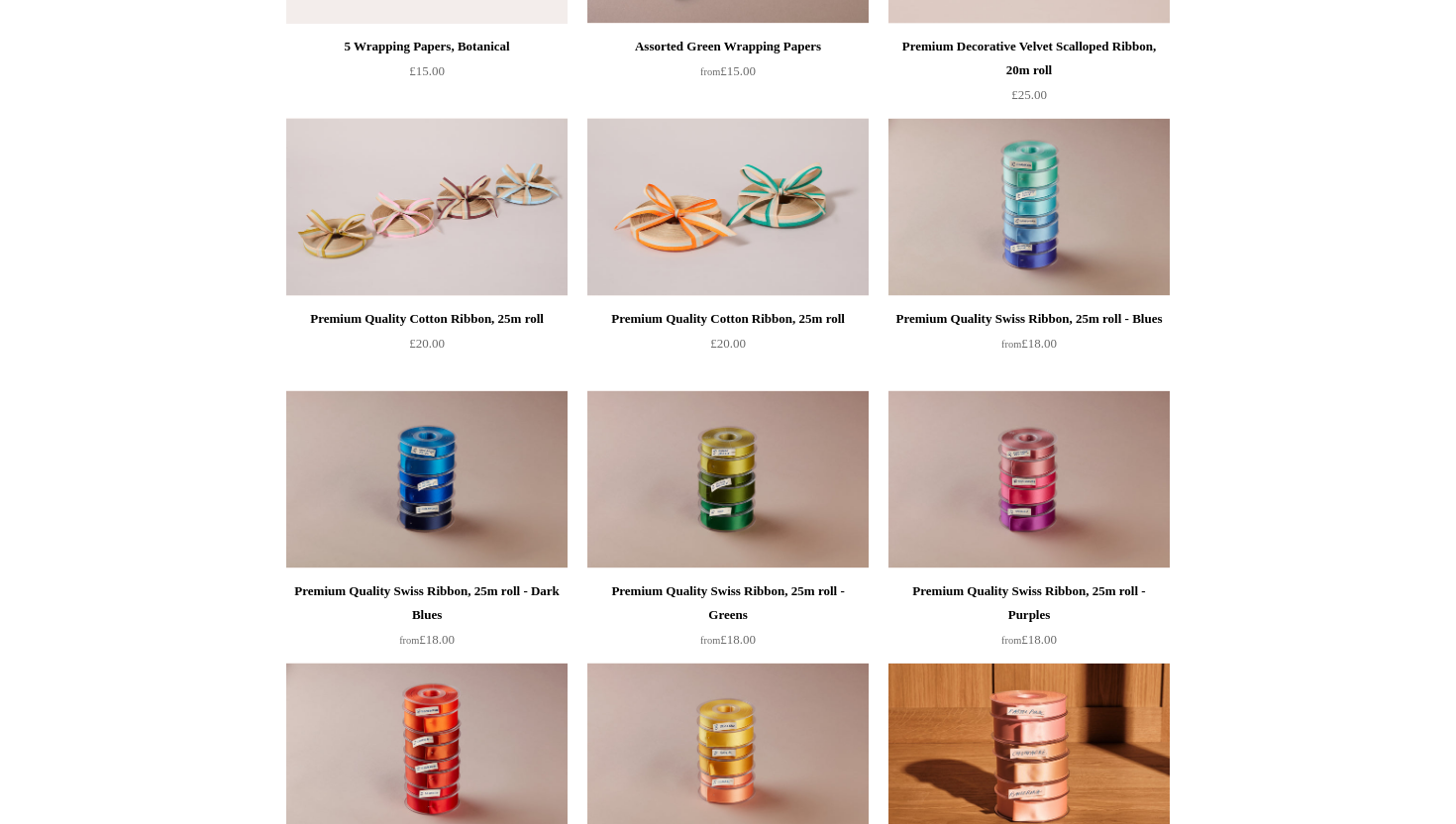 scroll, scrollTop: 0, scrollLeft: 0, axis: both 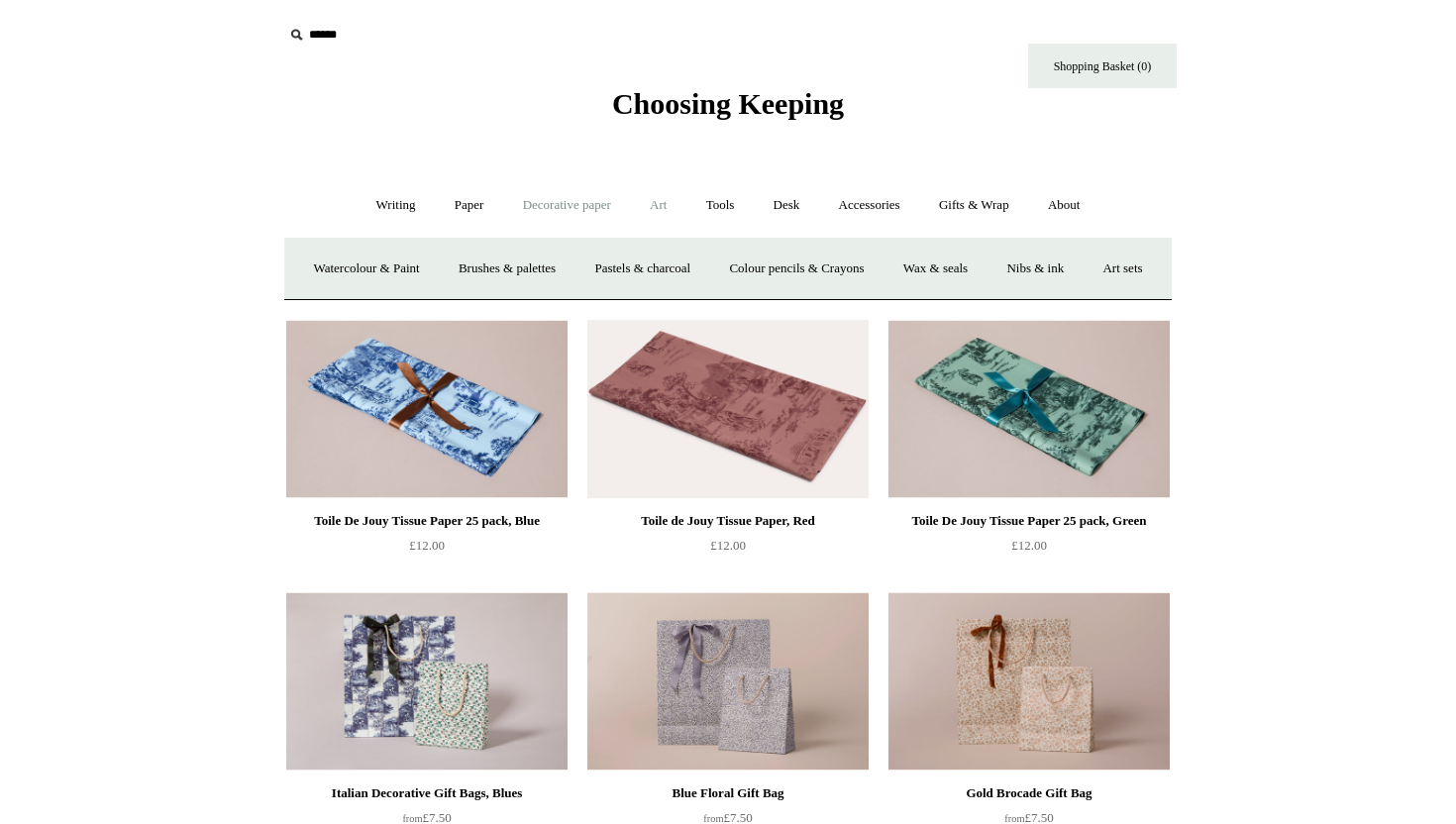 click on "Decorative paper +" at bounding box center (567, 205) 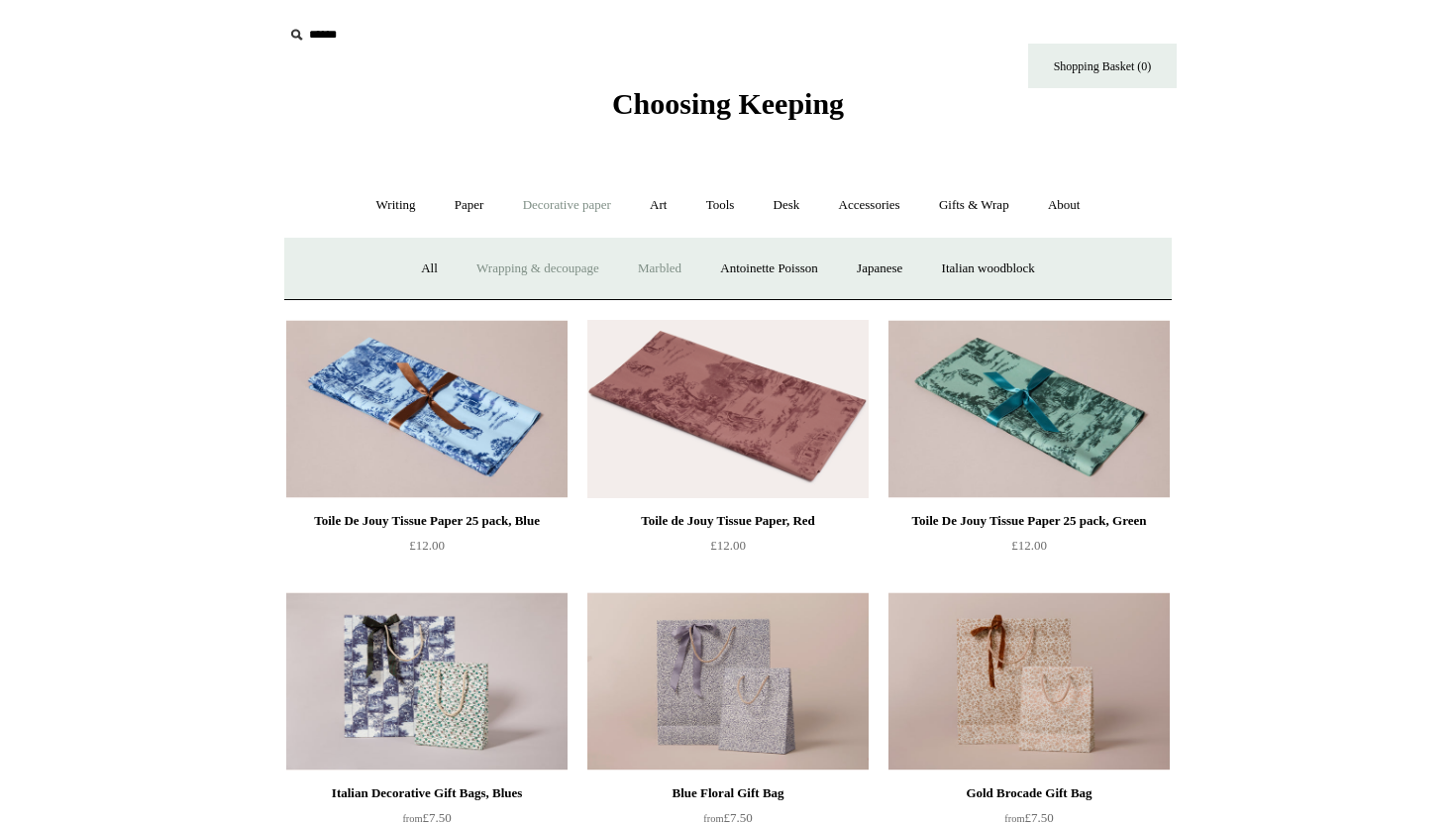 click on "Marbled" at bounding box center [660, 268] 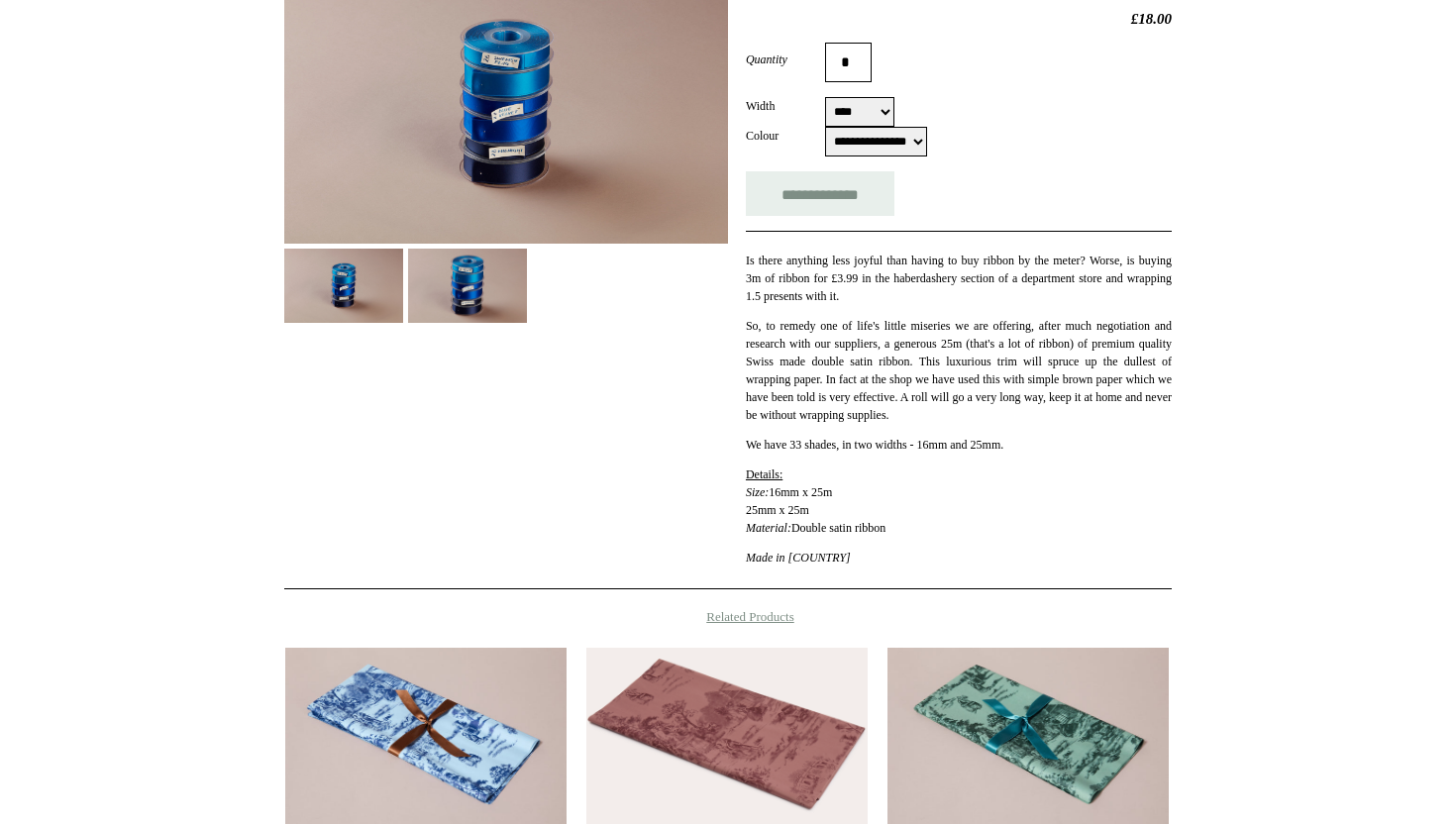 scroll, scrollTop: 342, scrollLeft: 0, axis: vertical 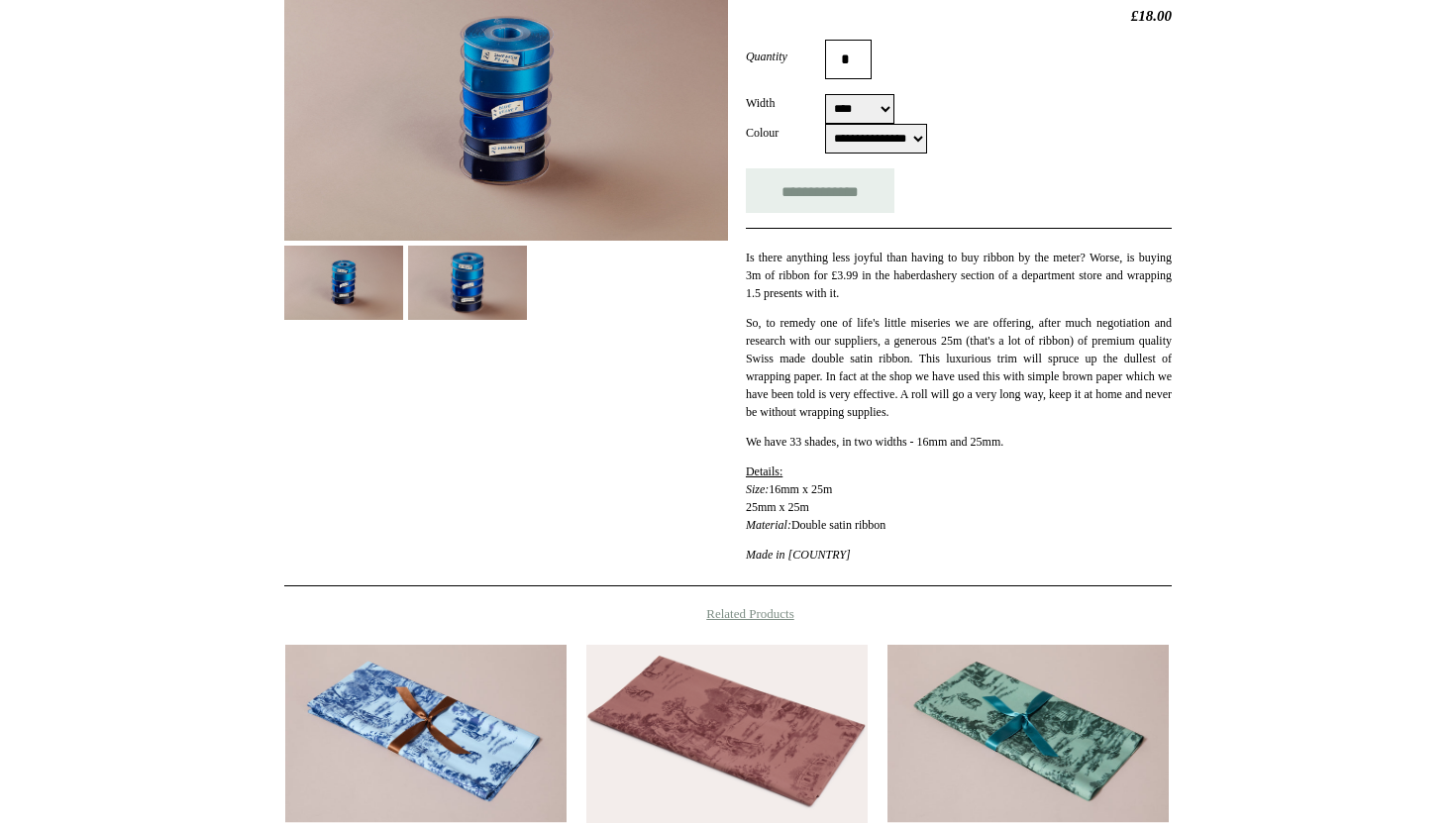 click at bounding box center [468, 282] 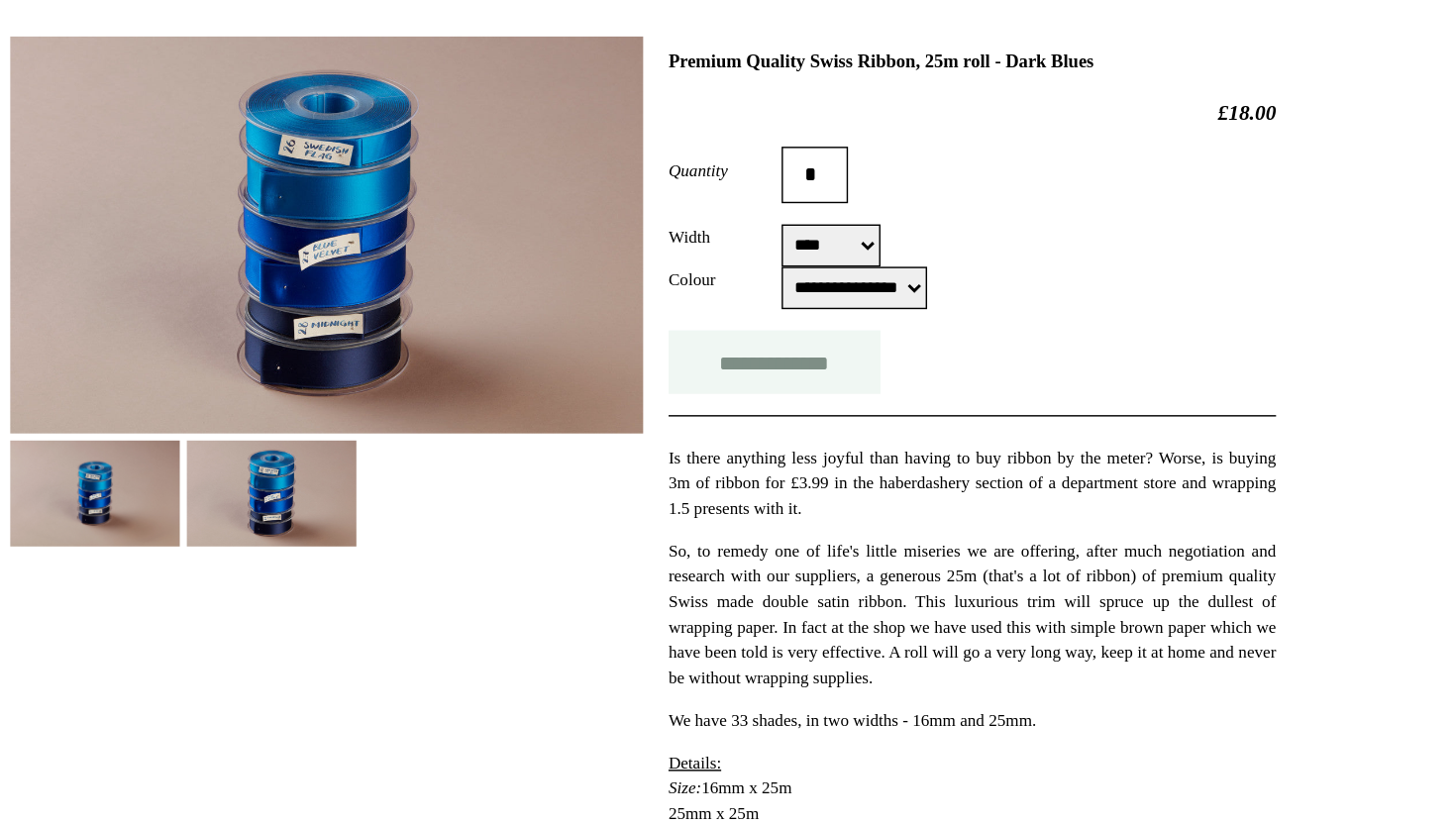 scroll, scrollTop: 269, scrollLeft: 0, axis: vertical 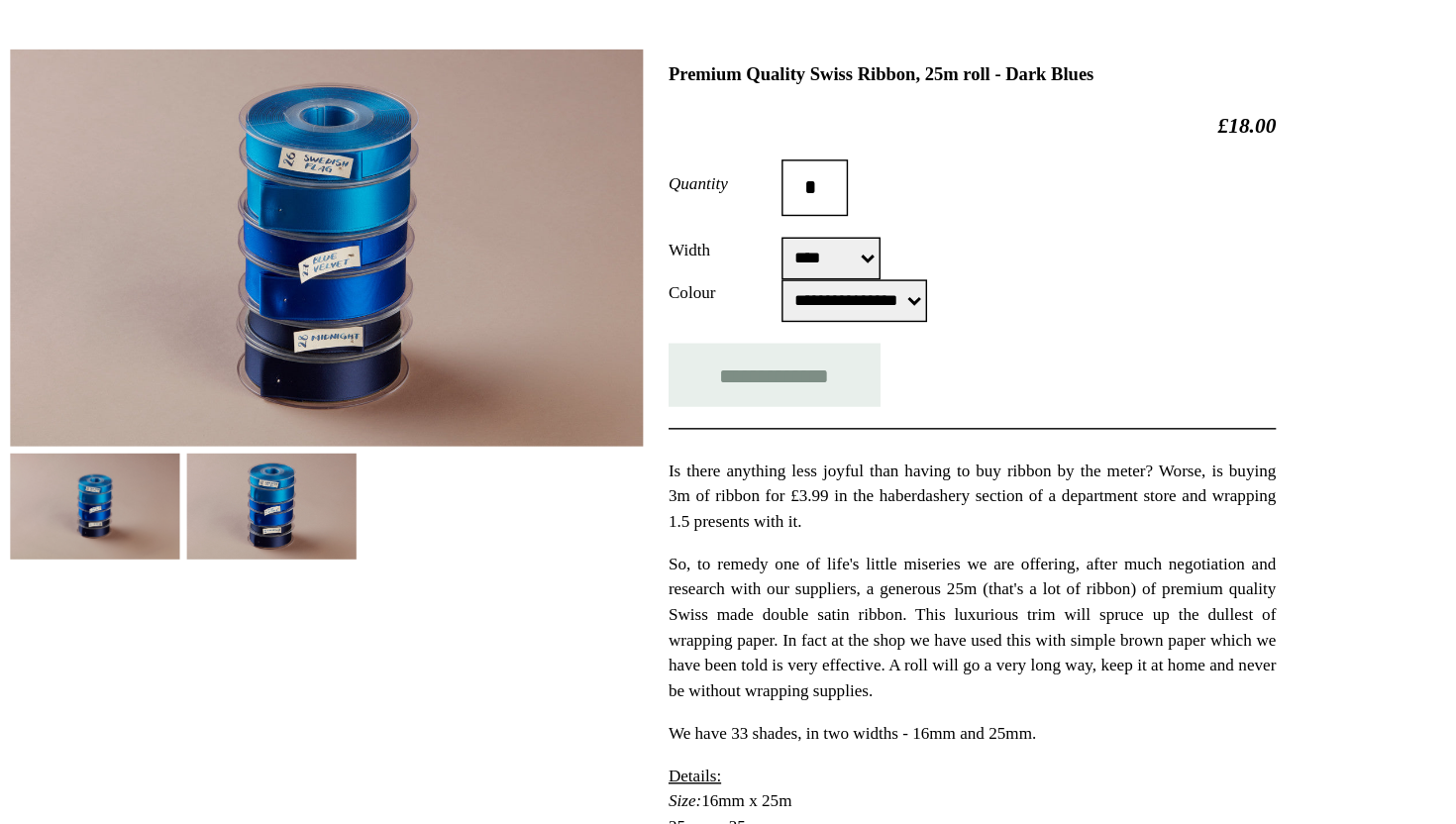 click at bounding box center (468, 355) 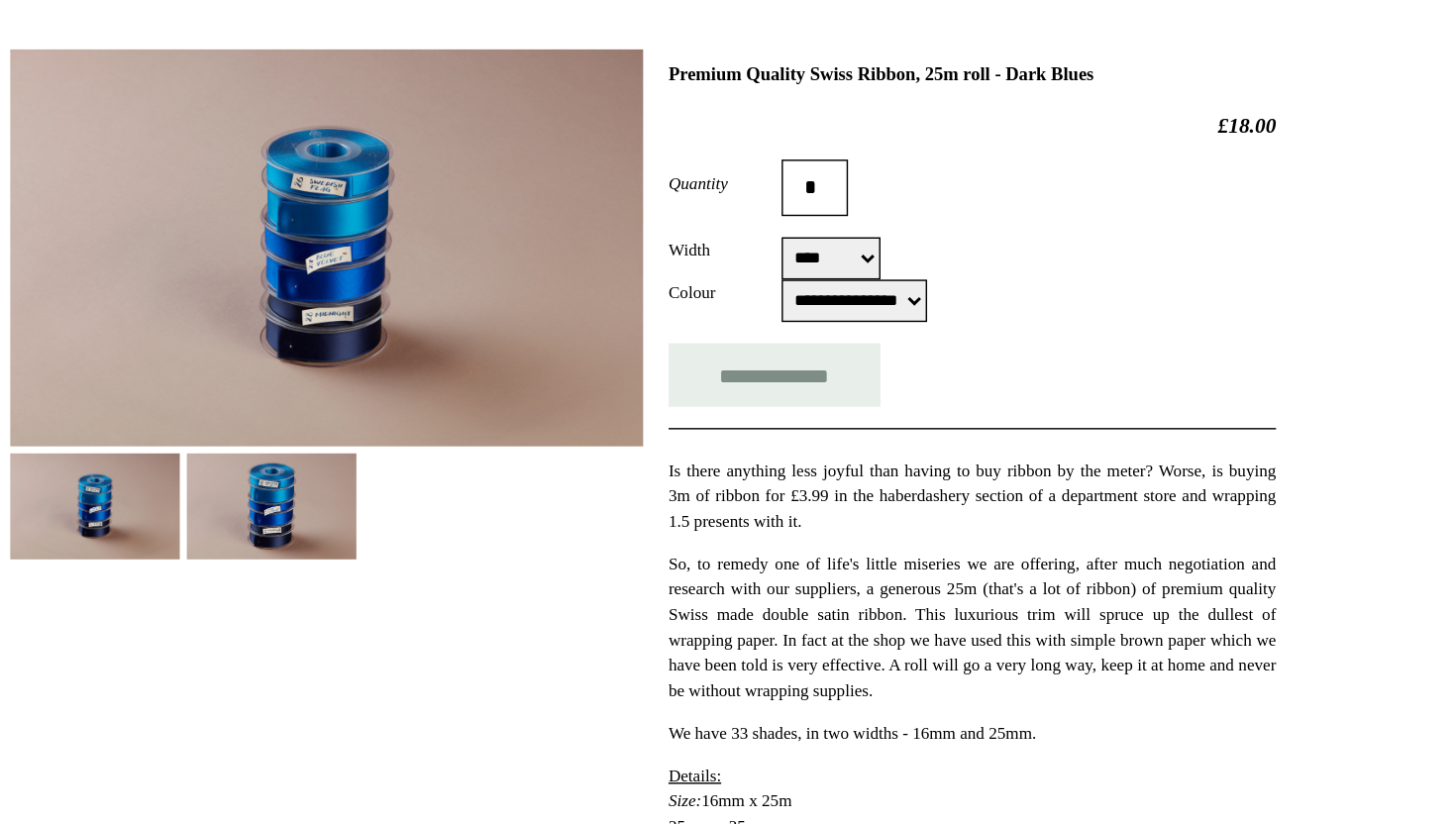 click at bounding box center (468, 355) 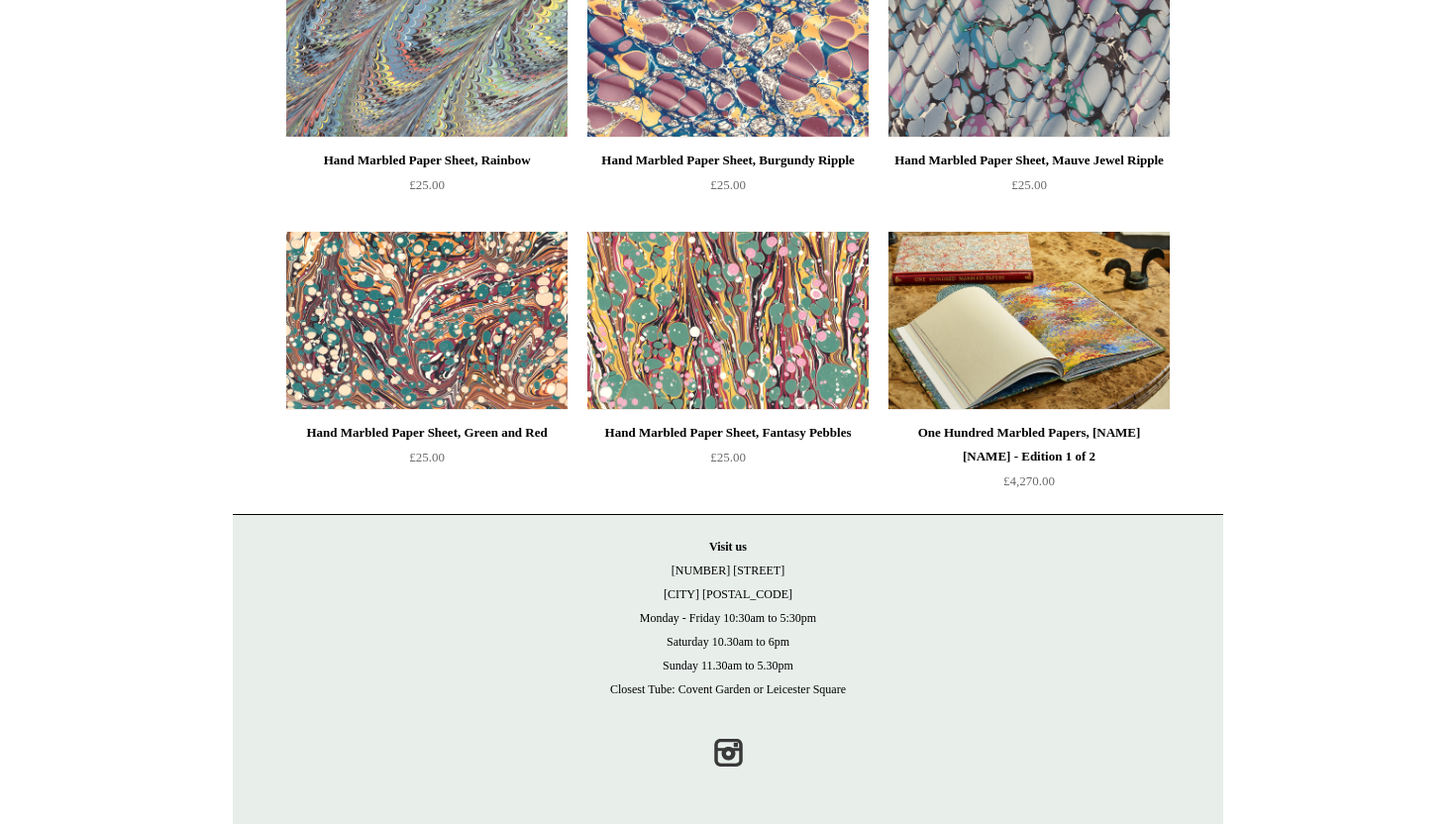 scroll, scrollTop: 0, scrollLeft: 0, axis: both 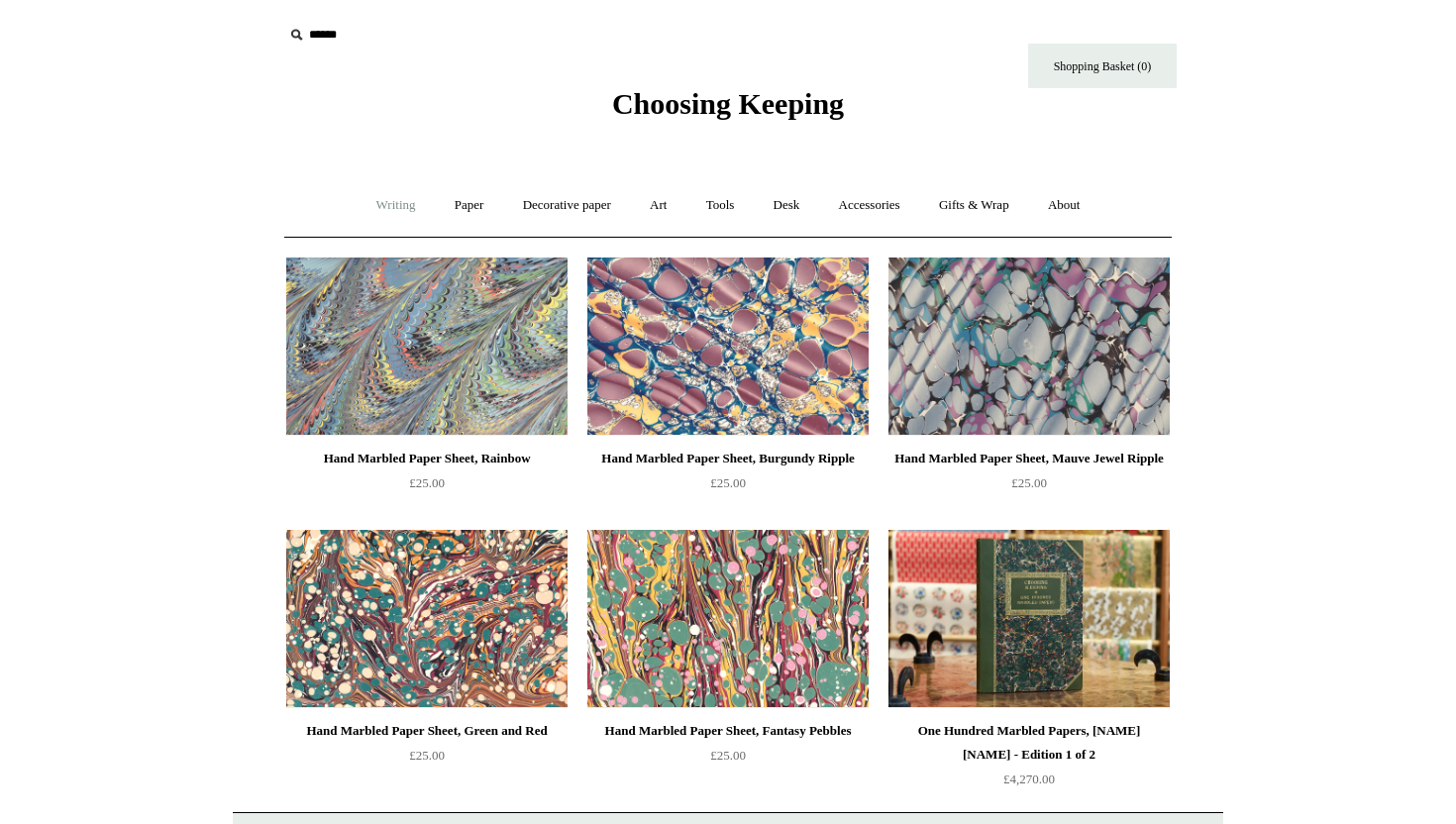 click on "Writing +" at bounding box center (396, 205) 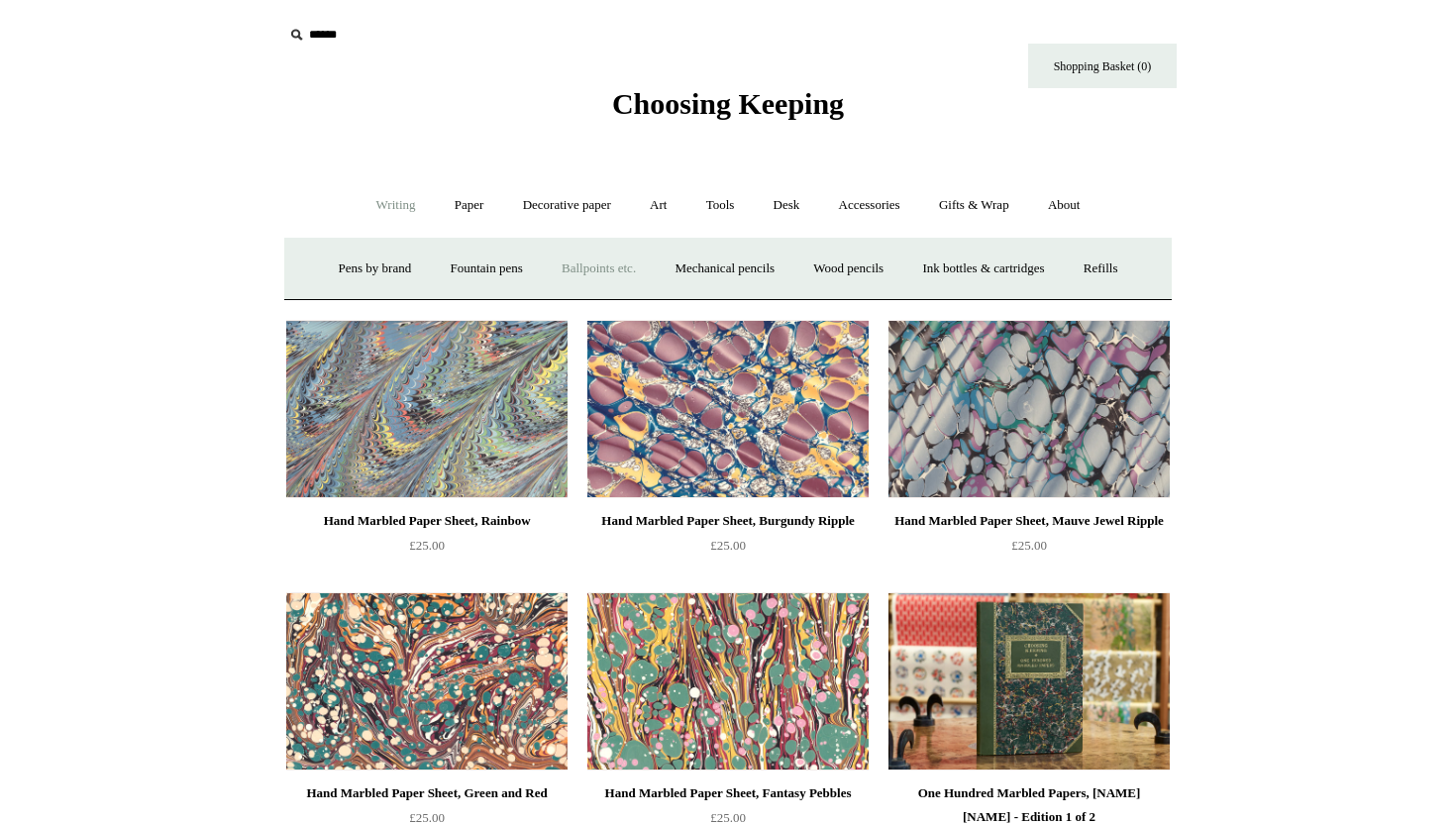 click on "Ballpoints etc. +" at bounding box center [598, 268] 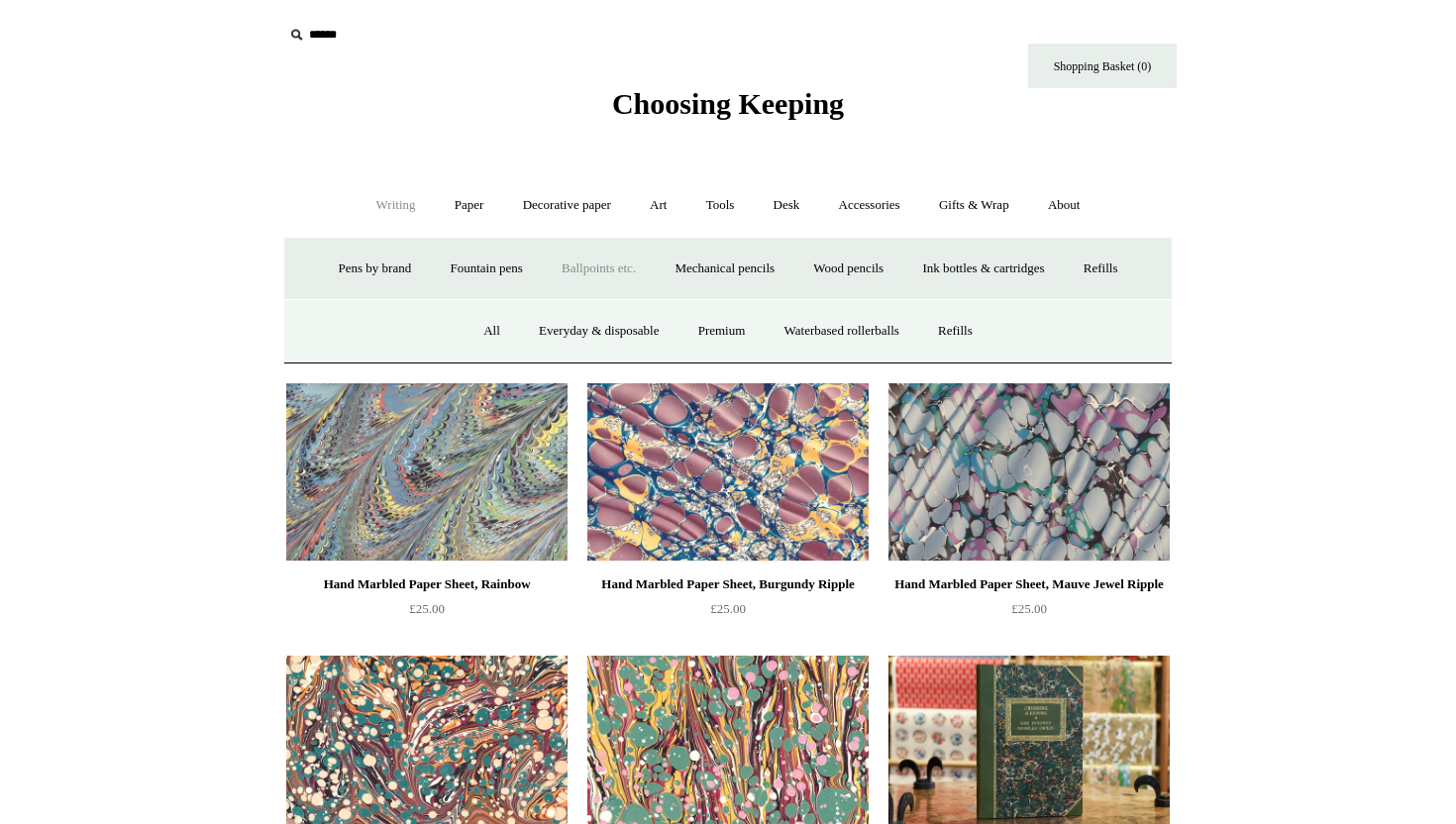 scroll, scrollTop: 14, scrollLeft: 0, axis: vertical 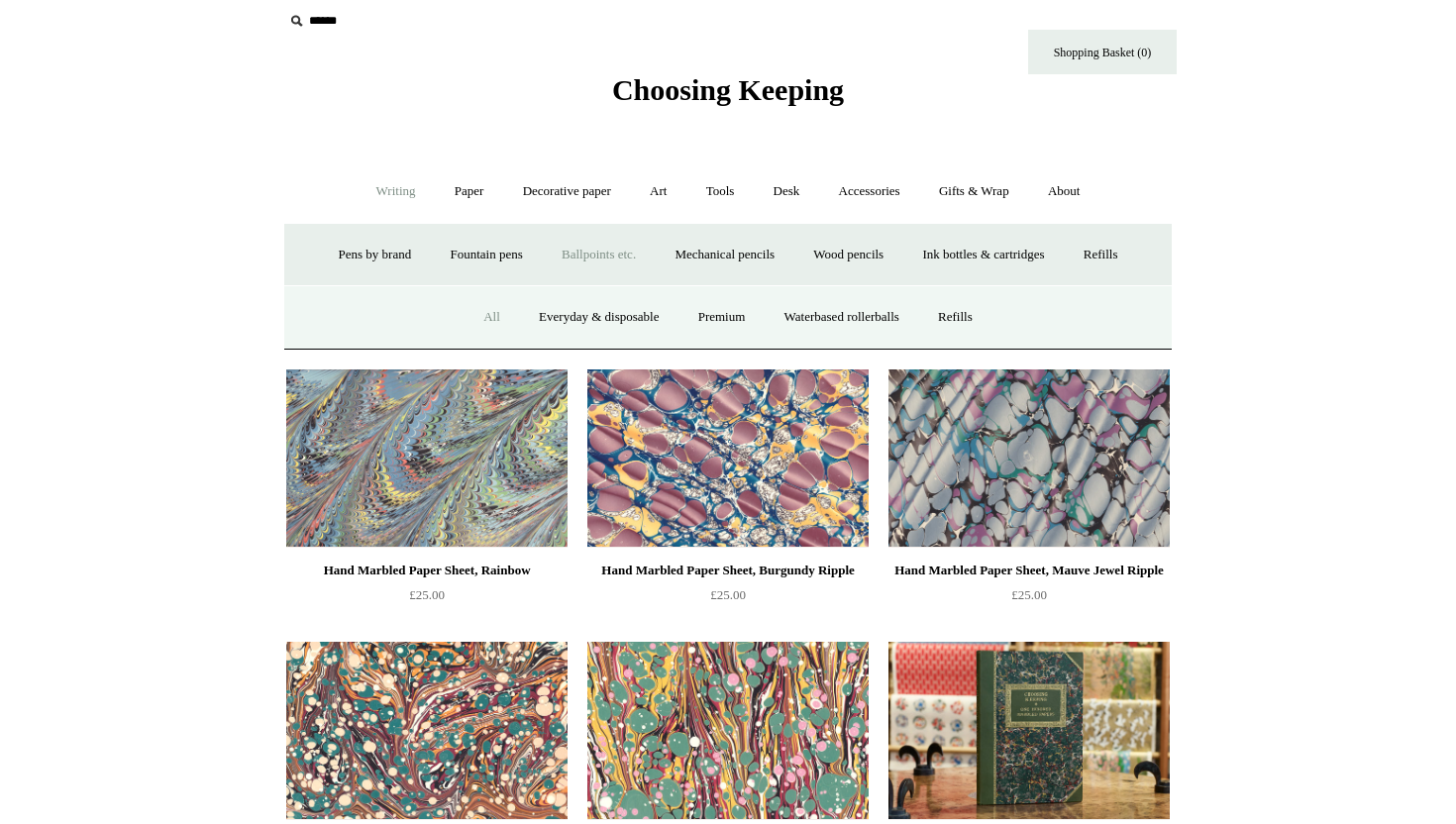 click on "All" at bounding box center (491, 317) 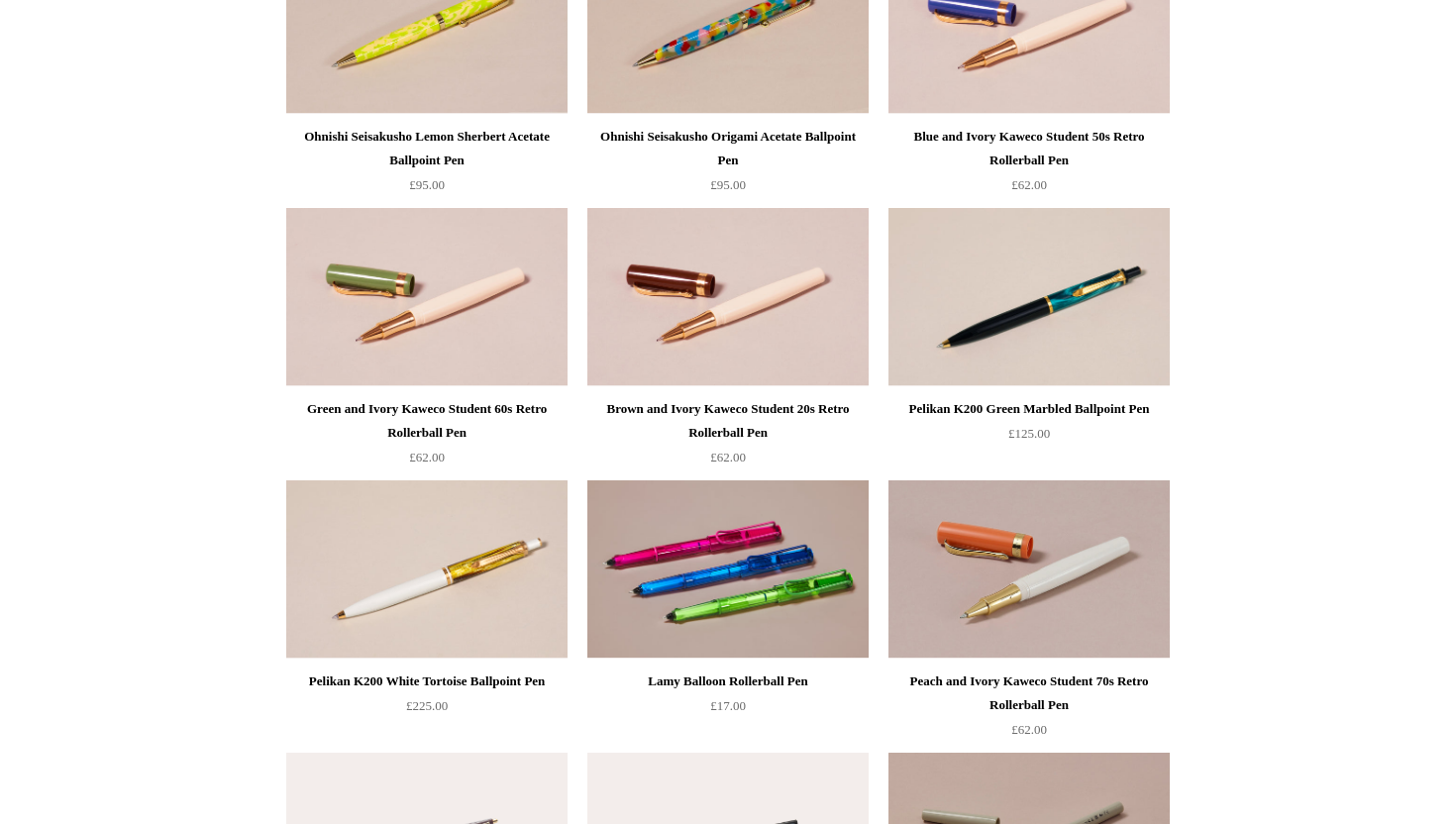 scroll, scrollTop: 5713, scrollLeft: 0, axis: vertical 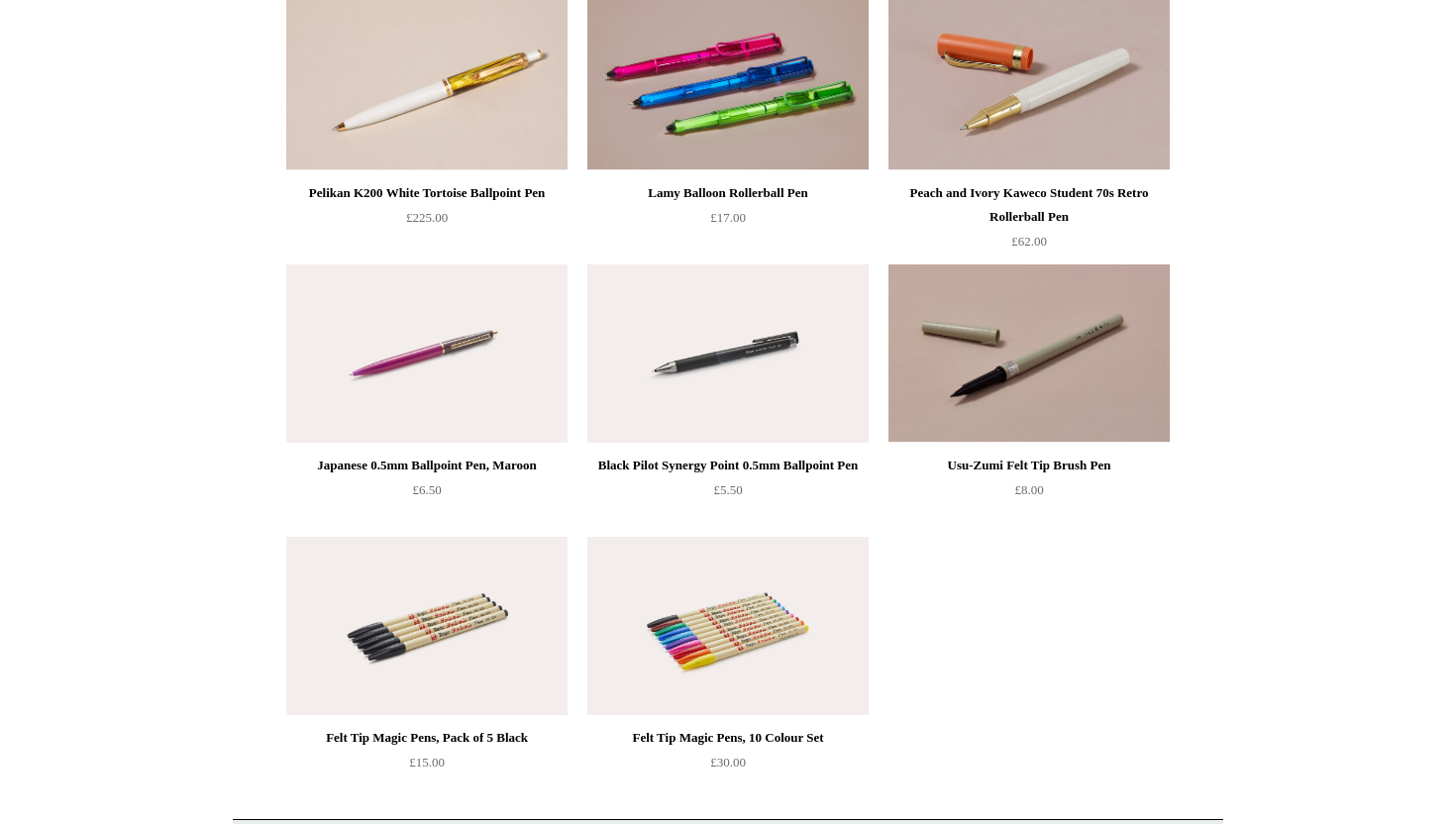 click at bounding box center (728, 81) 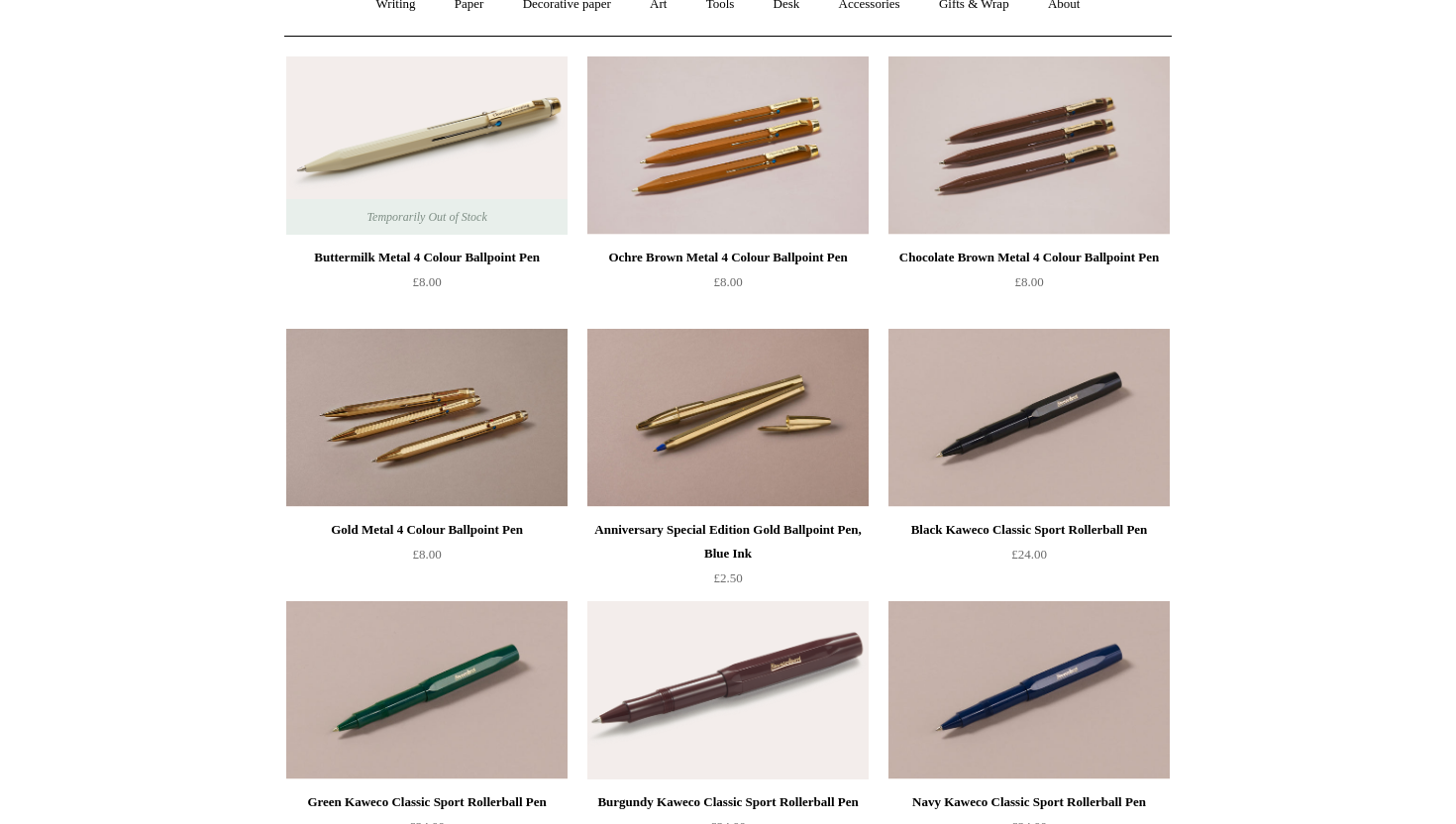 scroll, scrollTop: 0, scrollLeft: 0, axis: both 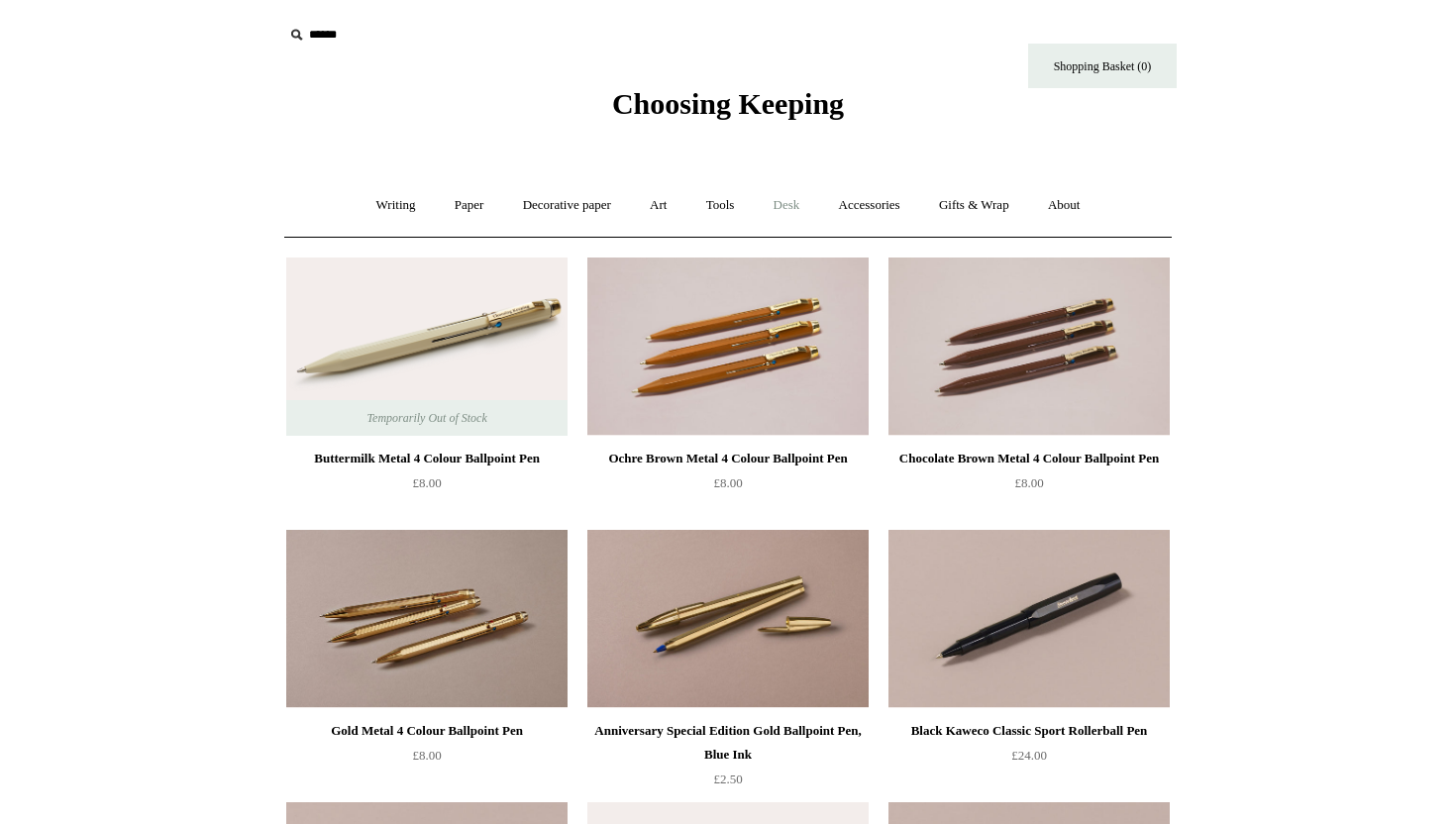 click on "Desk +" at bounding box center [786, 205] 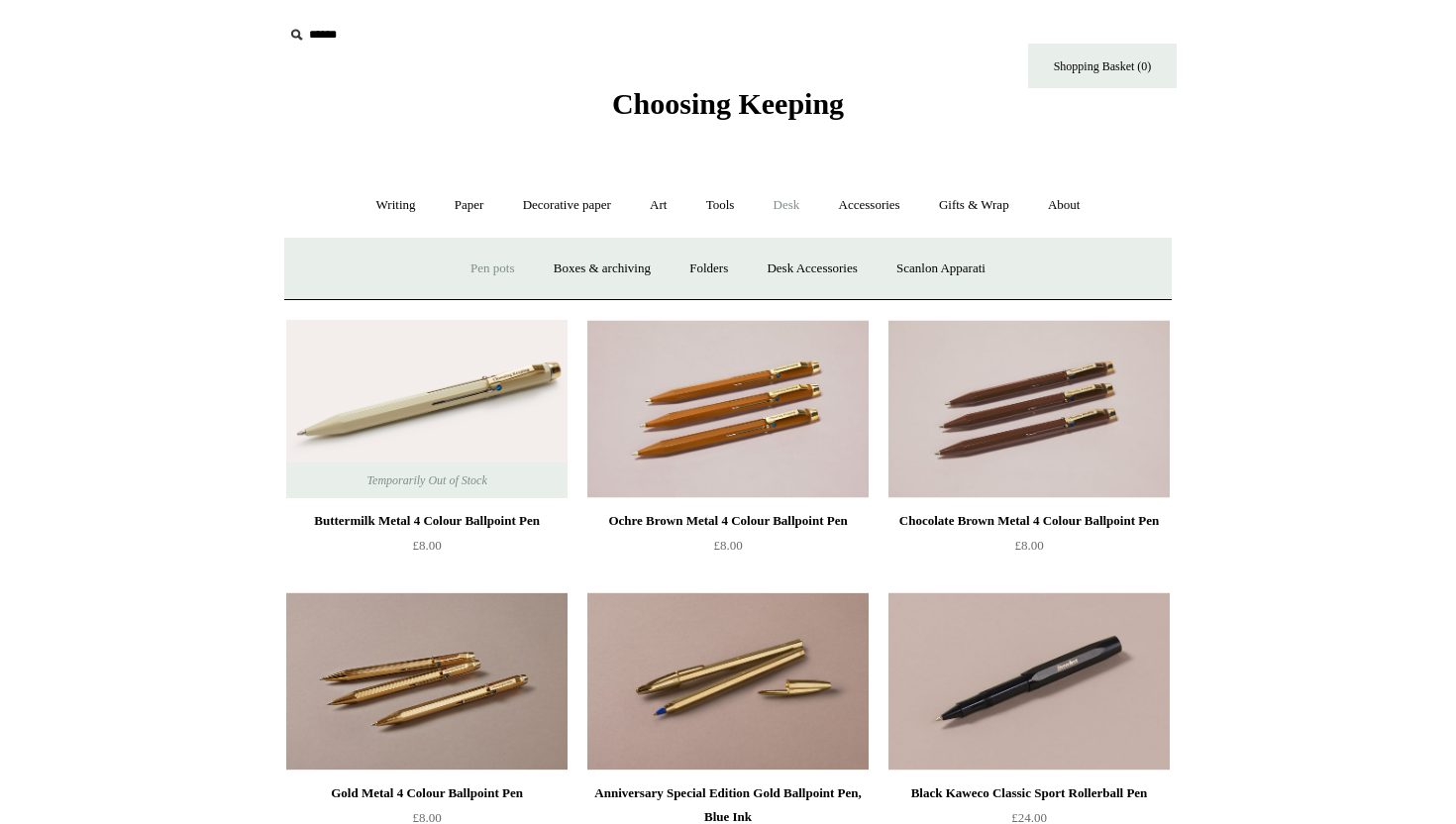 click on "Pen pots" at bounding box center (492, 268) 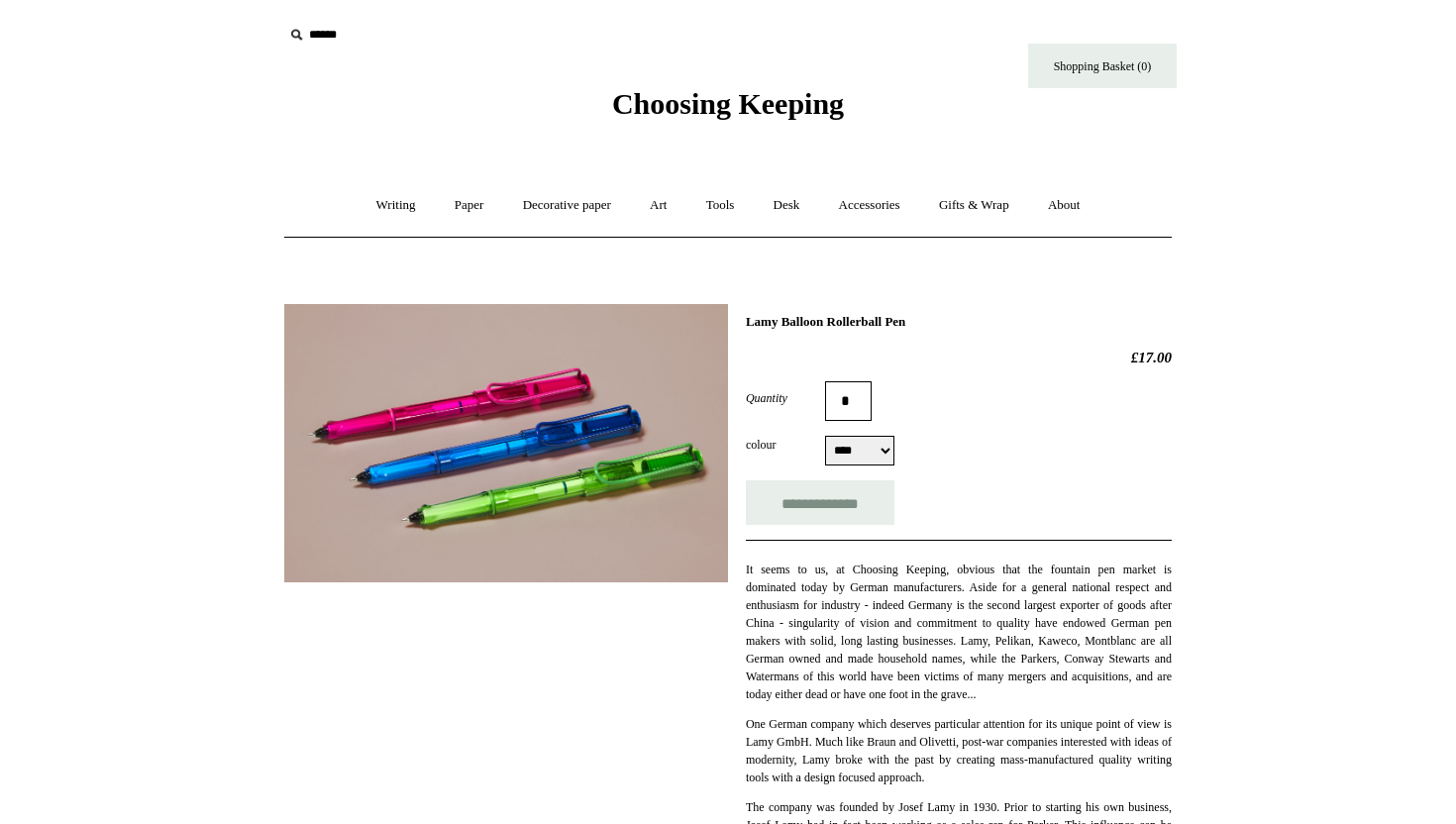 scroll, scrollTop: 0, scrollLeft: 0, axis: both 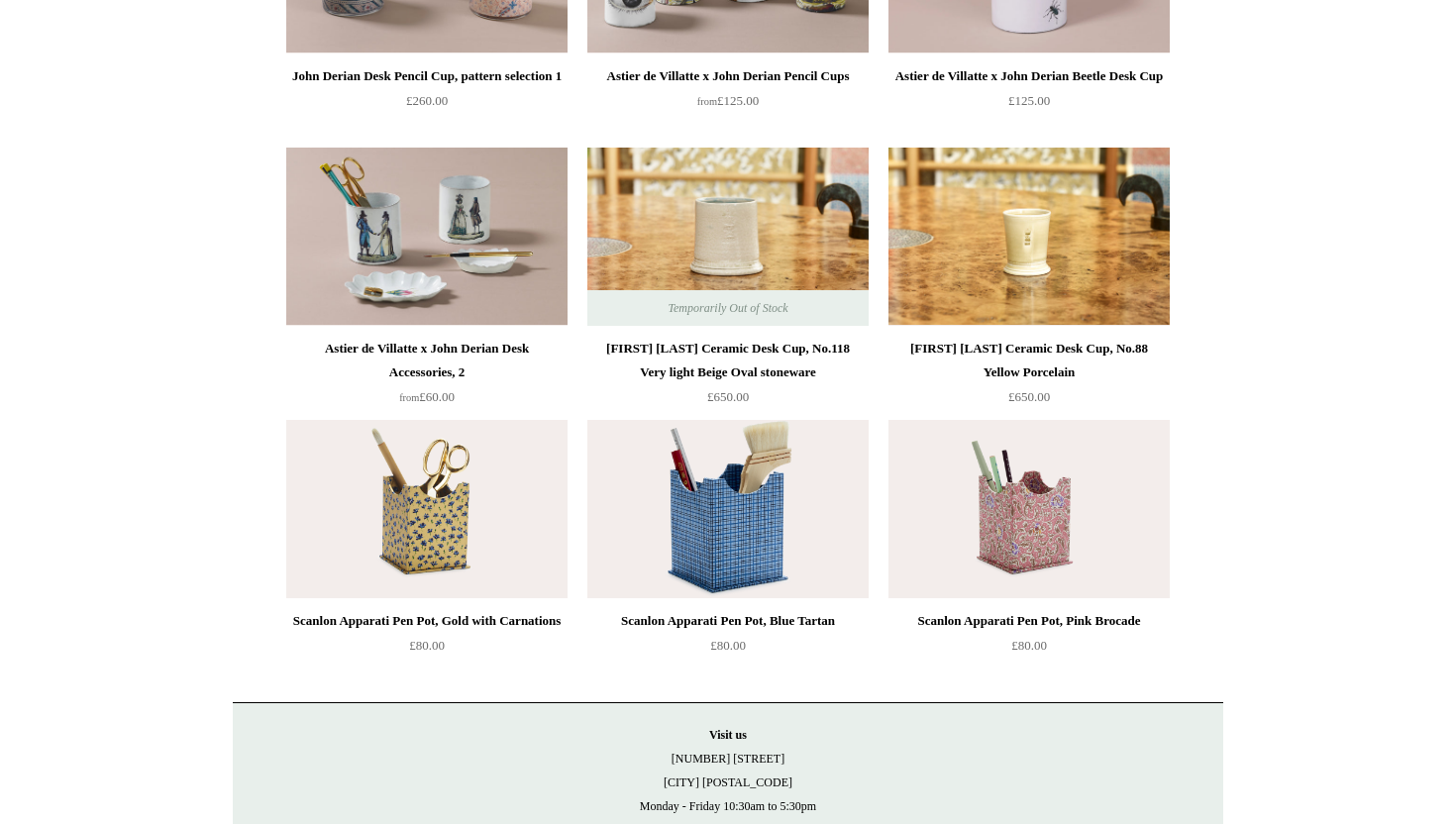 click at bounding box center [728, 509] 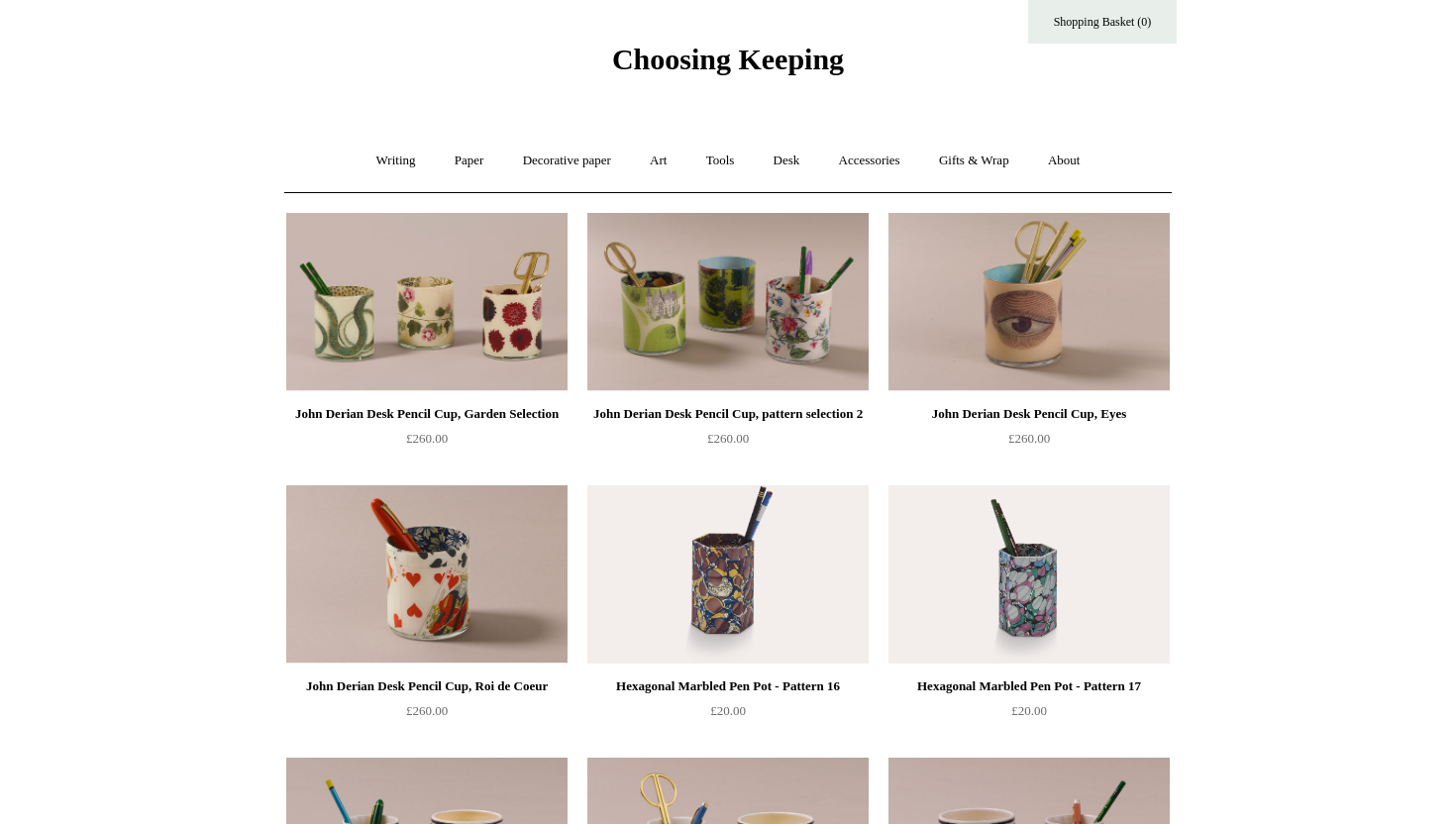 scroll, scrollTop: 44, scrollLeft: 0, axis: vertical 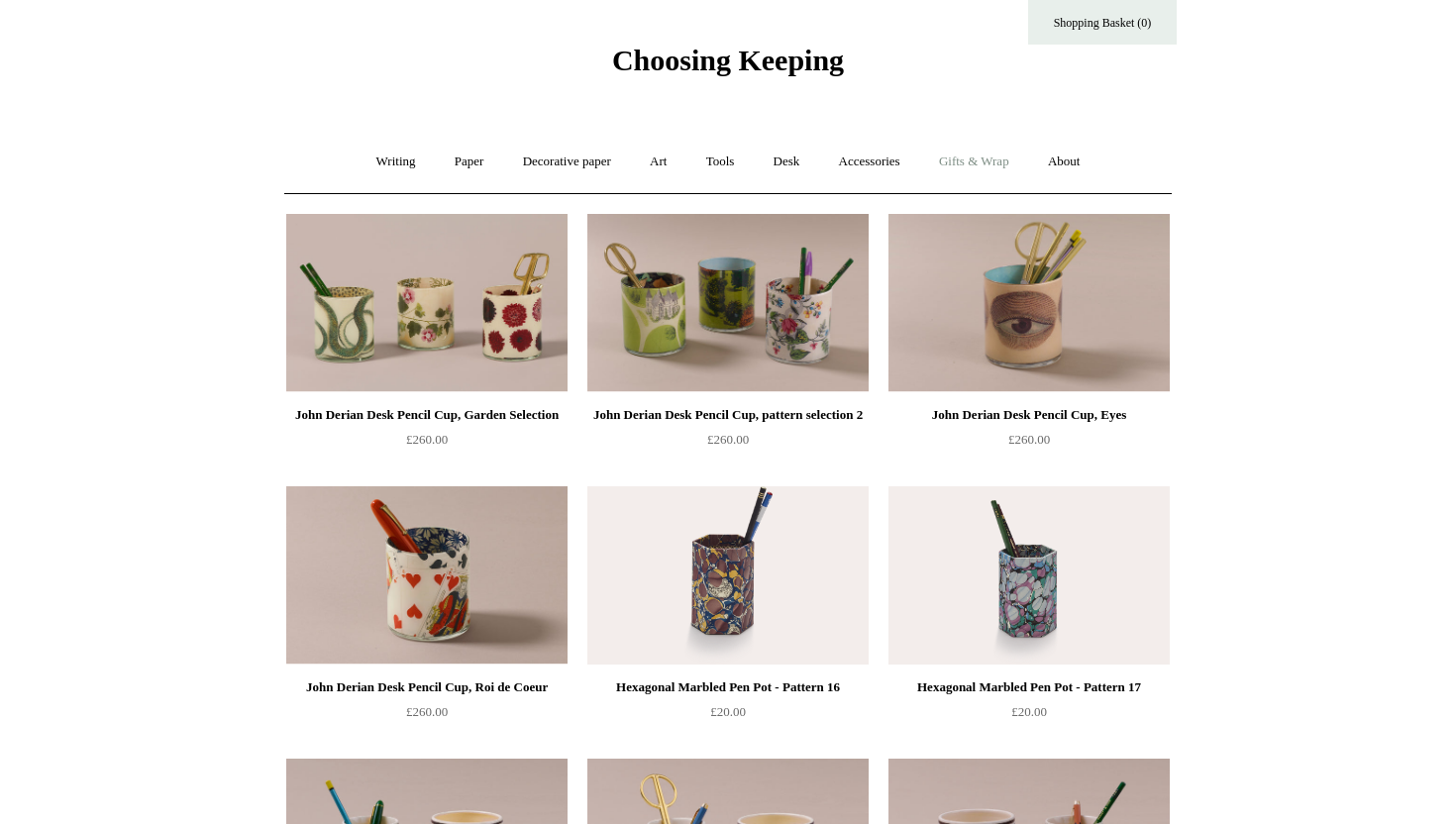 click on "Gifts & Wrap +" at bounding box center (974, 161) 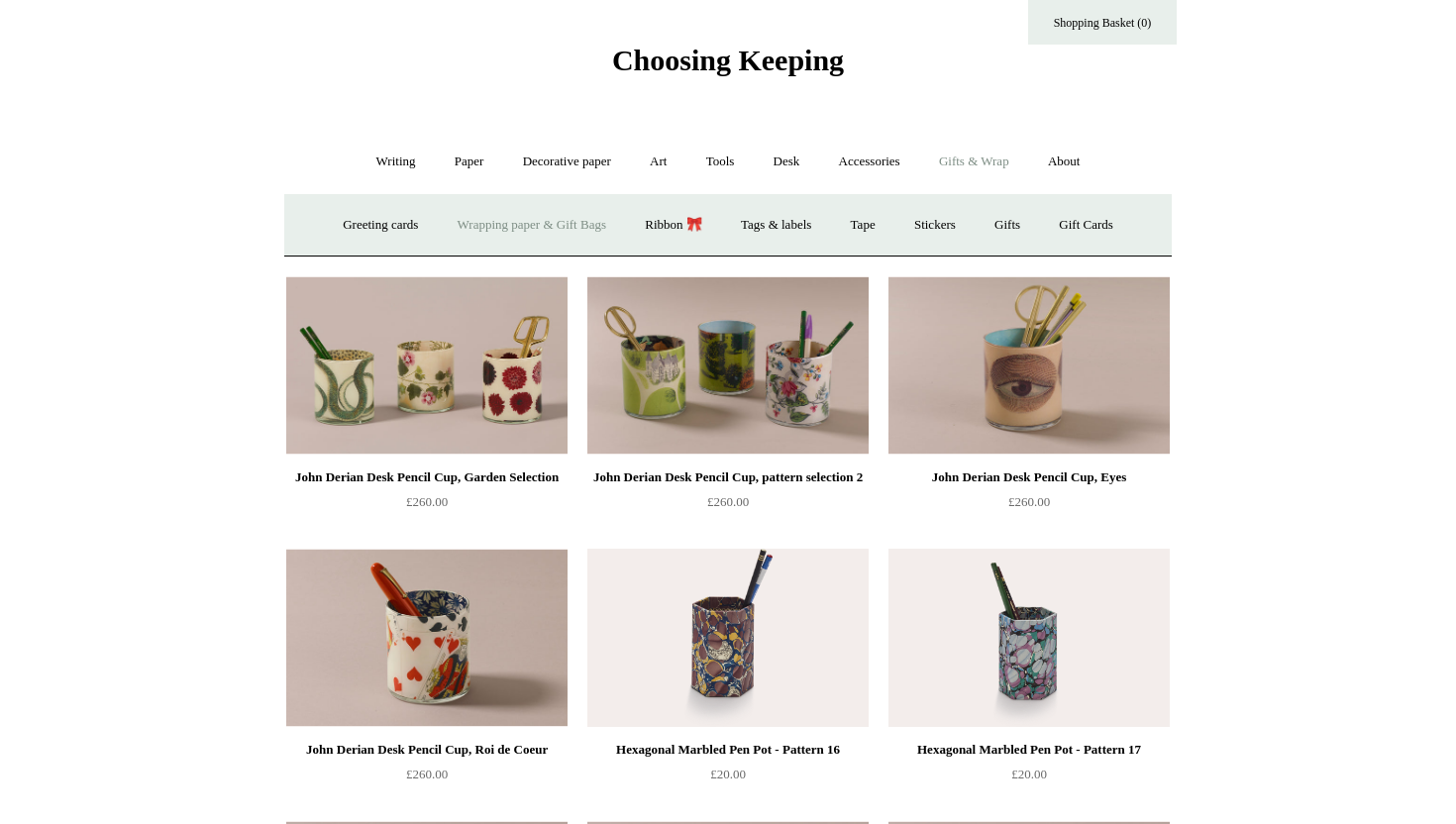 click on "Wrapping paper & Gift Bags" at bounding box center (532, 225) 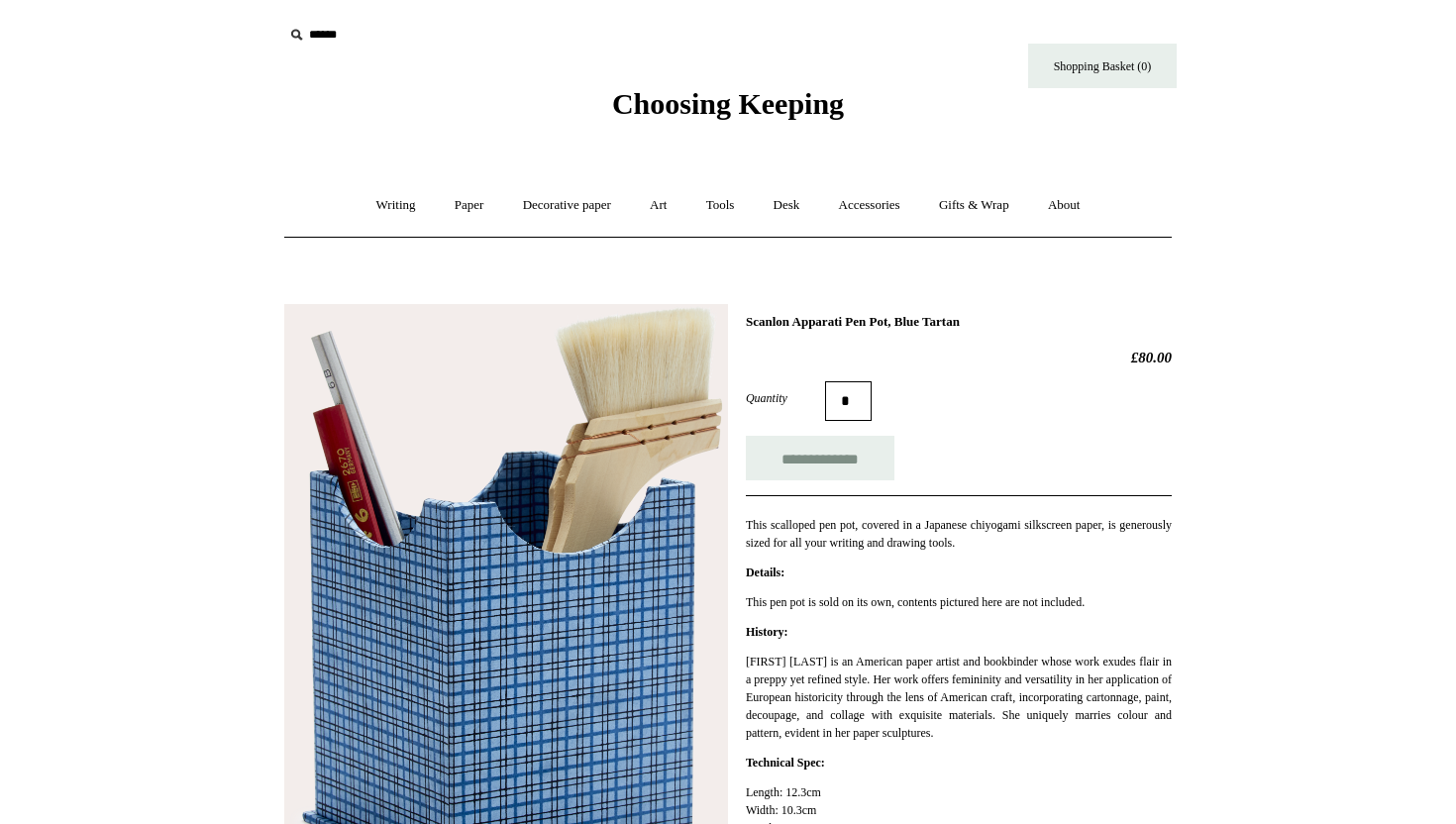 scroll, scrollTop: 265, scrollLeft: 0, axis: vertical 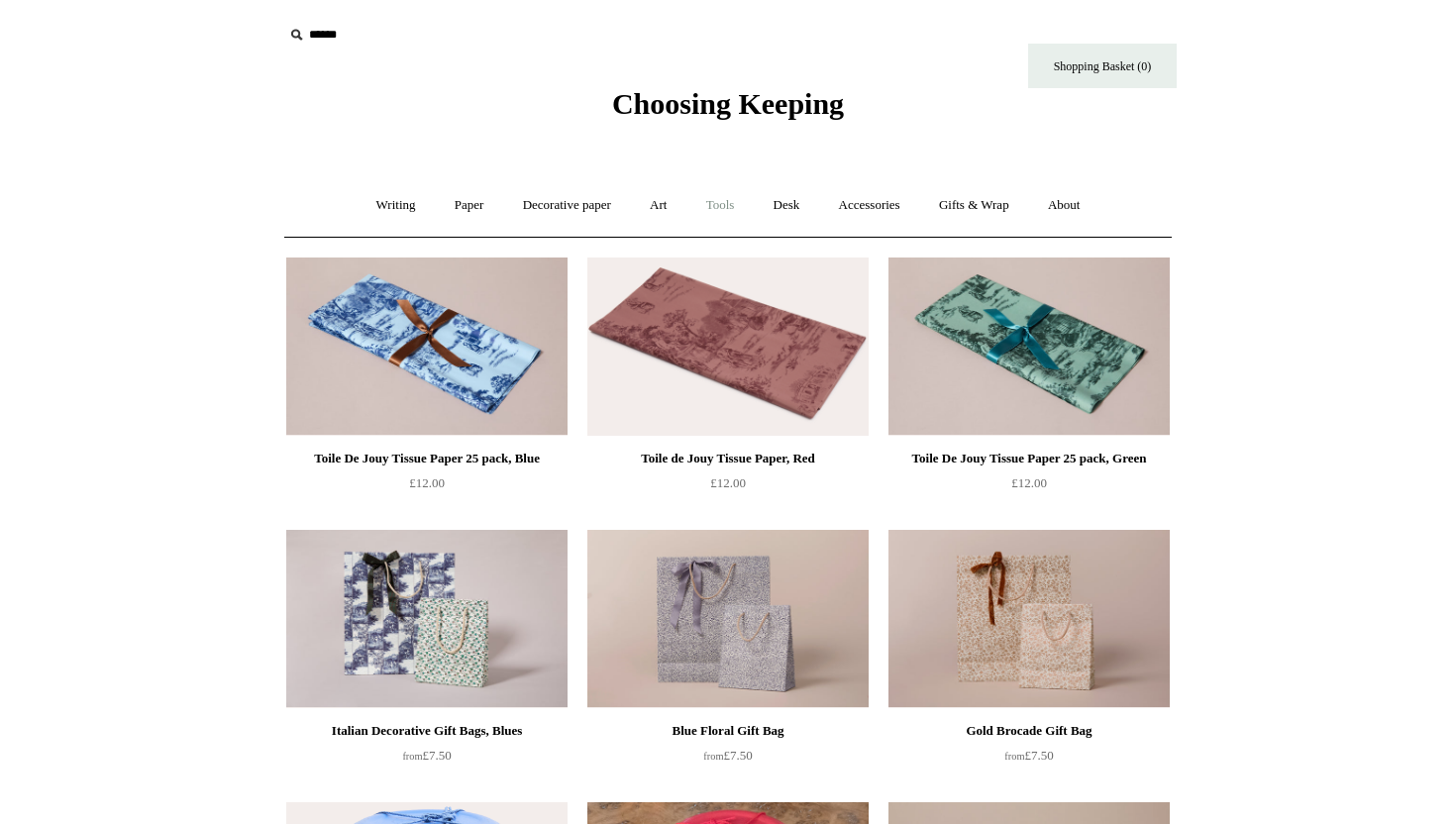 click on "Tools +" at bounding box center (720, 205) 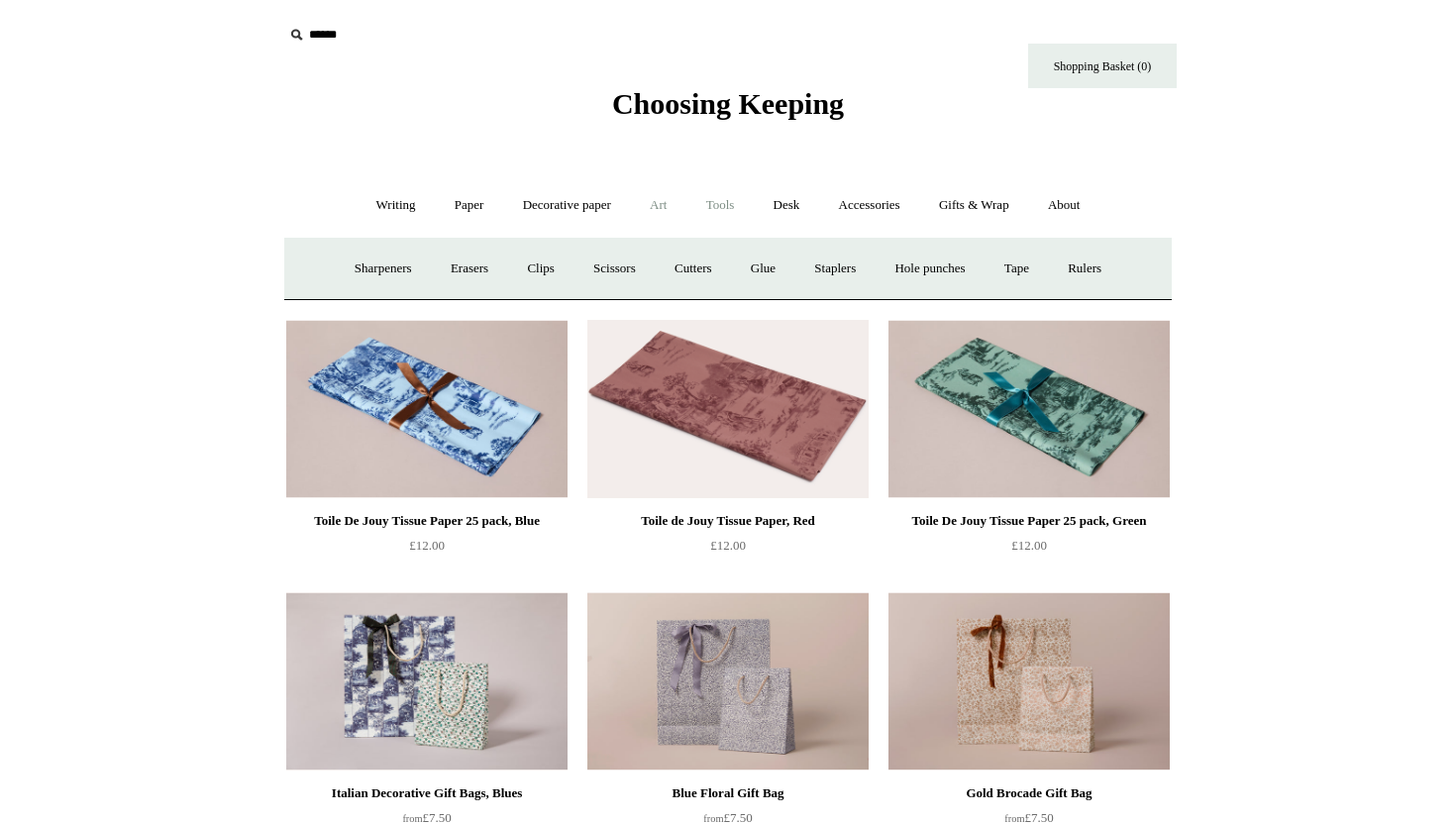 click on "Art +" at bounding box center (658, 205) 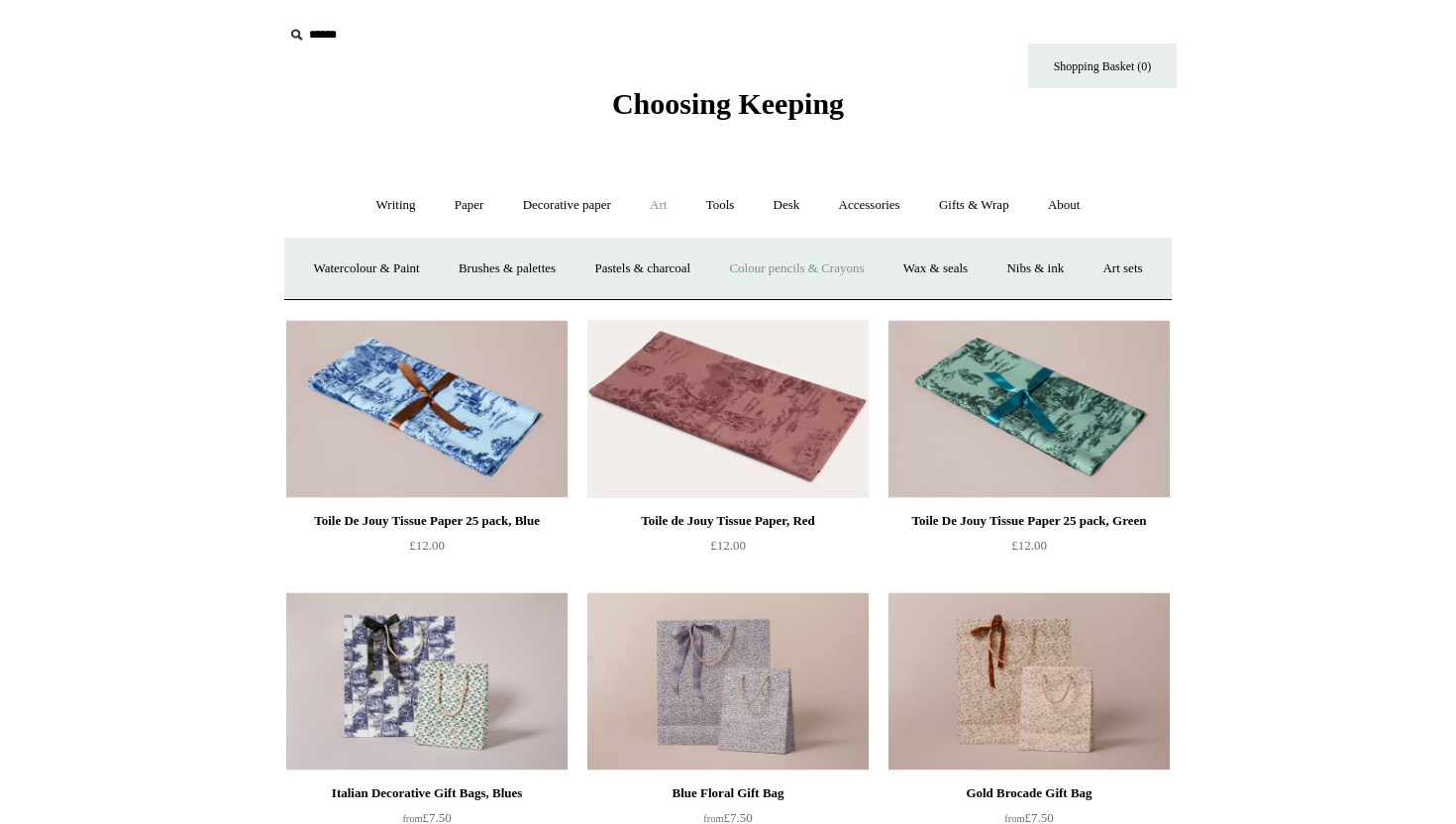 click on "Colour pencils & Crayons" at bounding box center [796, 268] 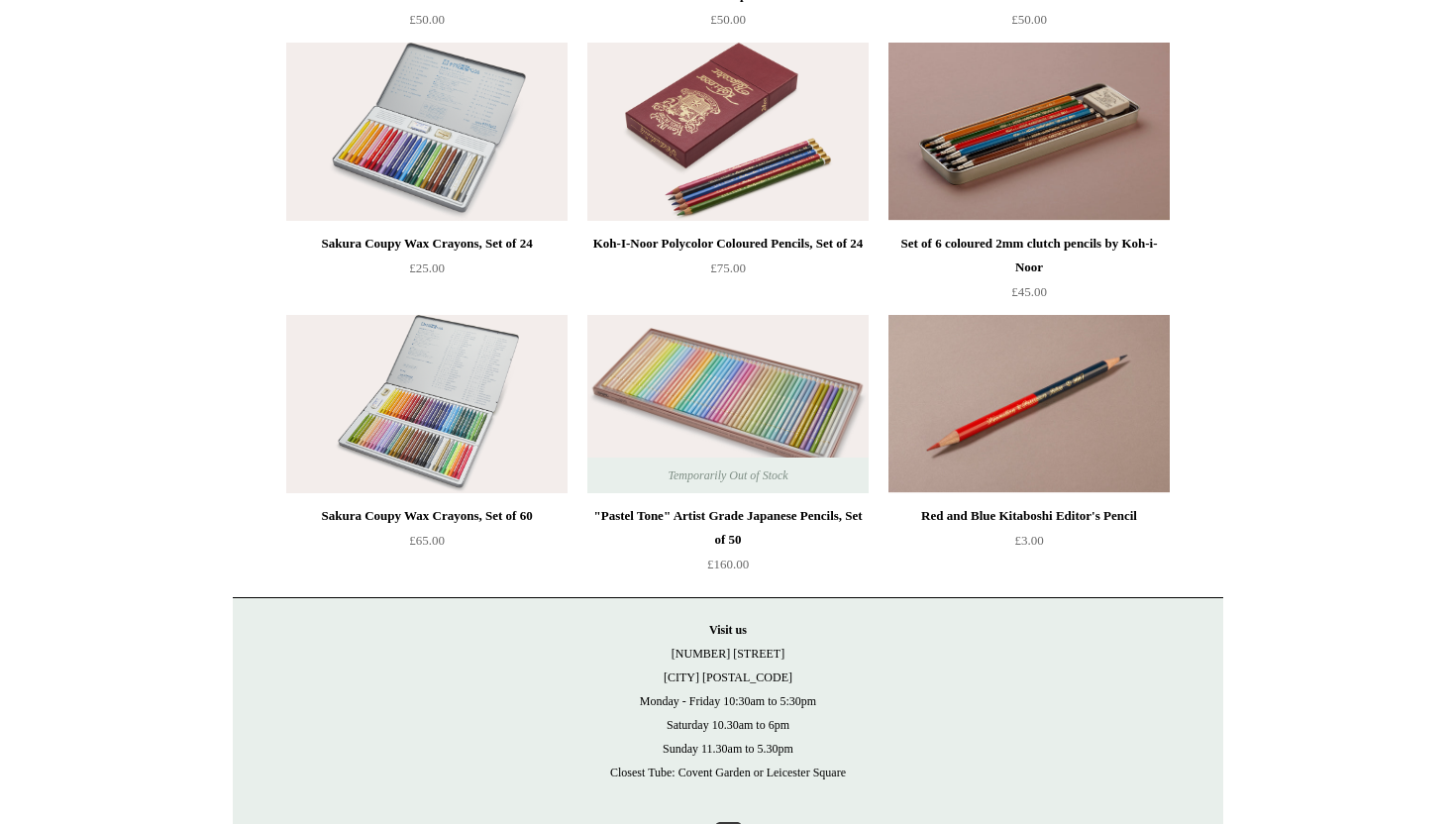 scroll, scrollTop: 0, scrollLeft: 0, axis: both 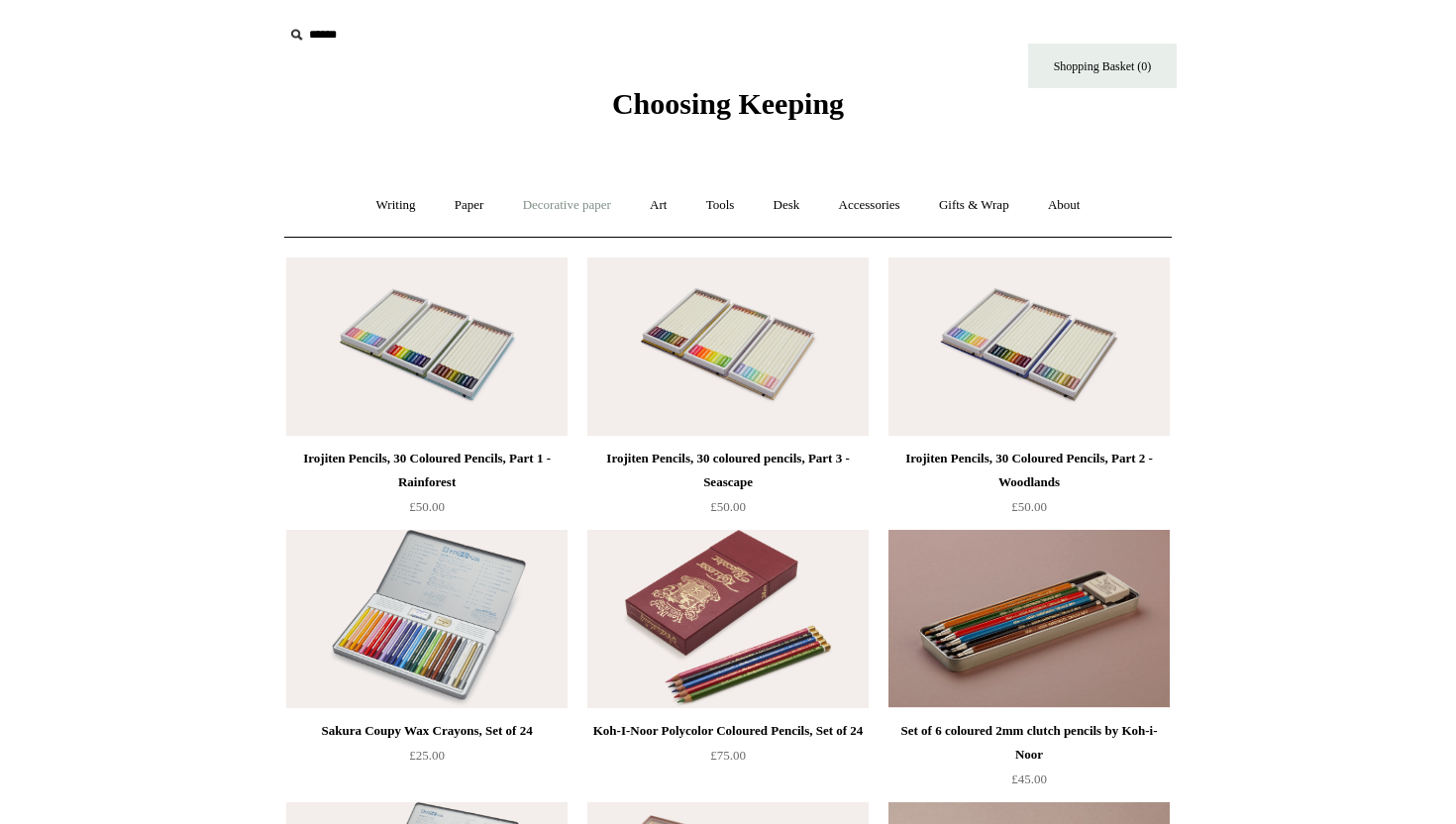 click on "Decorative paper +" at bounding box center [567, 205] 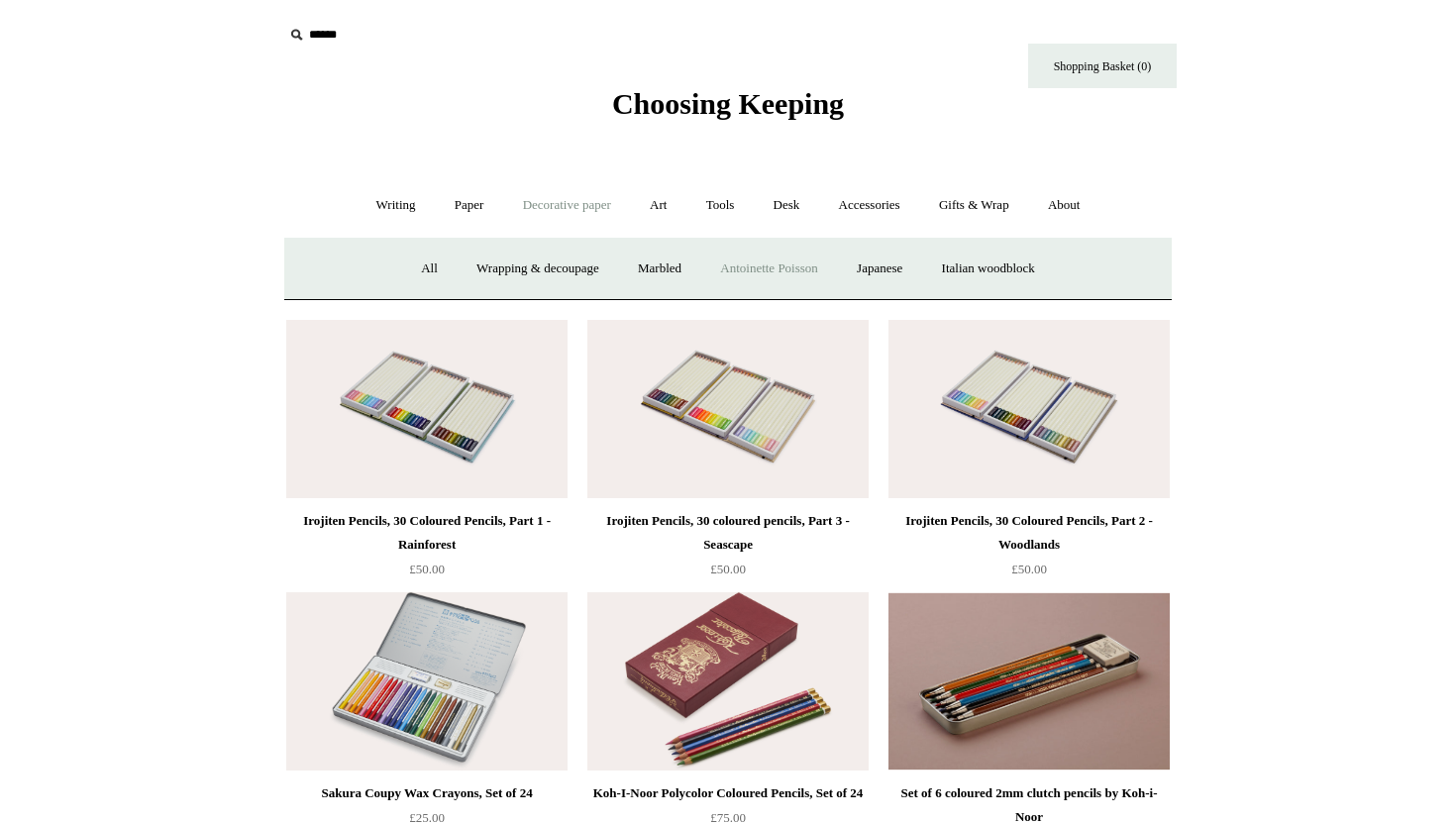 click on "Antoinette Poisson" at bounding box center [769, 268] 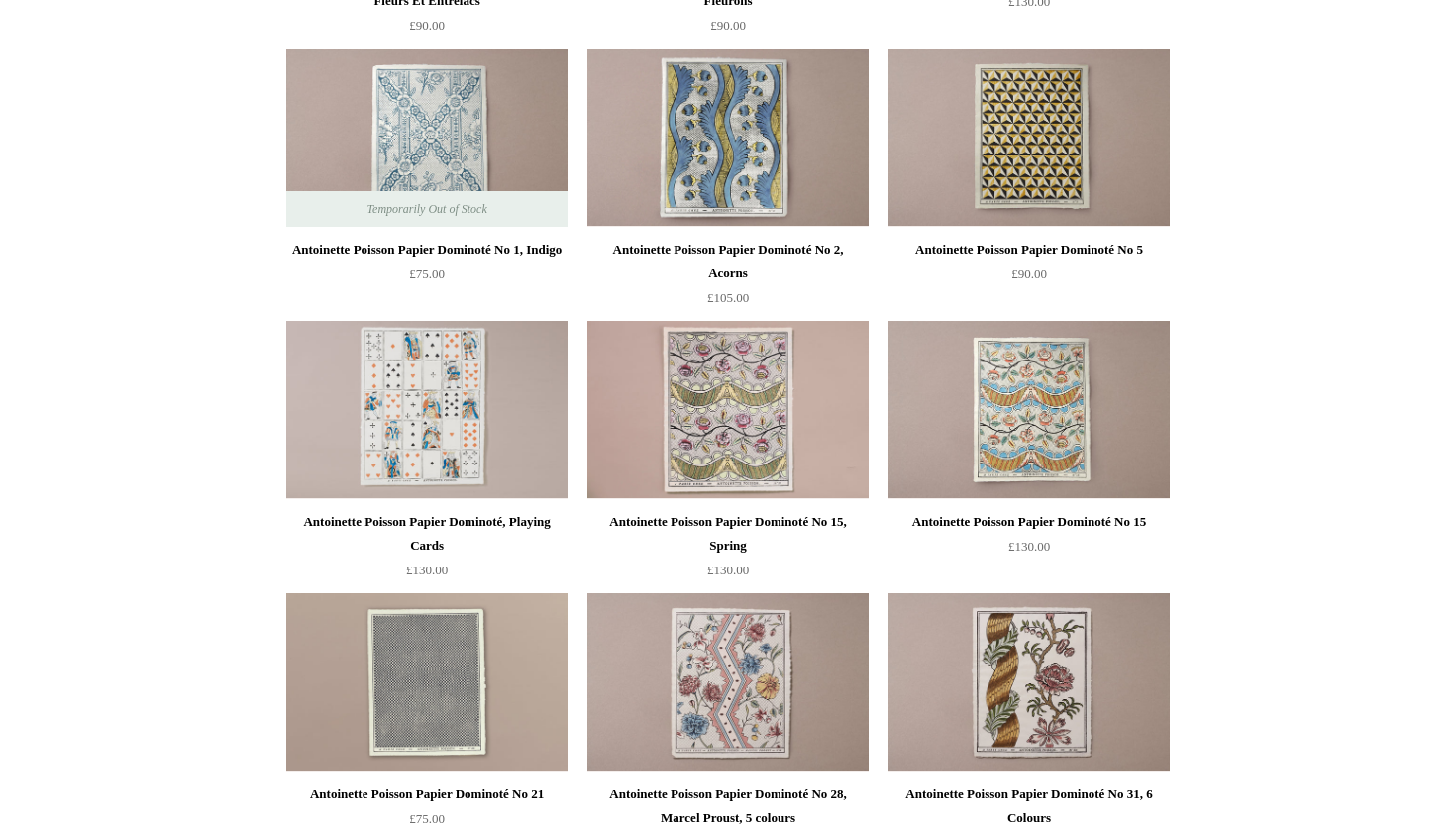 scroll, scrollTop: 0, scrollLeft: 0, axis: both 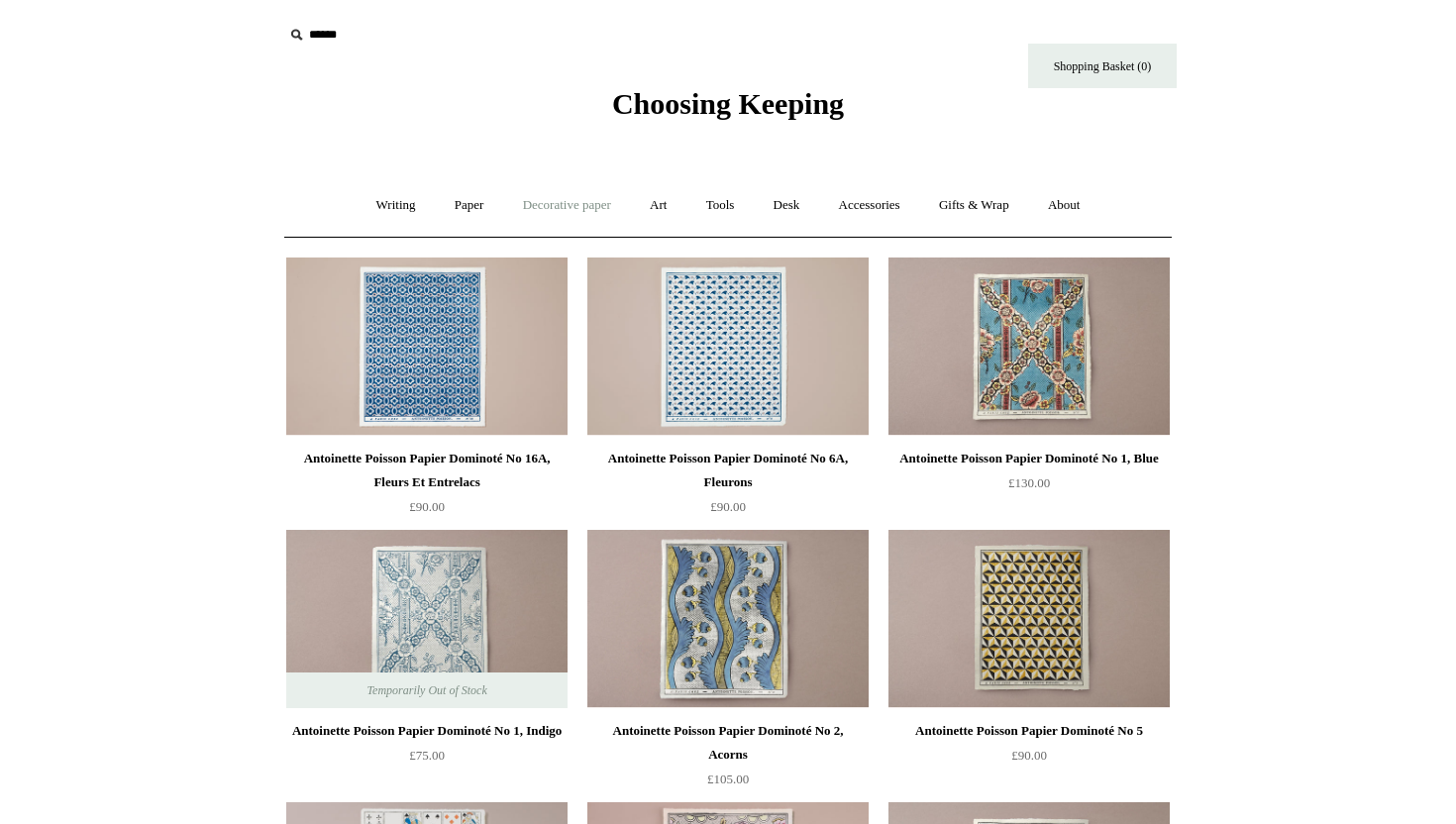 click on "Decorative paper +" at bounding box center [567, 205] 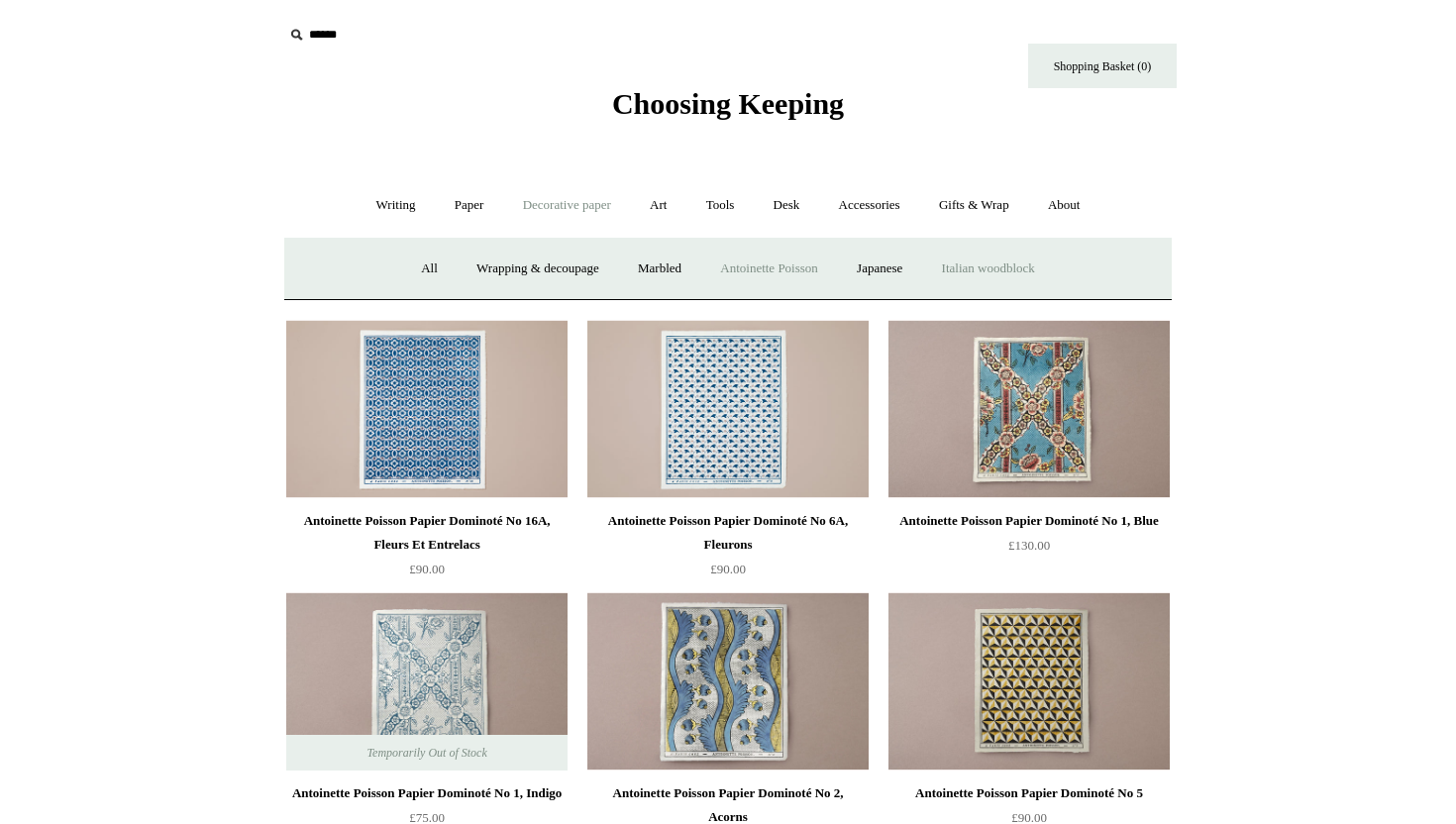 click on "Italian woodblock" at bounding box center [988, 268] 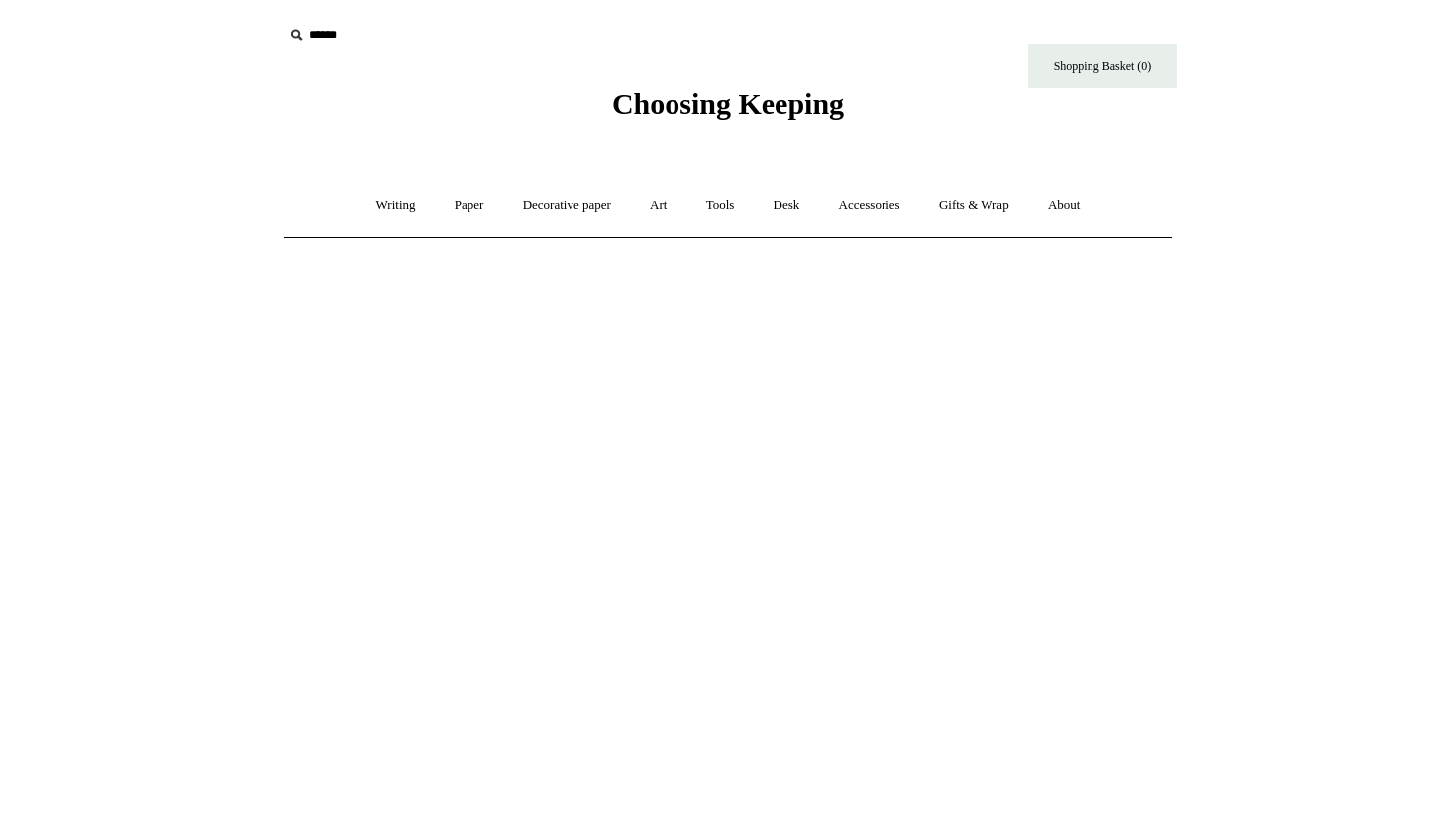 scroll, scrollTop: 0, scrollLeft: 0, axis: both 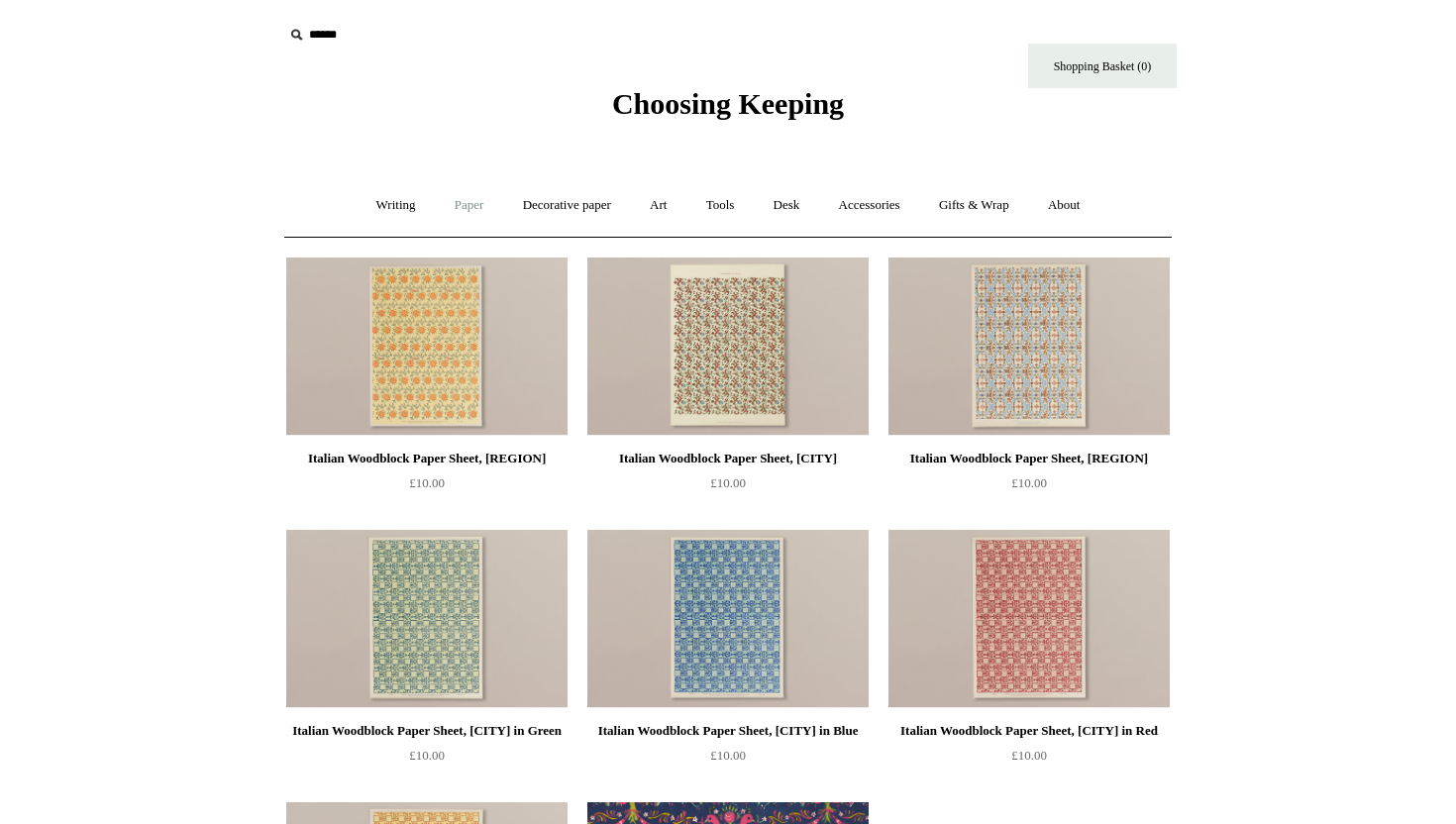click on "Paper +" at bounding box center [469, 205] 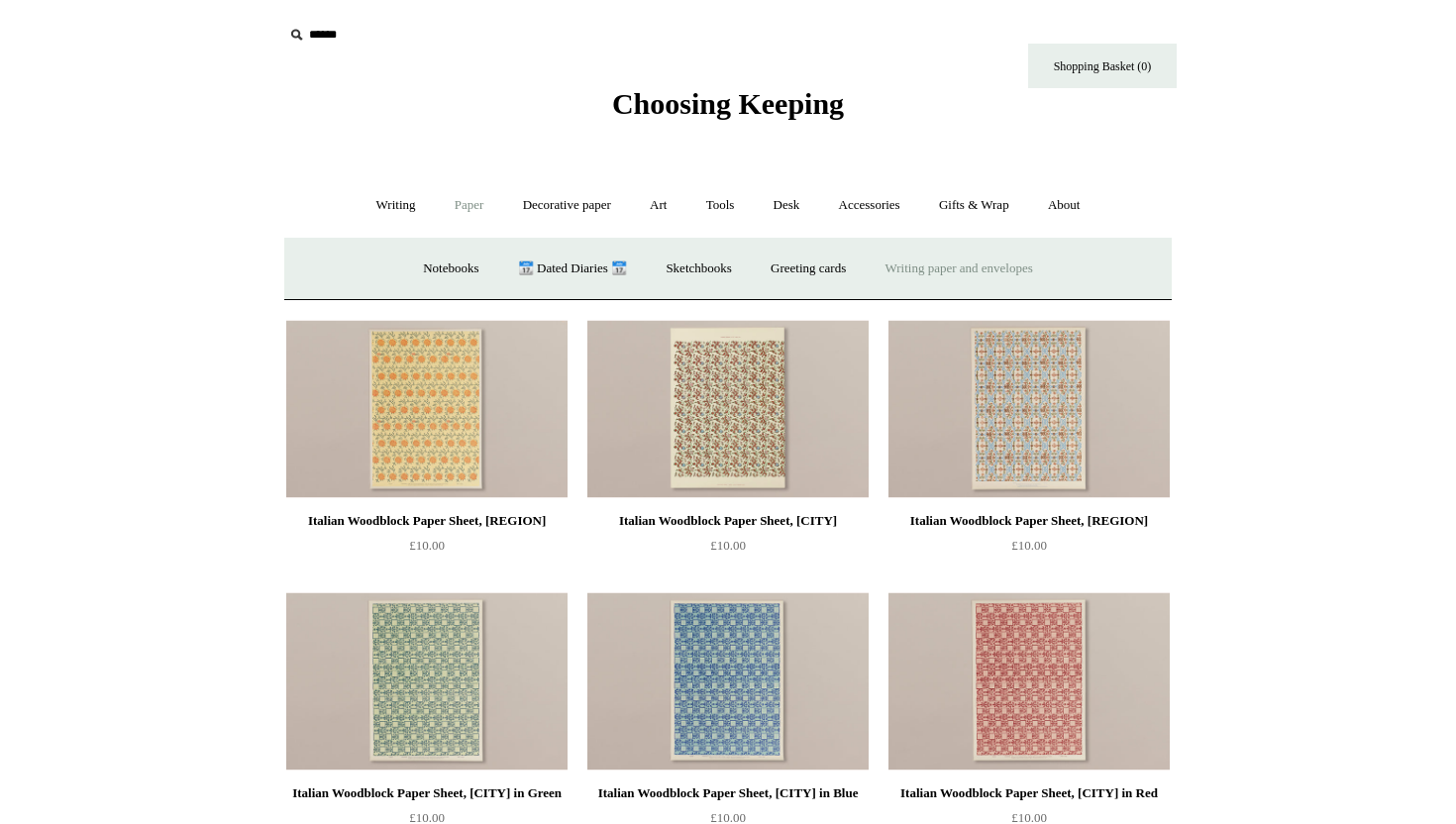 click on "Writing paper and envelopes +" at bounding box center (959, 268) 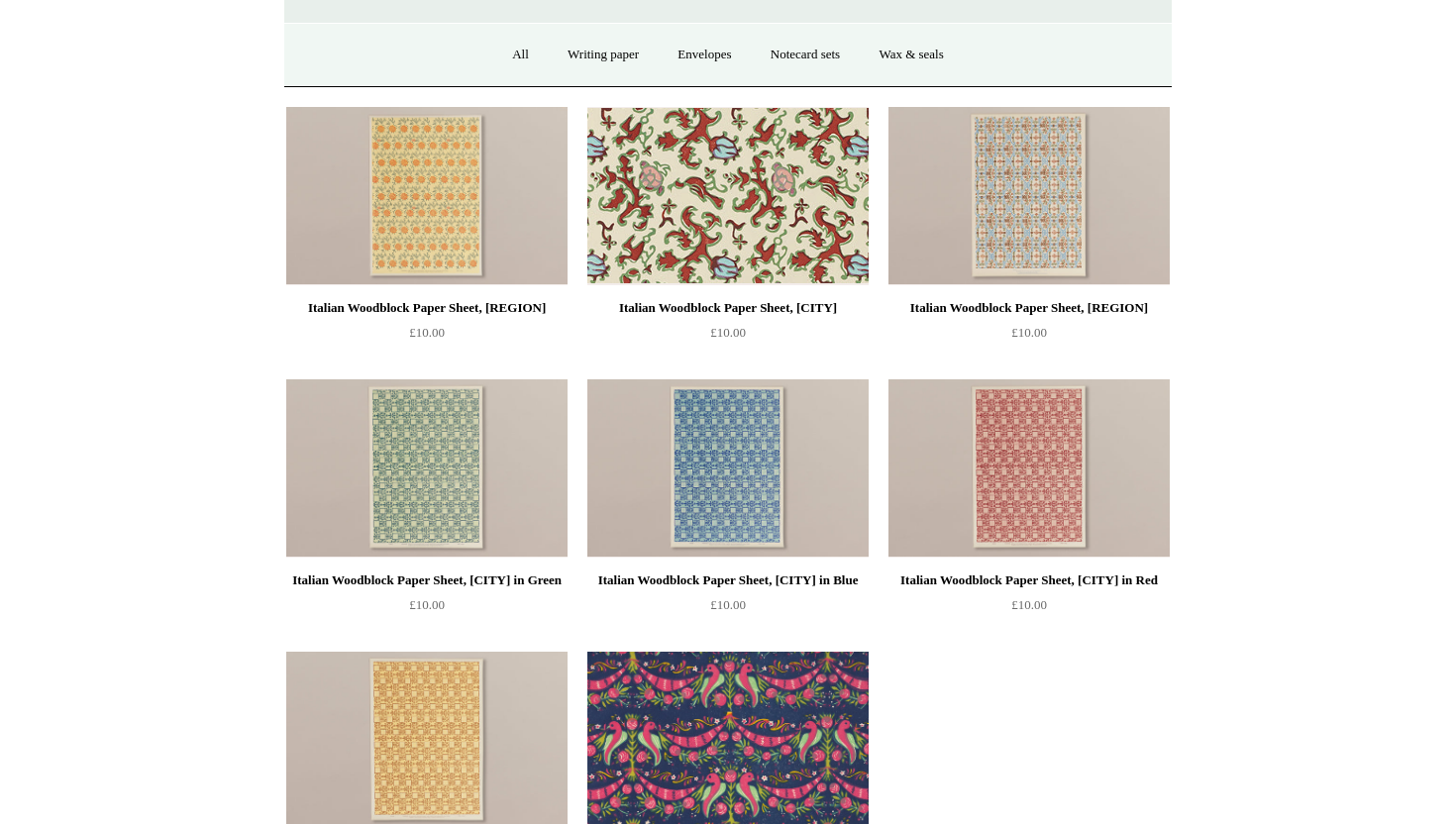 scroll, scrollTop: 0, scrollLeft: 0, axis: both 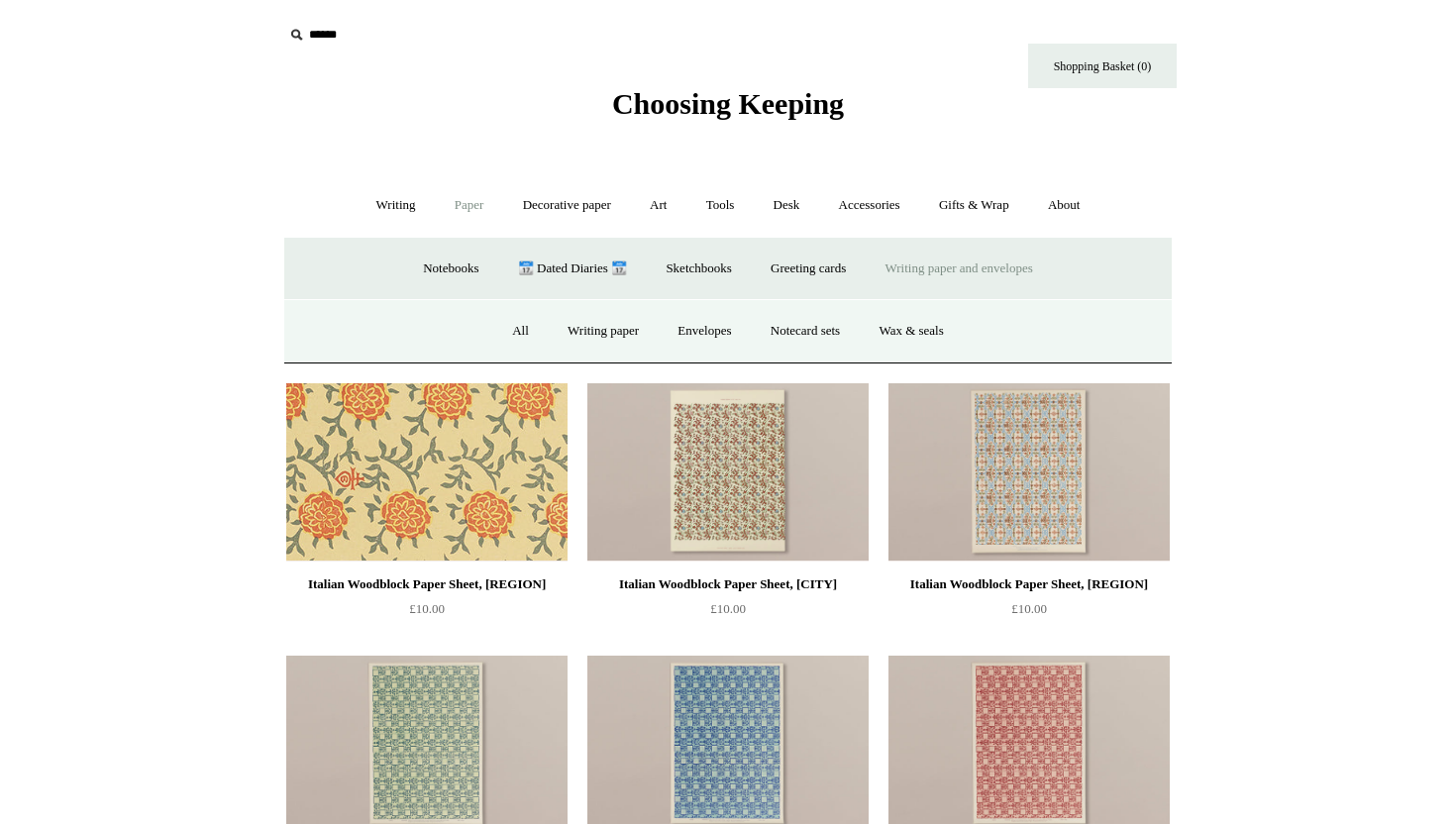 click at bounding box center [427, 472] 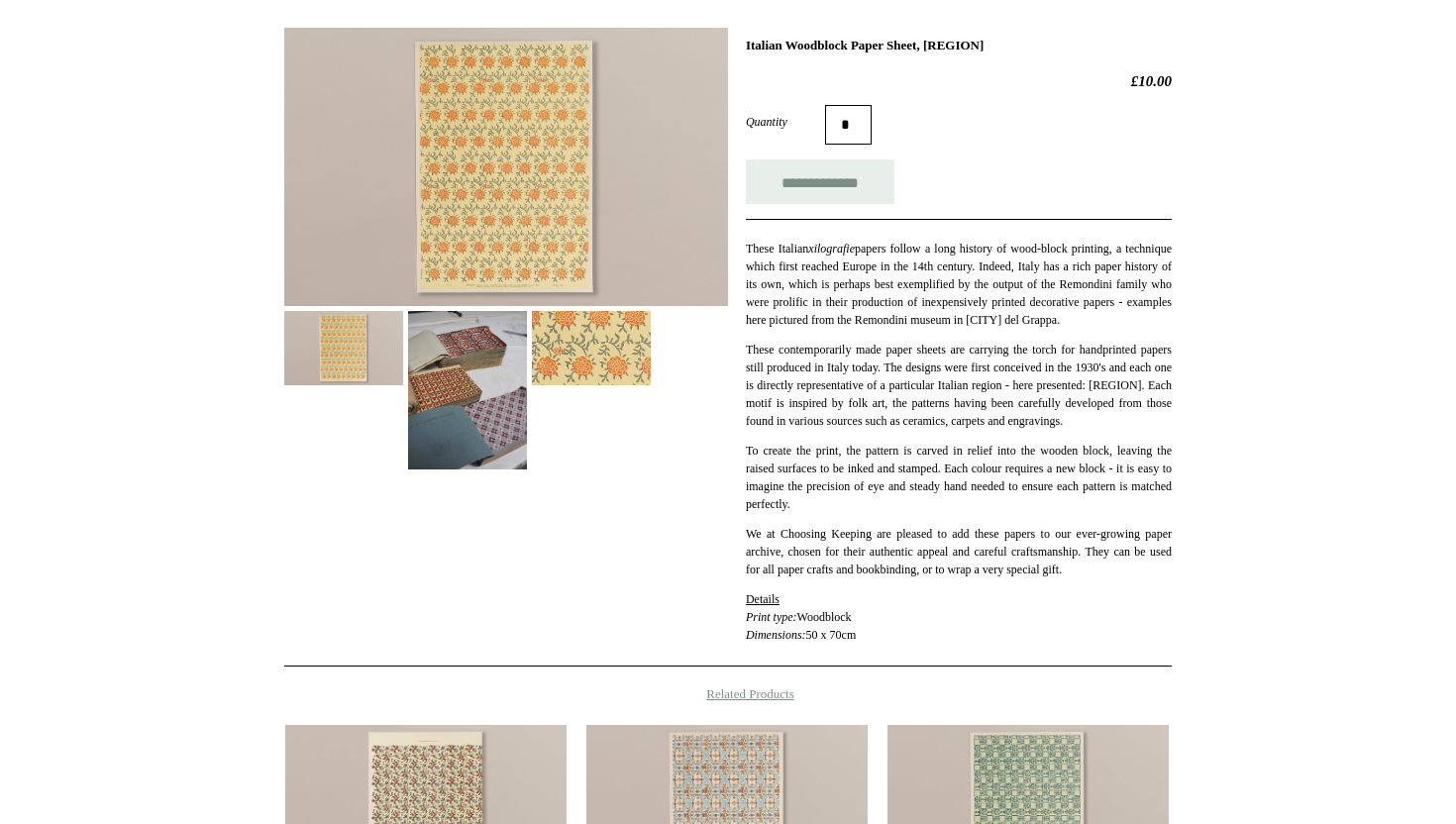 scroll, scrollTop: 0, scrollLeft: 0, axis: both 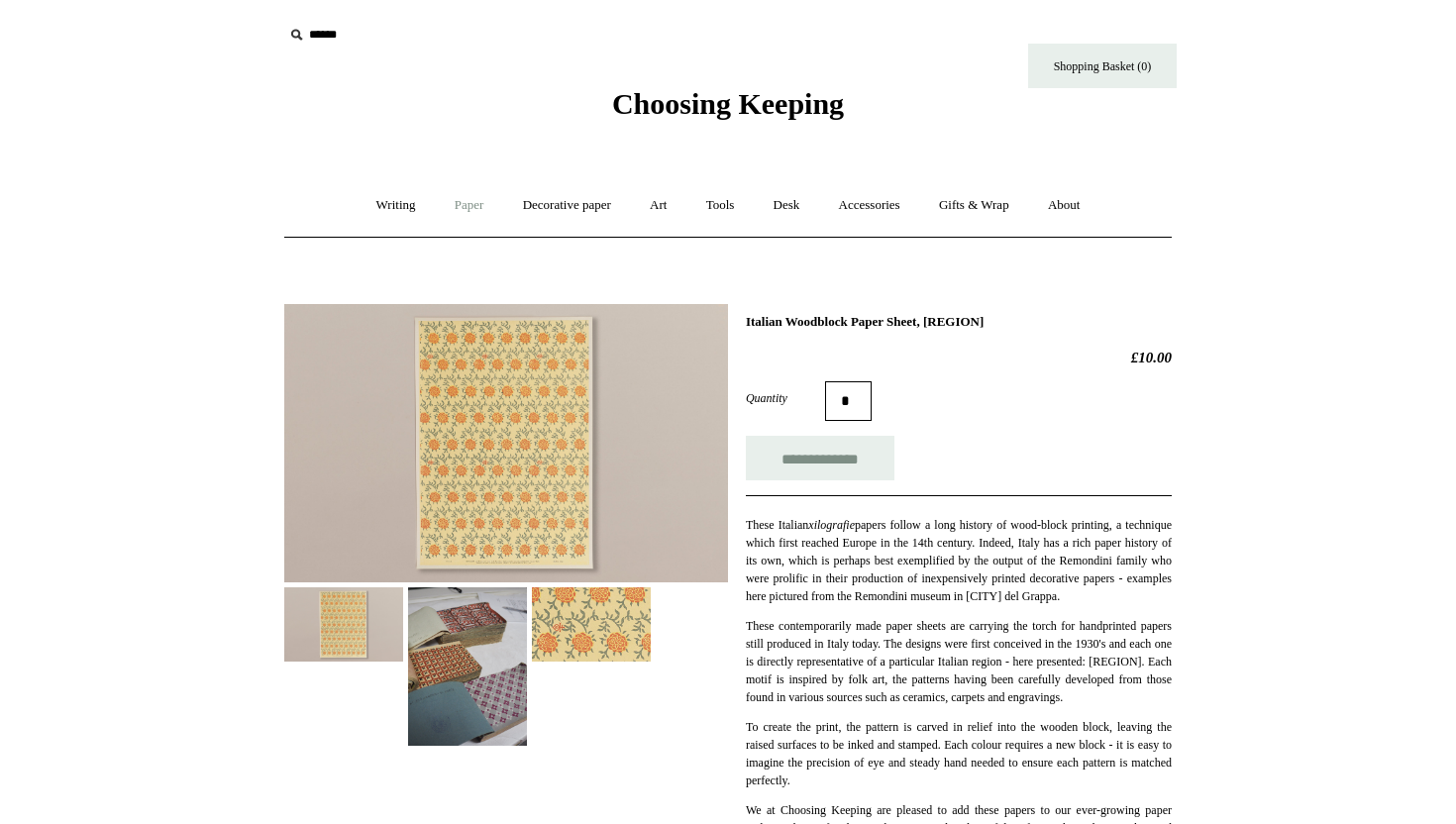 click on "Paper +" at bounding box center [469, 205] 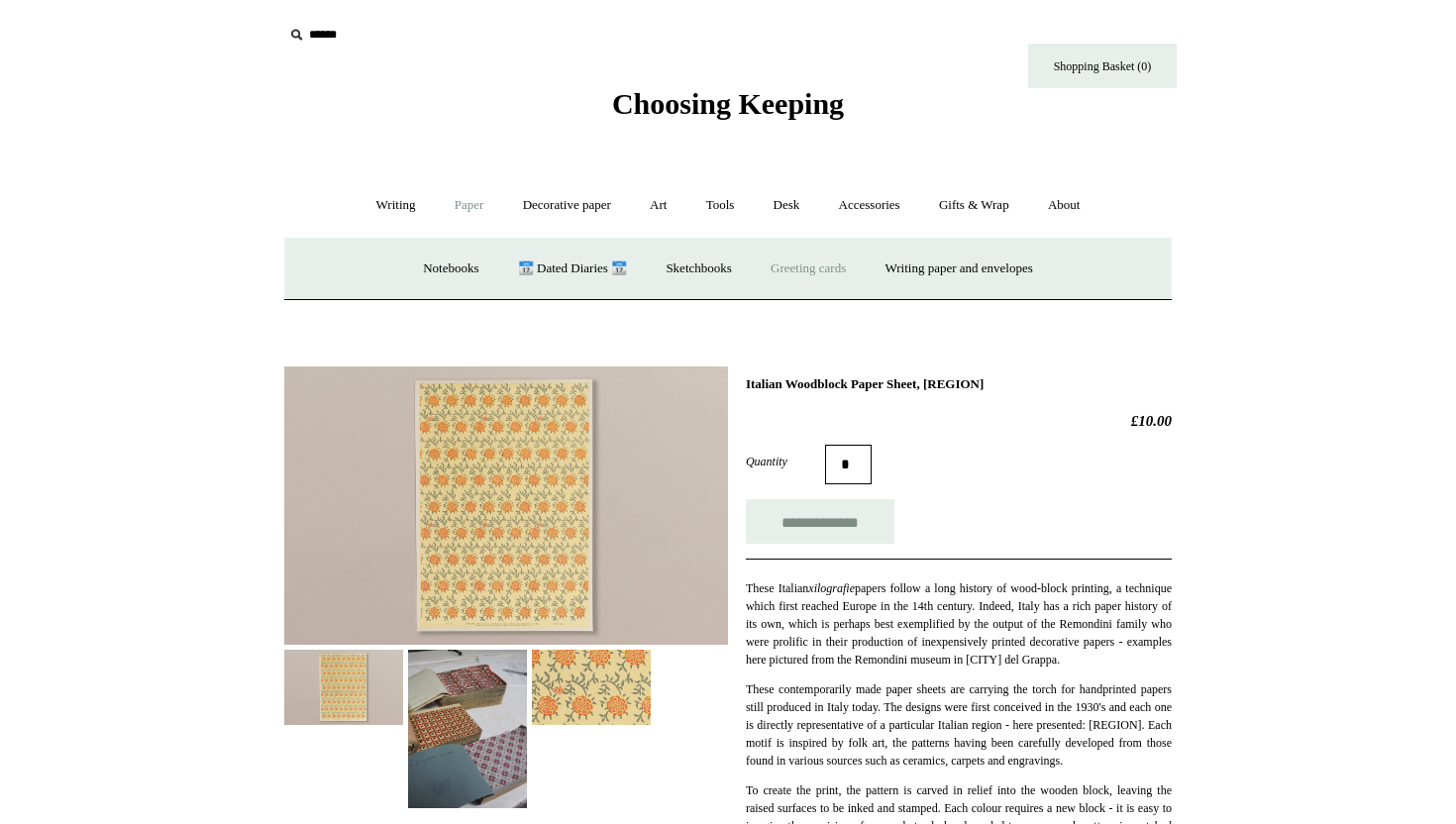 click on "Greeting cards +" at bounding box center (808, 268) 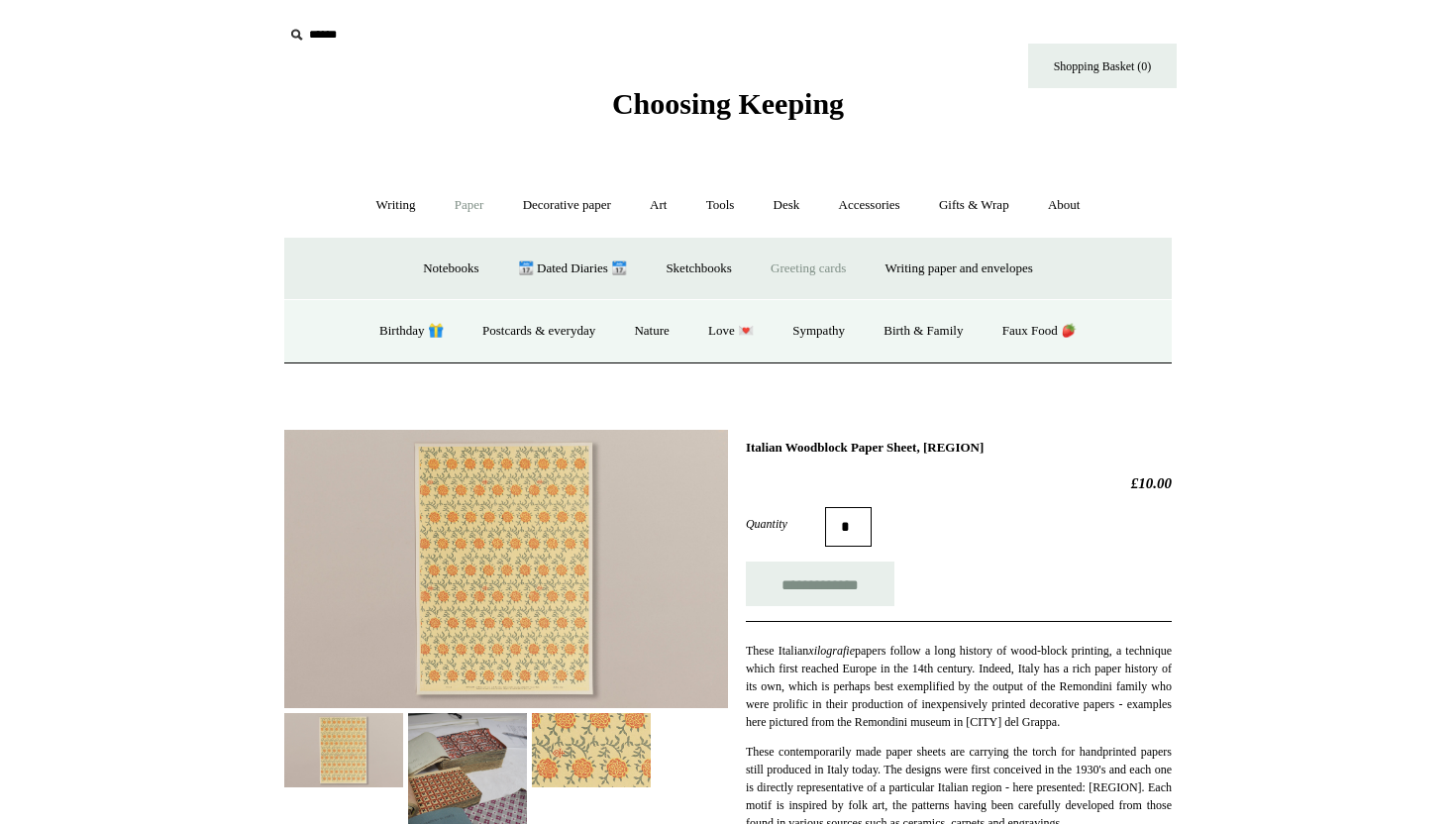 scroll, scrollTop: 4, scrollLeft: 0, axis: vertical 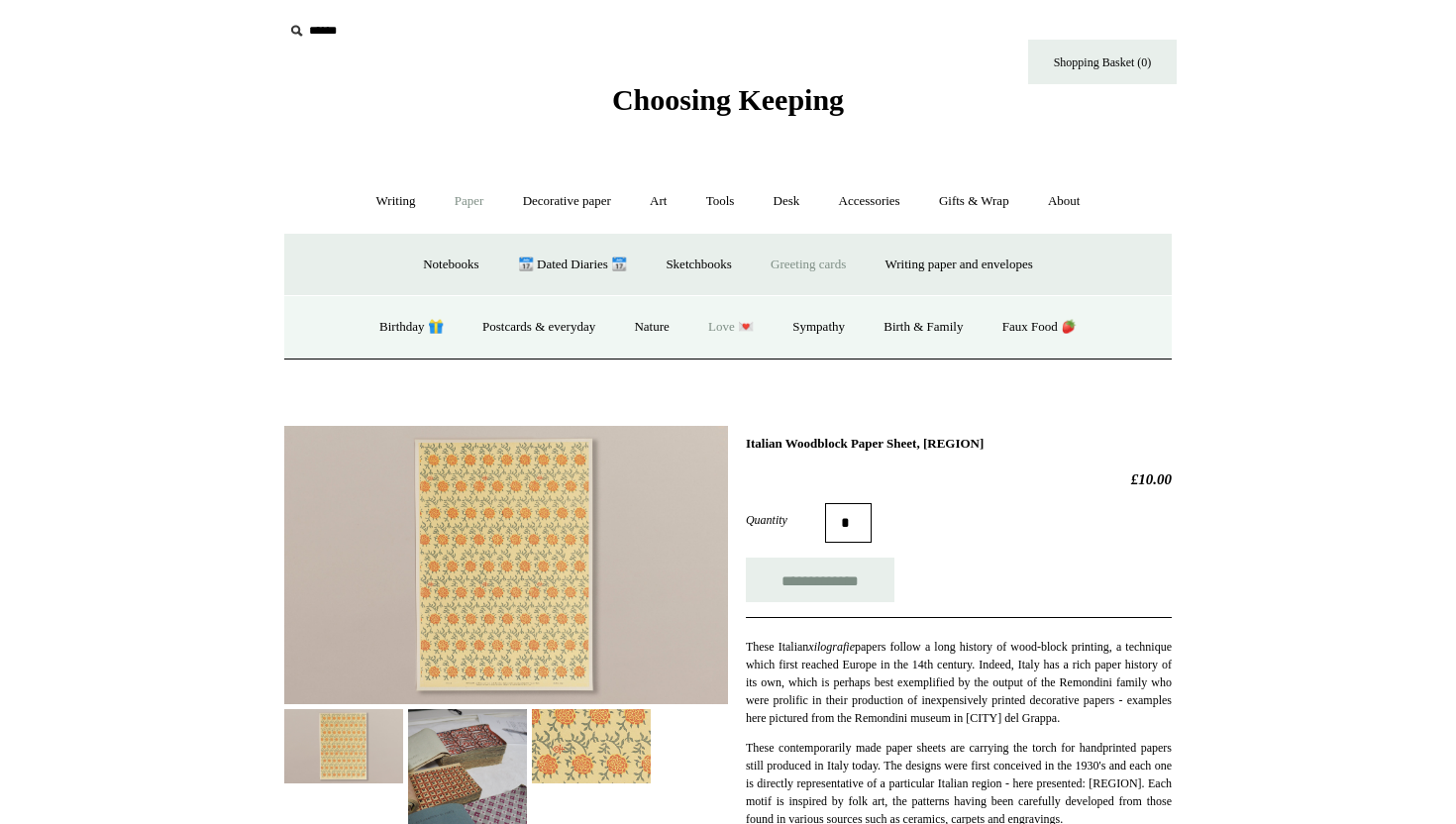 click on "Love 💌" at bounding box center [731, 327] 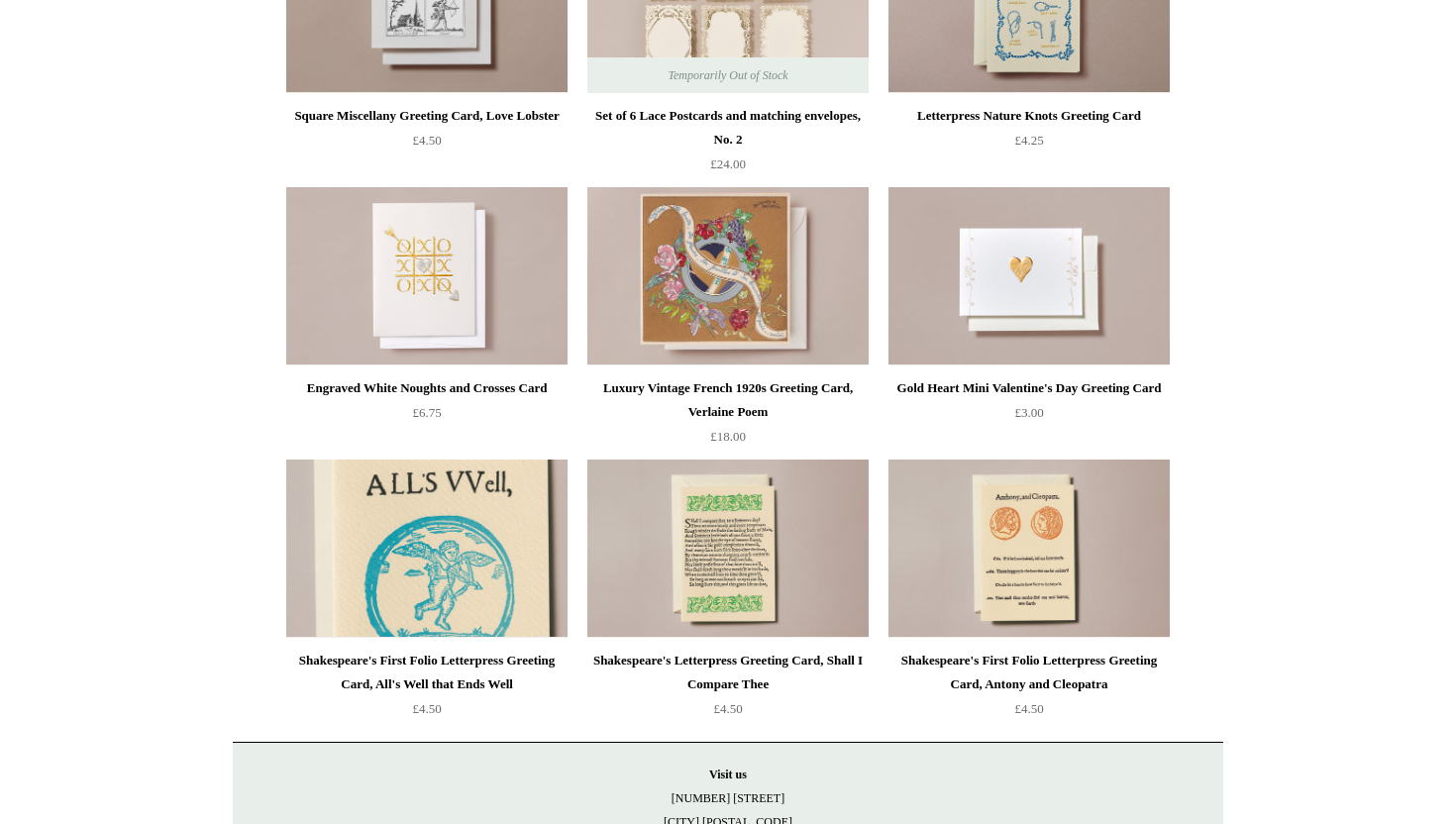 scroll, scrollTop: 0, scrollLeft: 0, axis: both 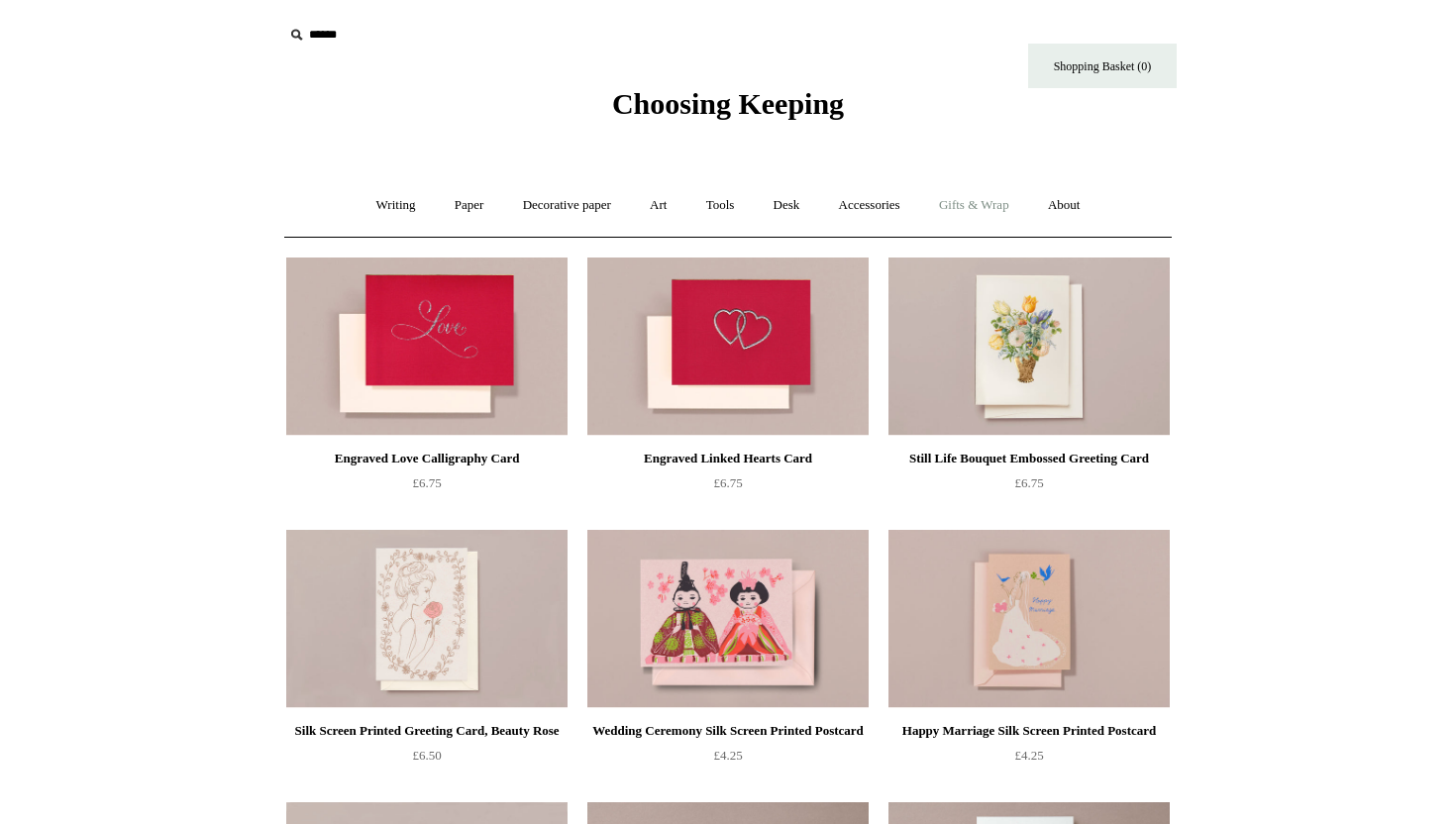 click on "Gifts & Wrap +" at bounding box center (974, 205) 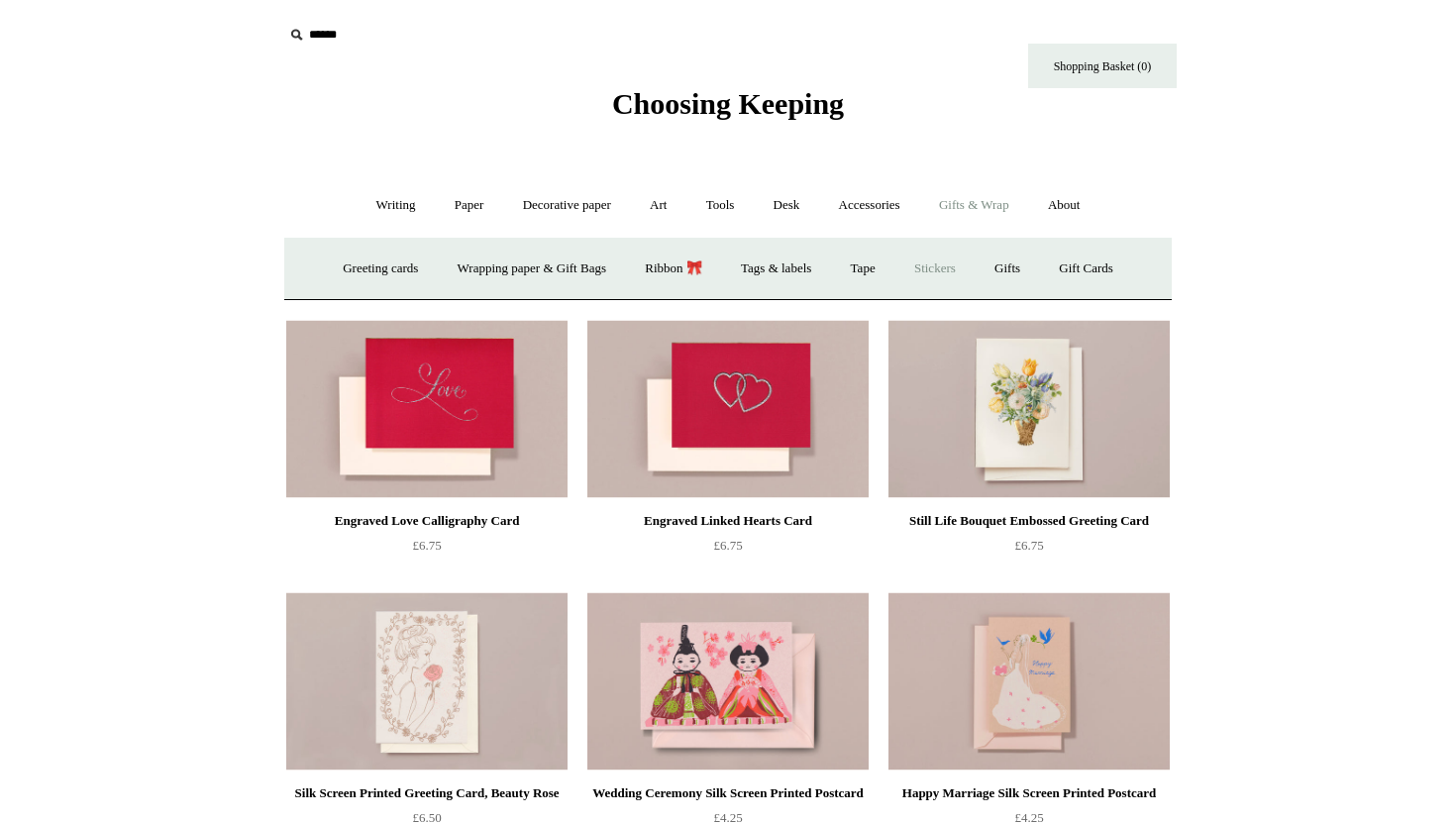 click on "Stickers" at bounding box center (935, 268) 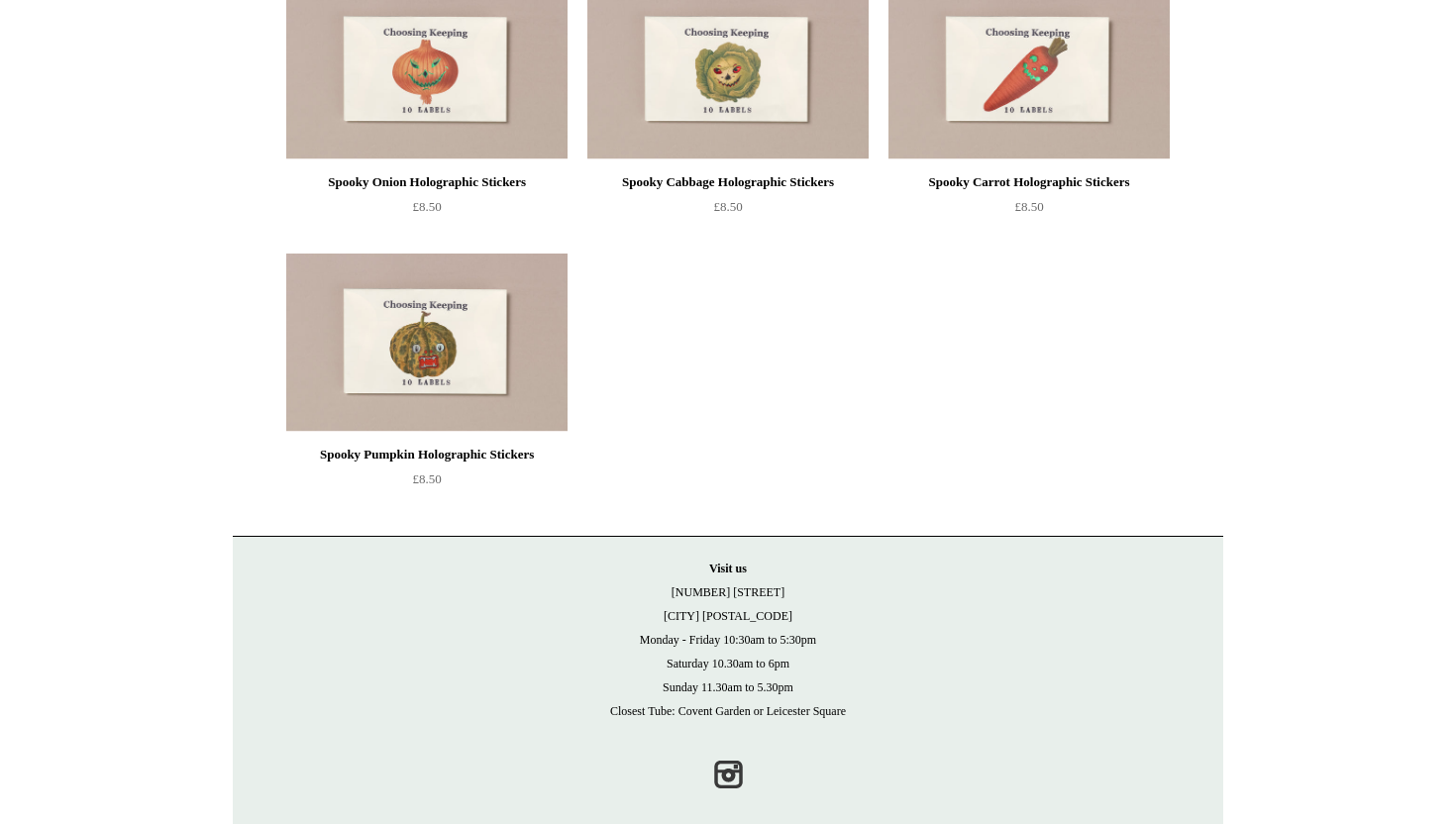 scroll, scrollTop: 0, scrollLeft: 0, axis: both 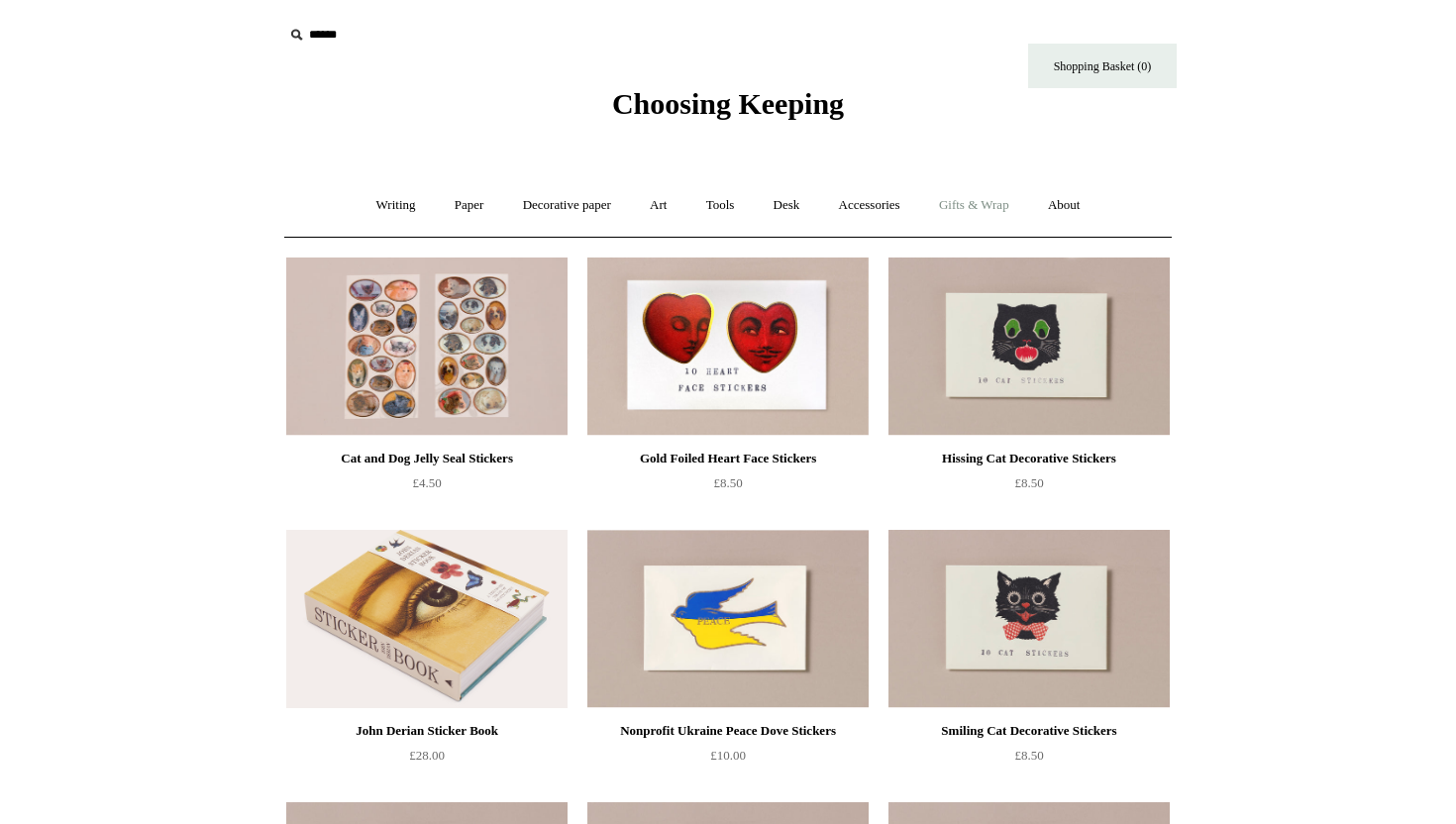click on "Gifts & Wrap +" at bounding box center (974, 205) 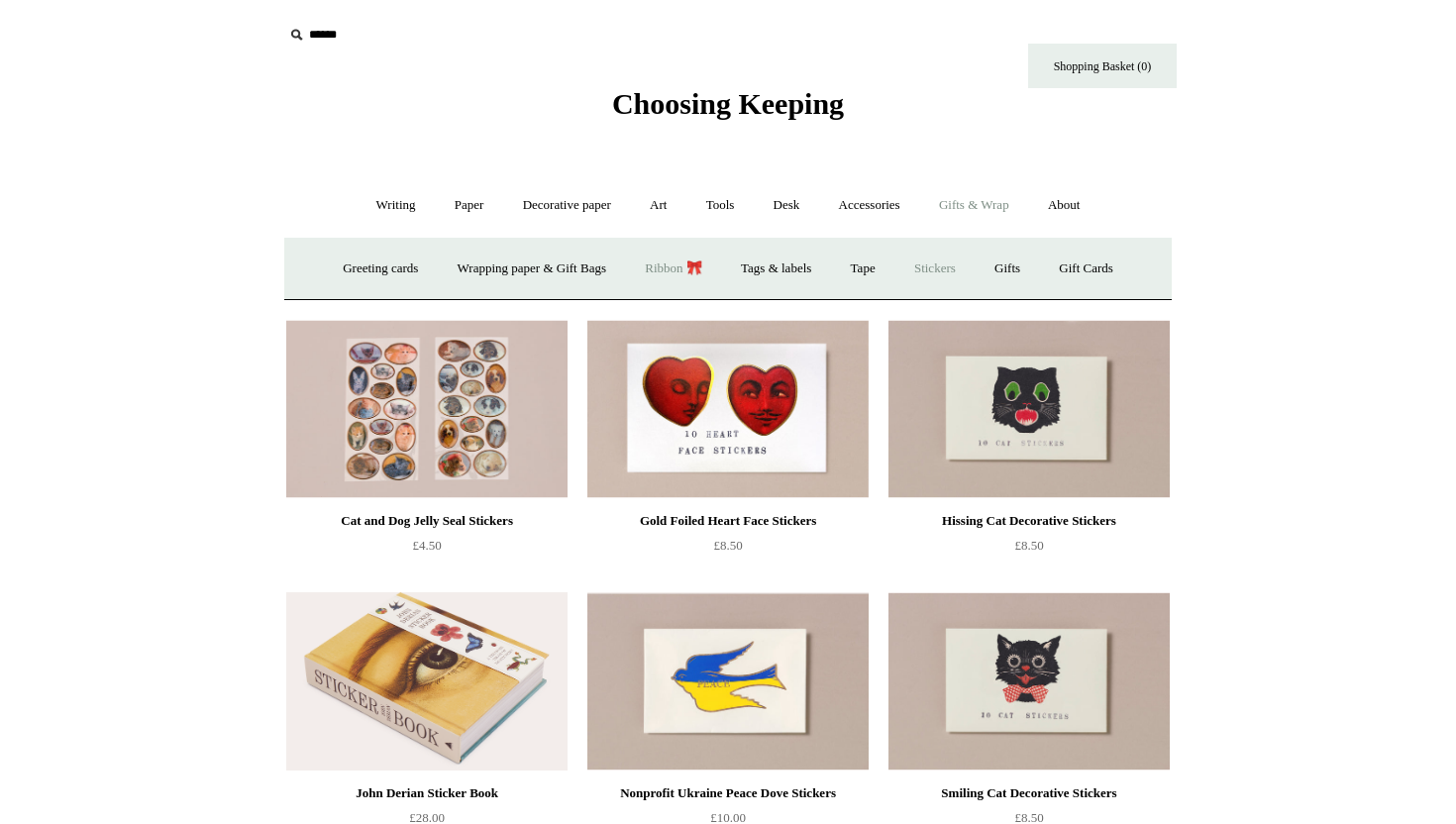 click on "Ribbon 🎀" at bounding box center (674, 268) 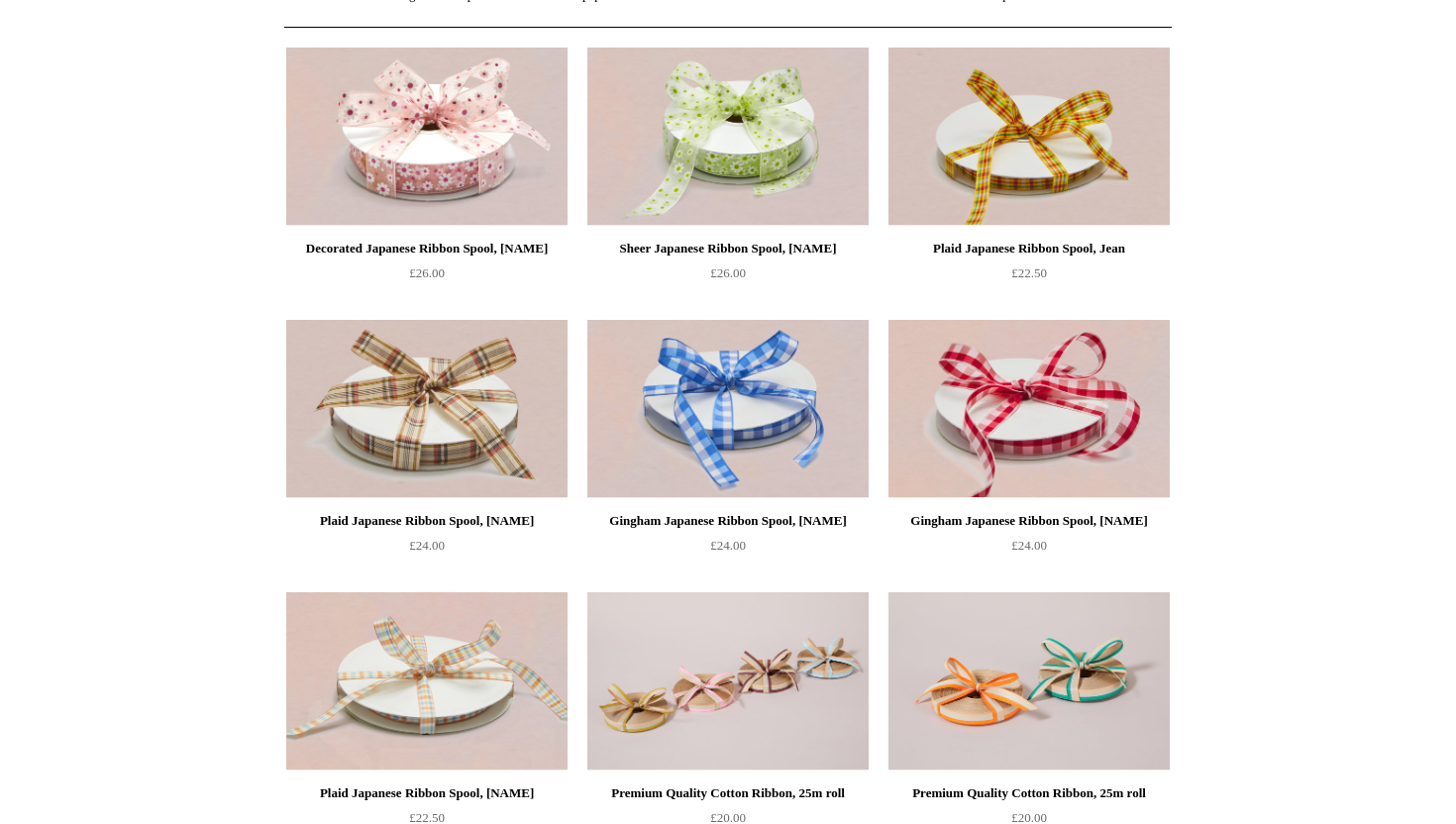 scroll, scrollTop: 0, scrollLeft: 0, axis: both 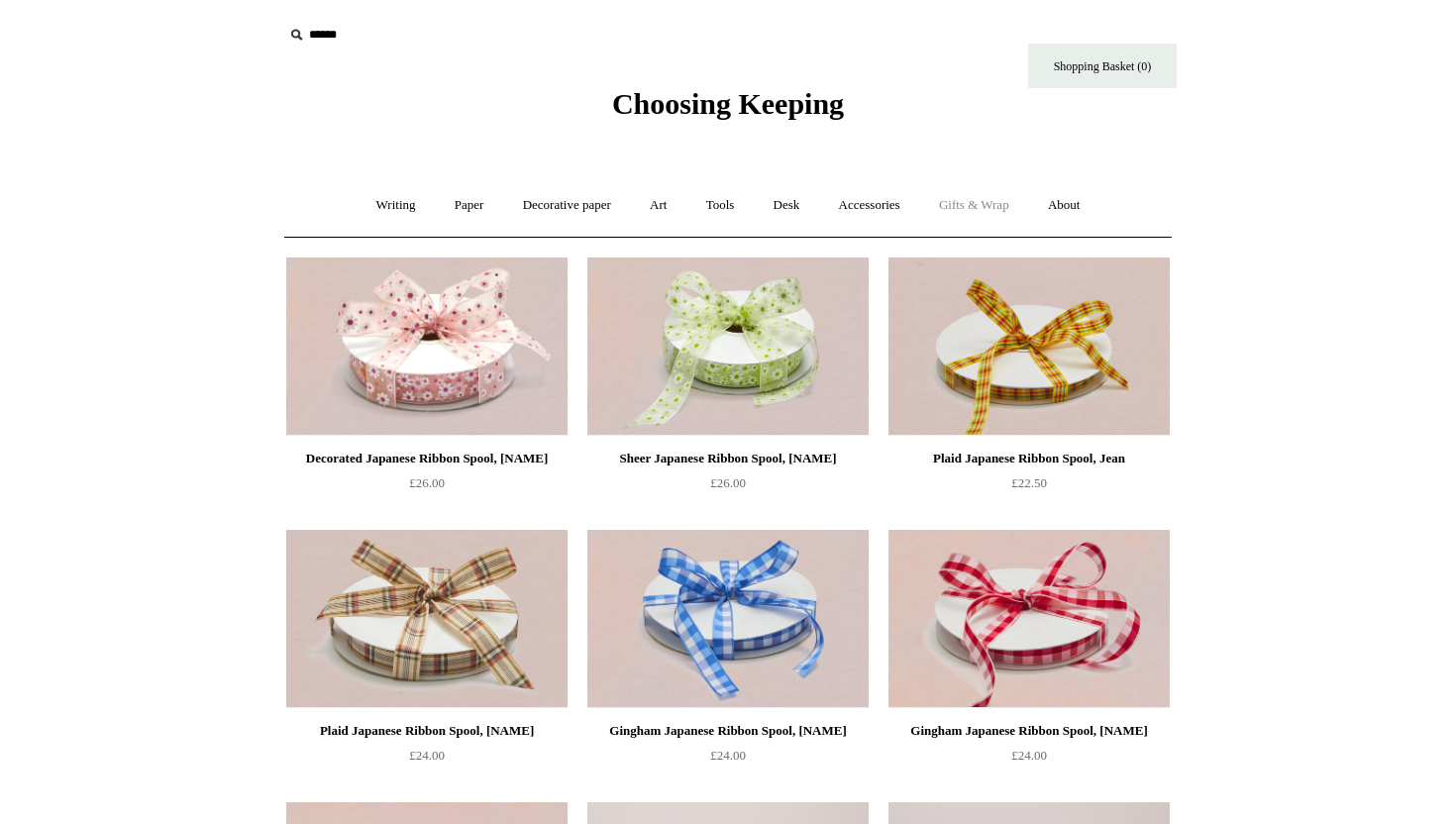 click on "Gifts & Wrap +" at bounding box center [974, 205] 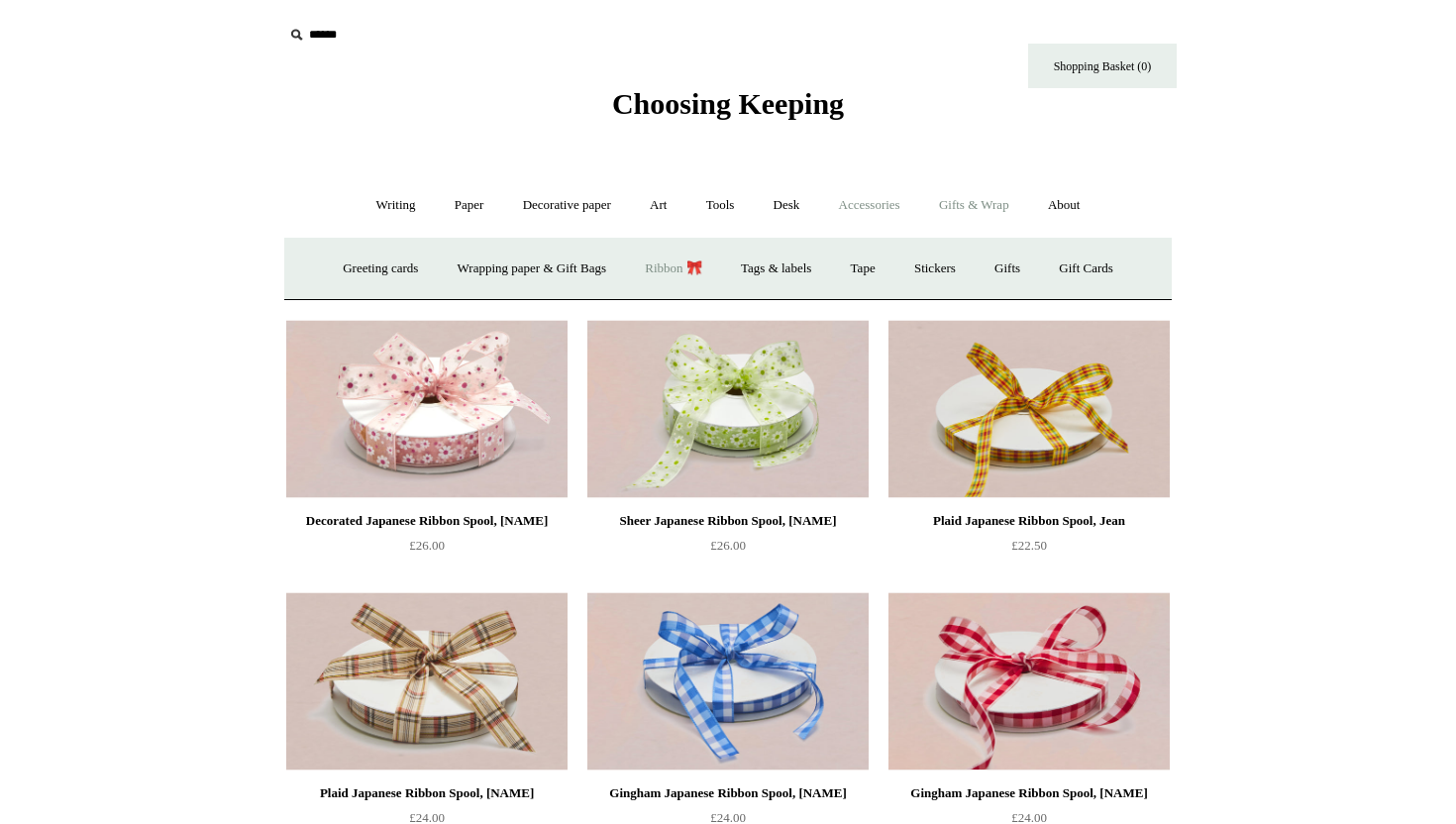 click on "Accessories +" at bounding box center (870, 205) 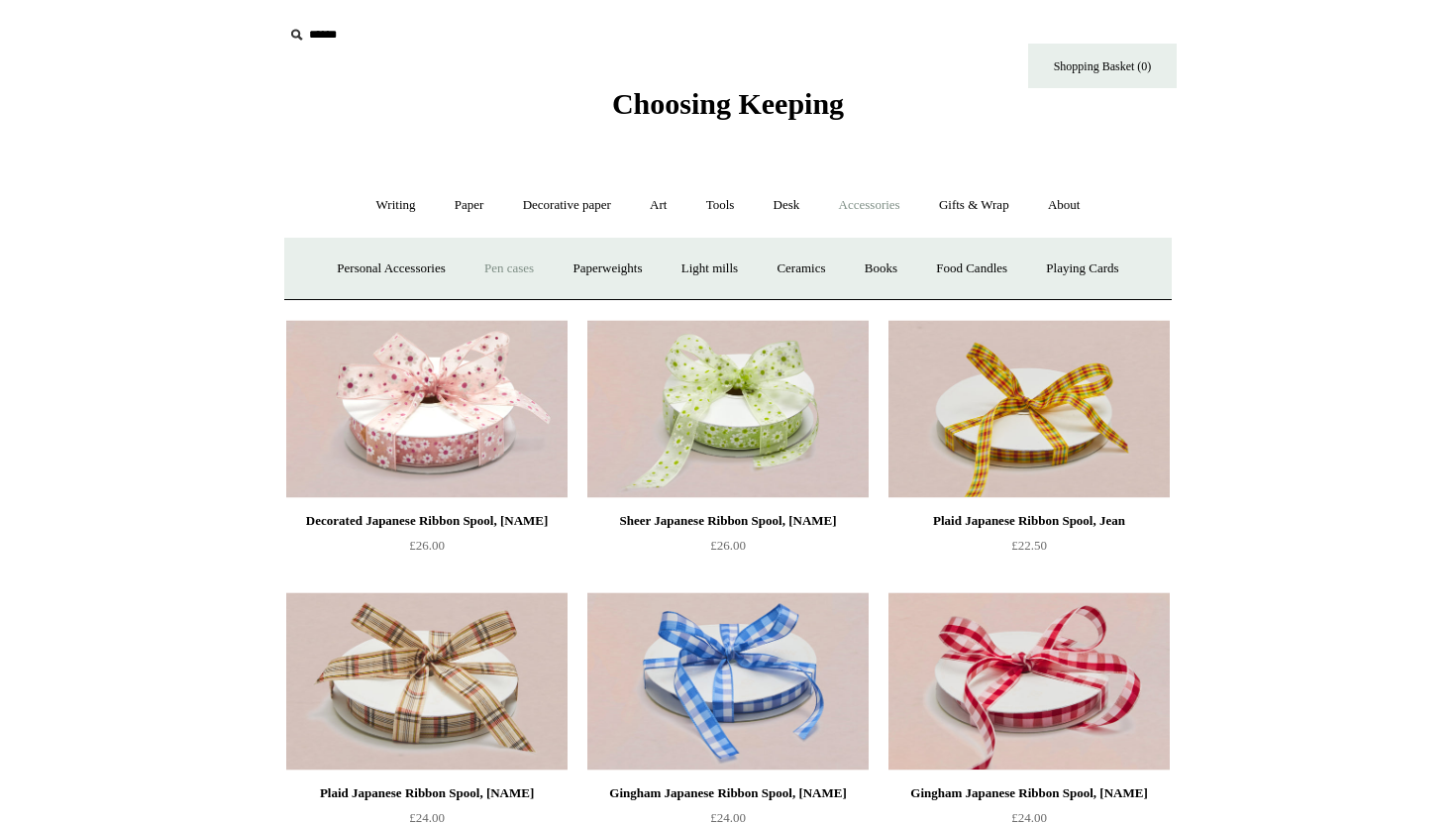 click on "Pen cases" at bounding box center (509, 268) 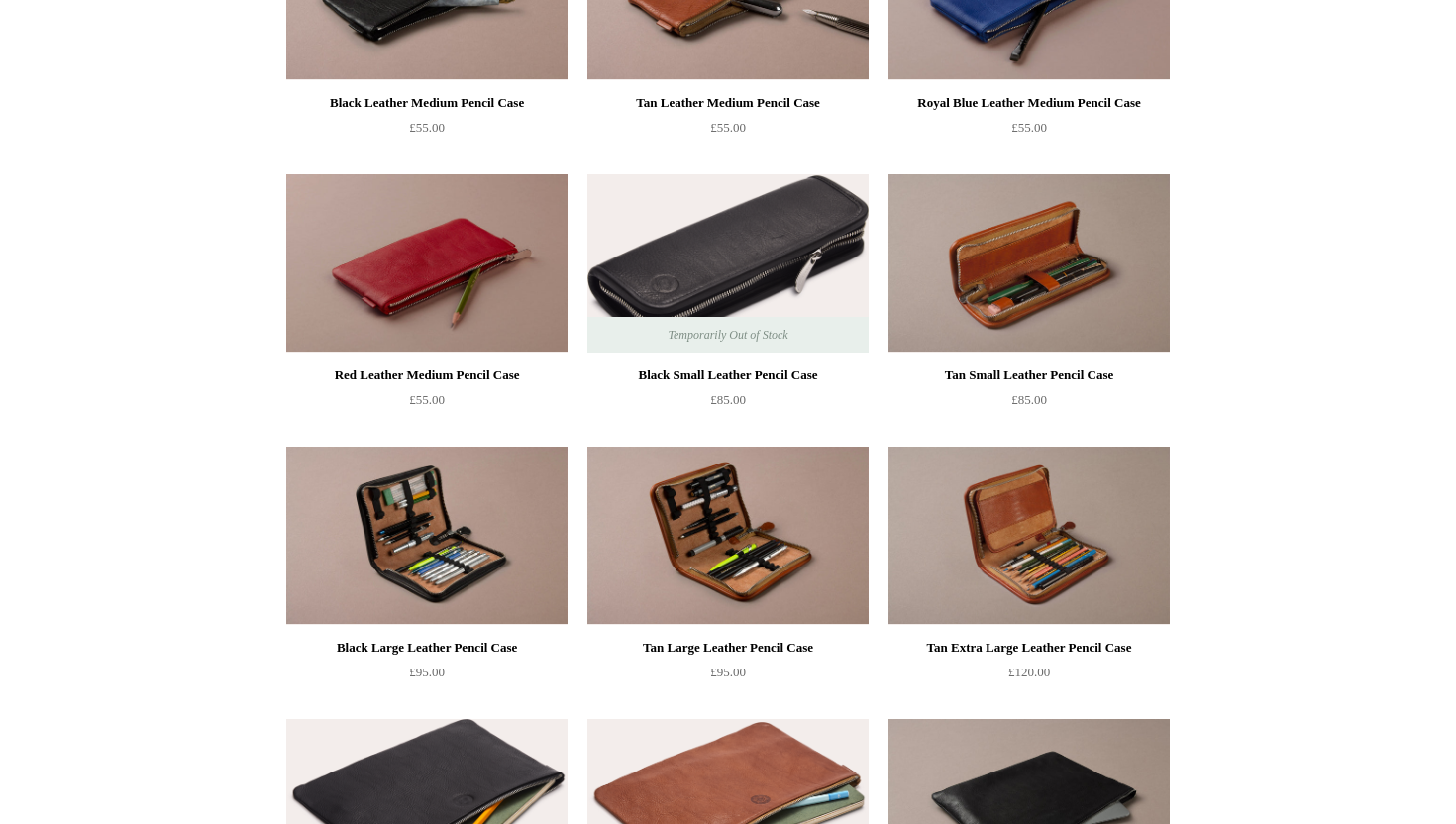 scroll, scrollTop: 0, scrollLeft: 0, axis: both 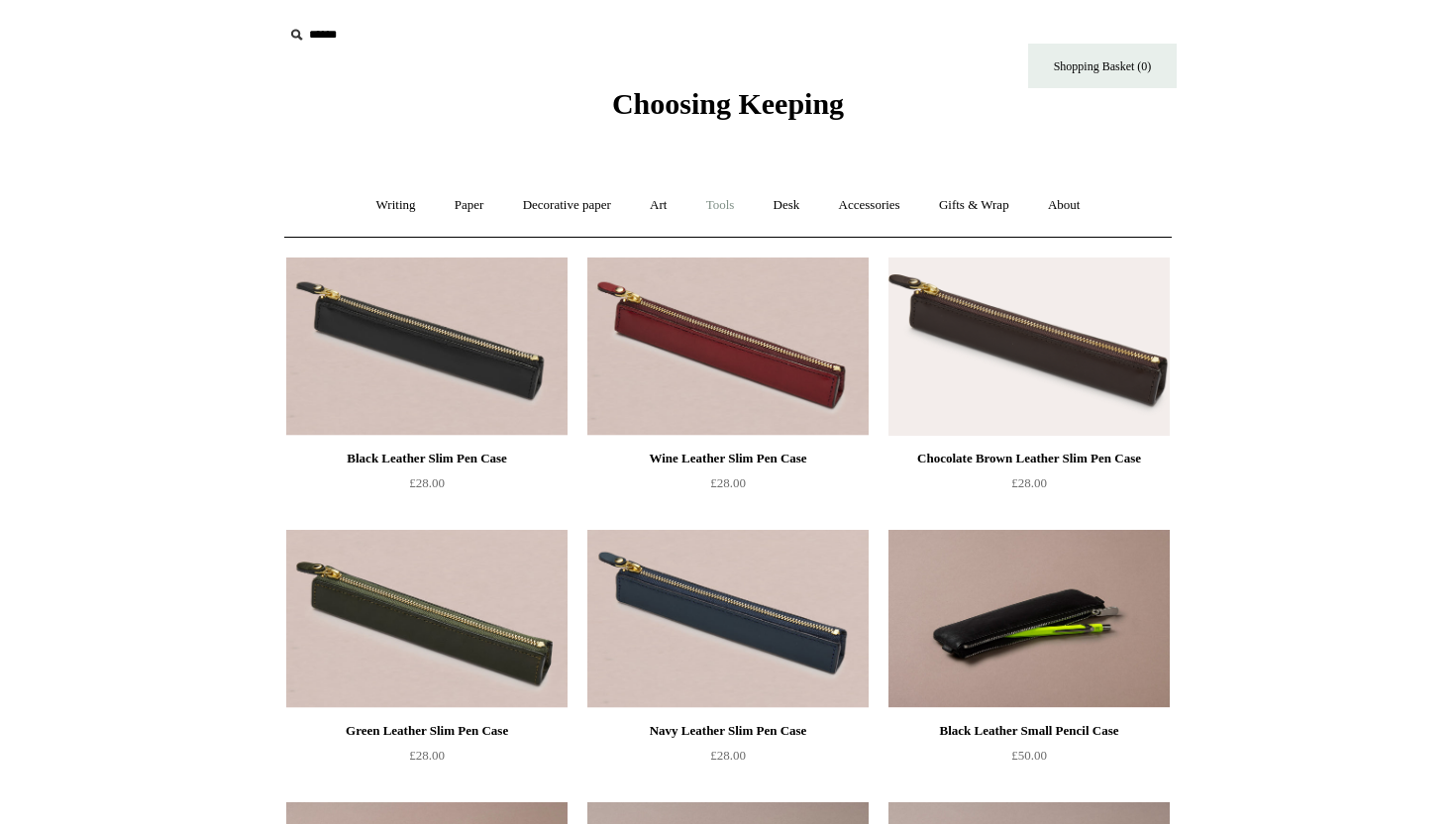 click on "Tools +" at bounding box center [720, 205] 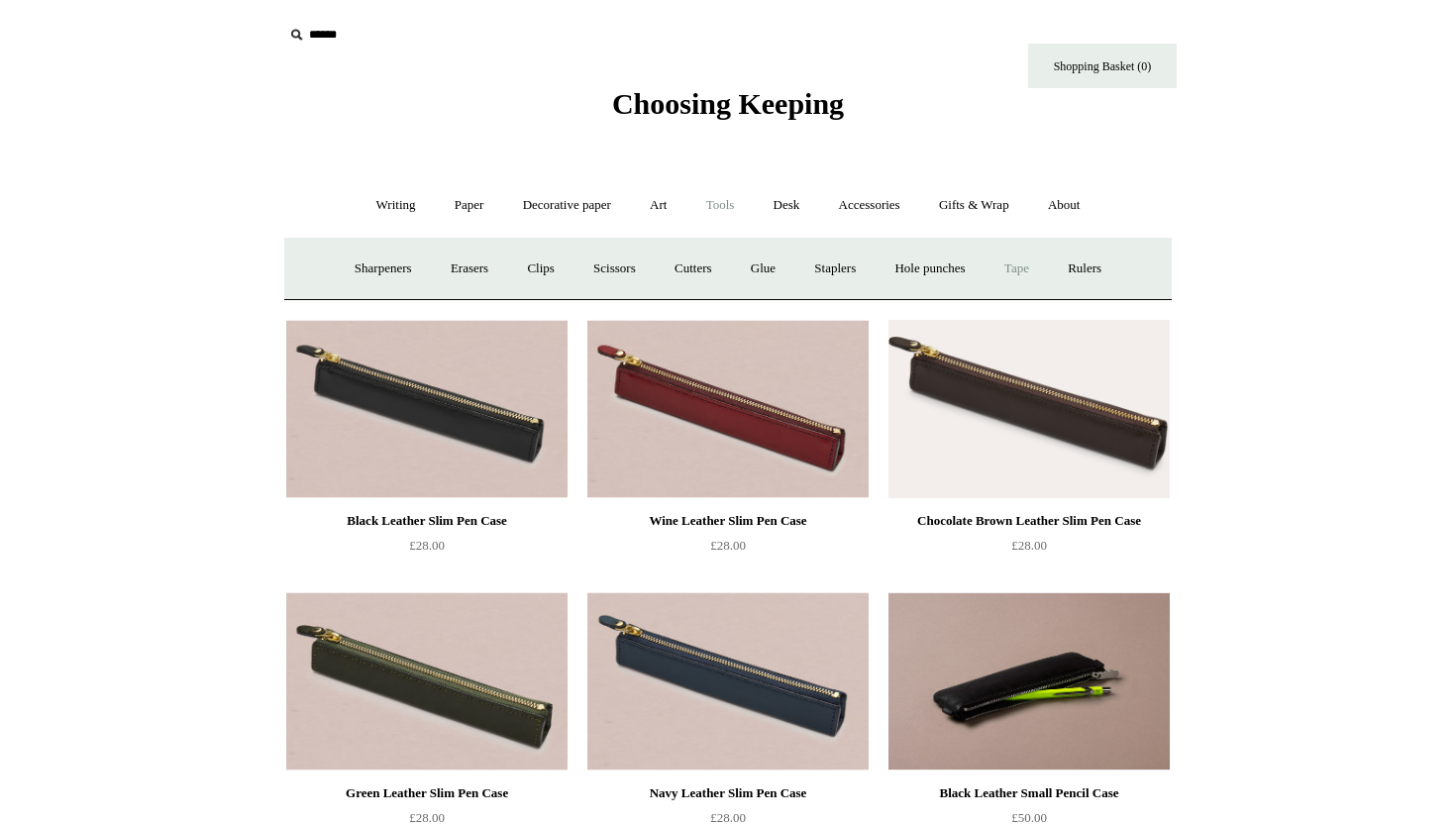 click on "Tape +" at bounding box center (1016, 268) 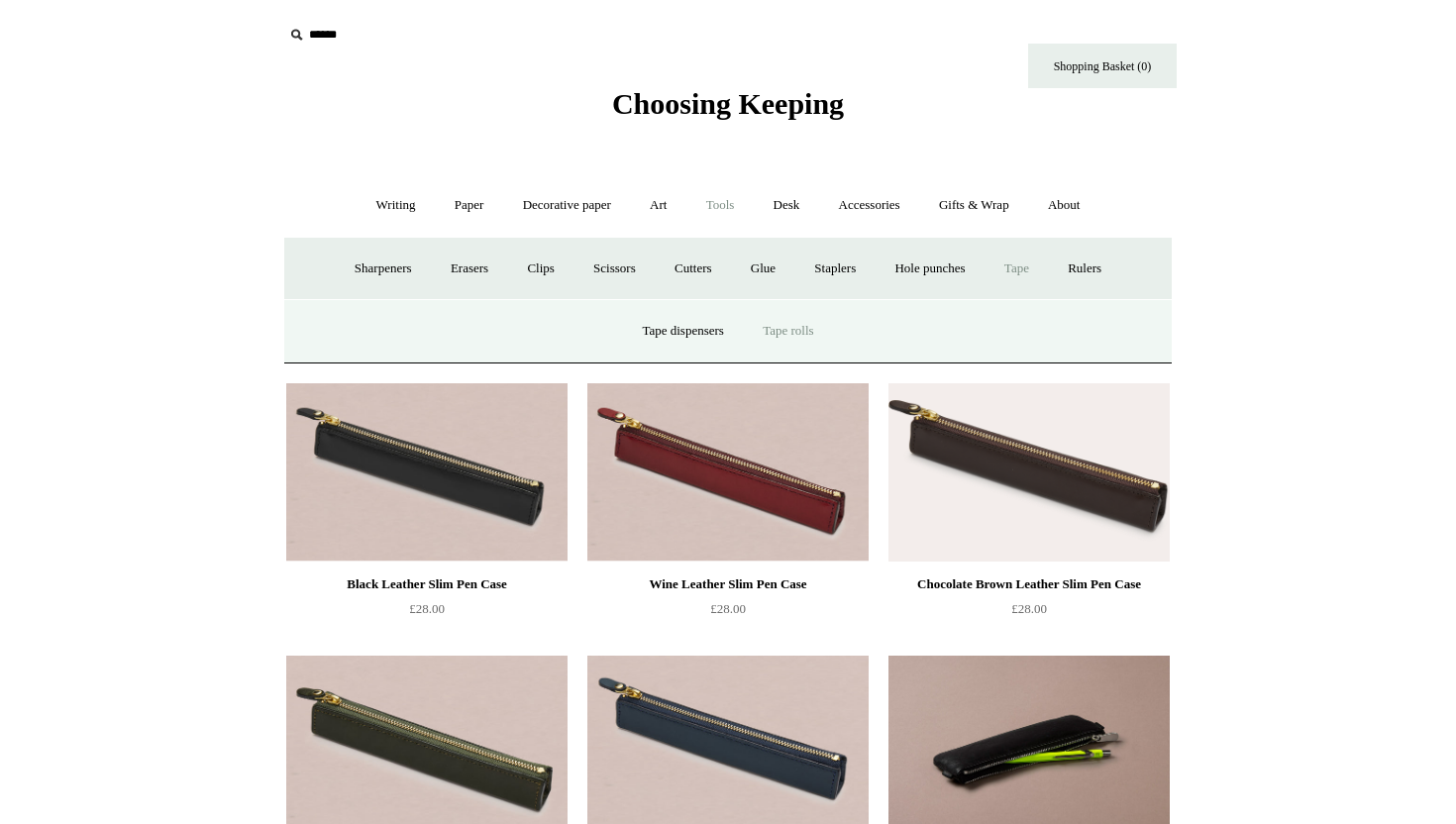 click on "Tape rolls" at bounding box center [787, 331] 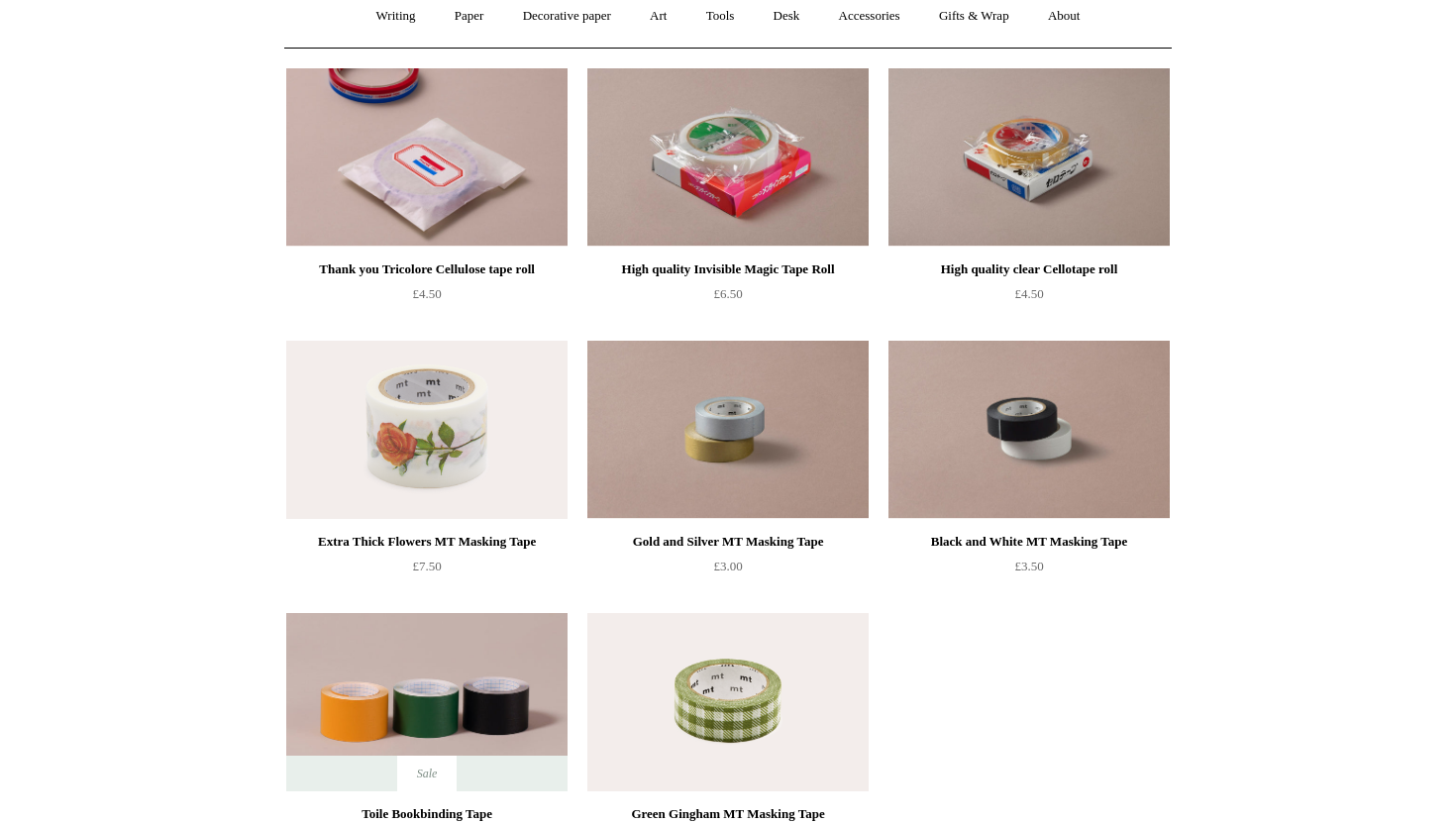 scroll, scrollTop: 0, scrollLeft: 0, axis: both 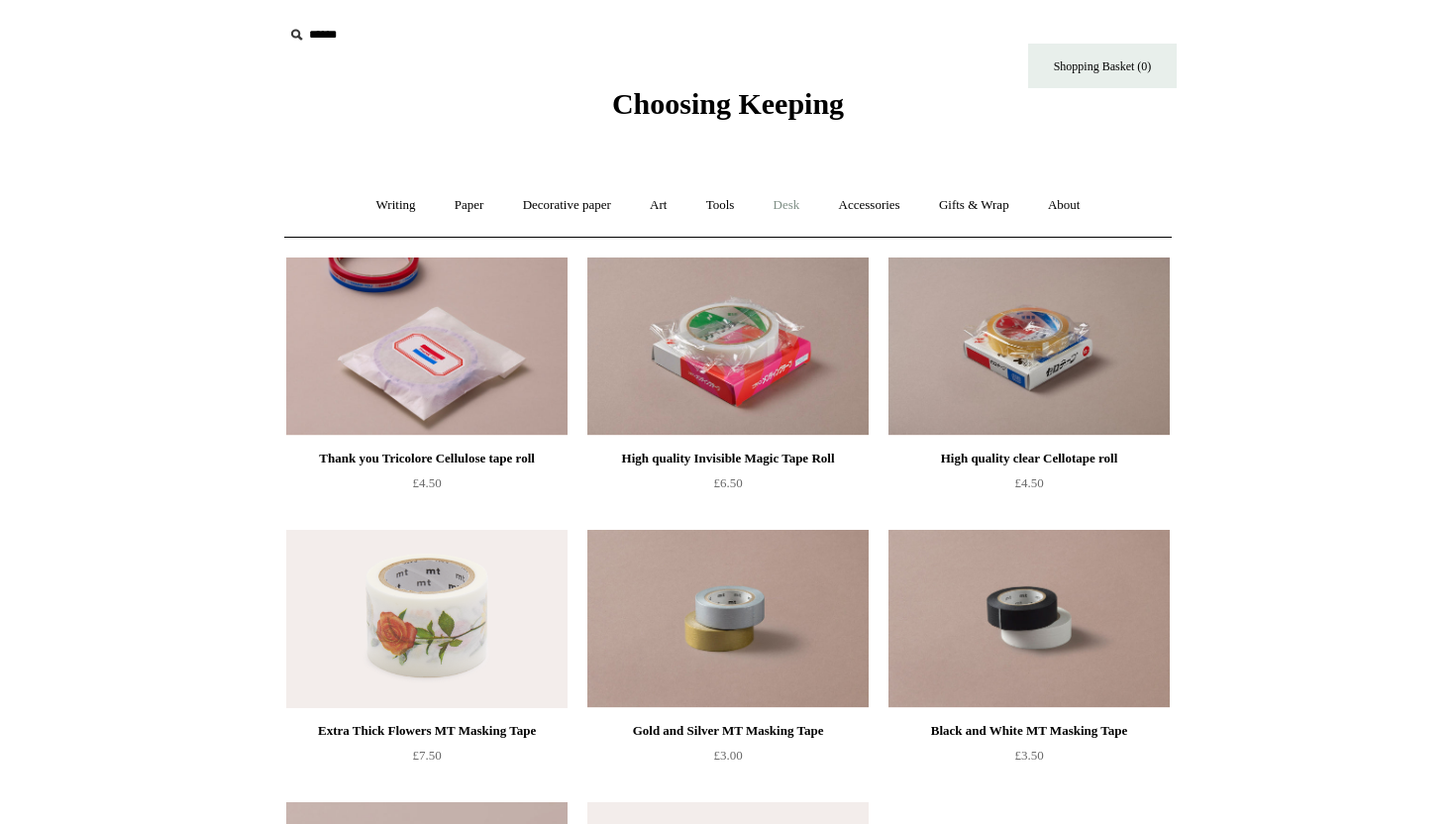 click on "Desk +" at bounding box center (786, 205) 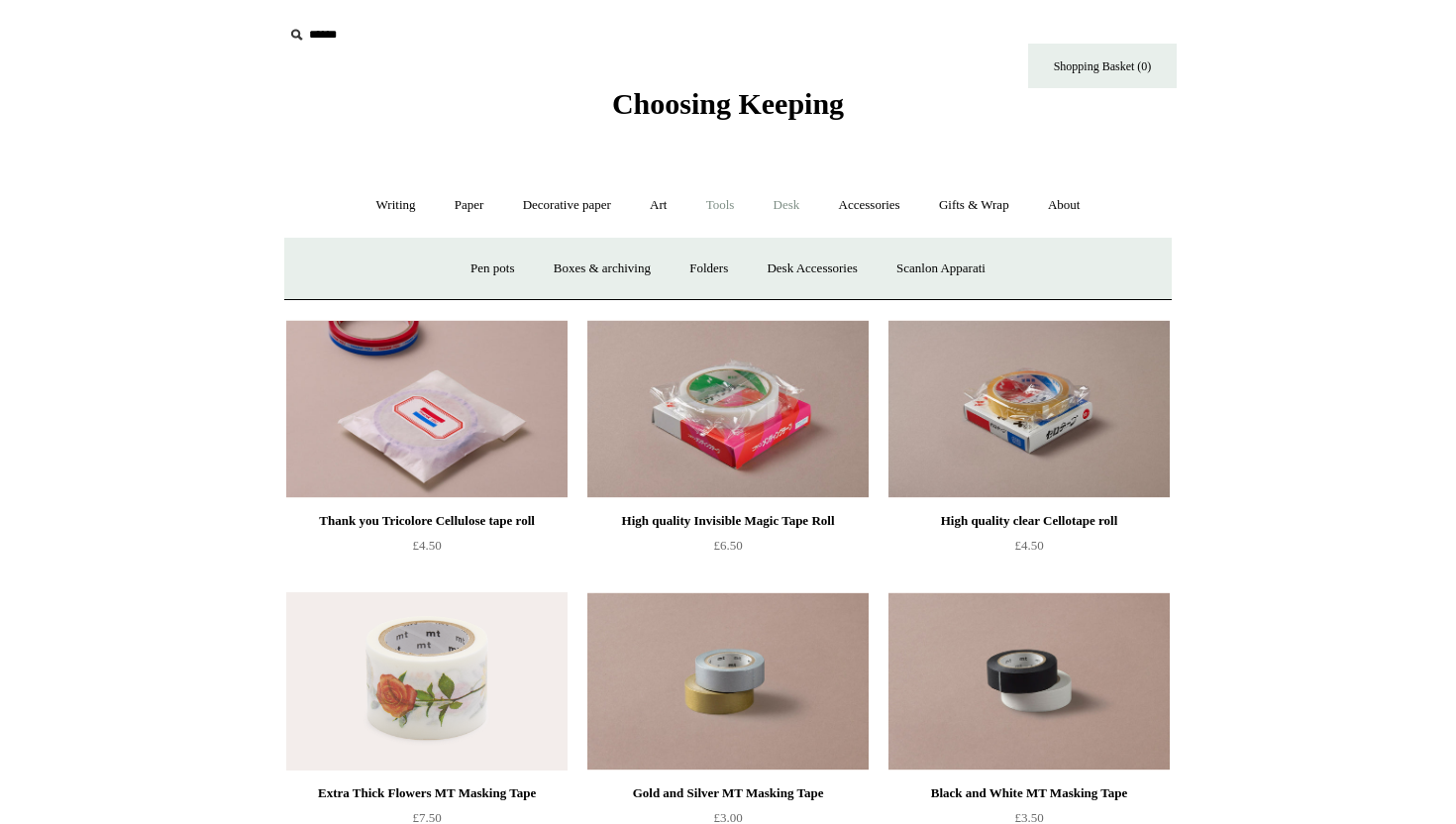 click on "Tools +" at bounding box center (720, 205) 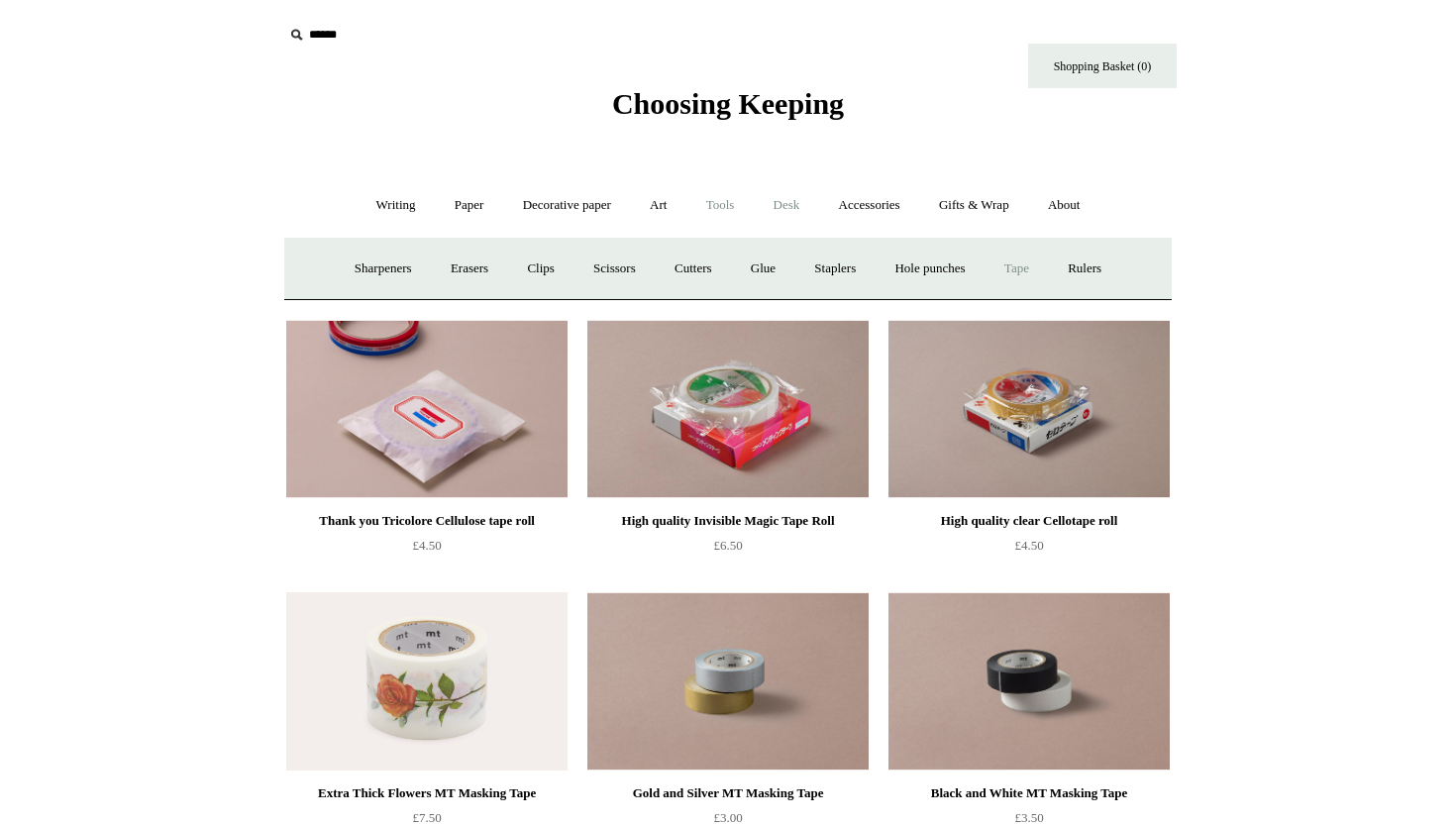 click on "Desk +" at bounding box center [786, 205] 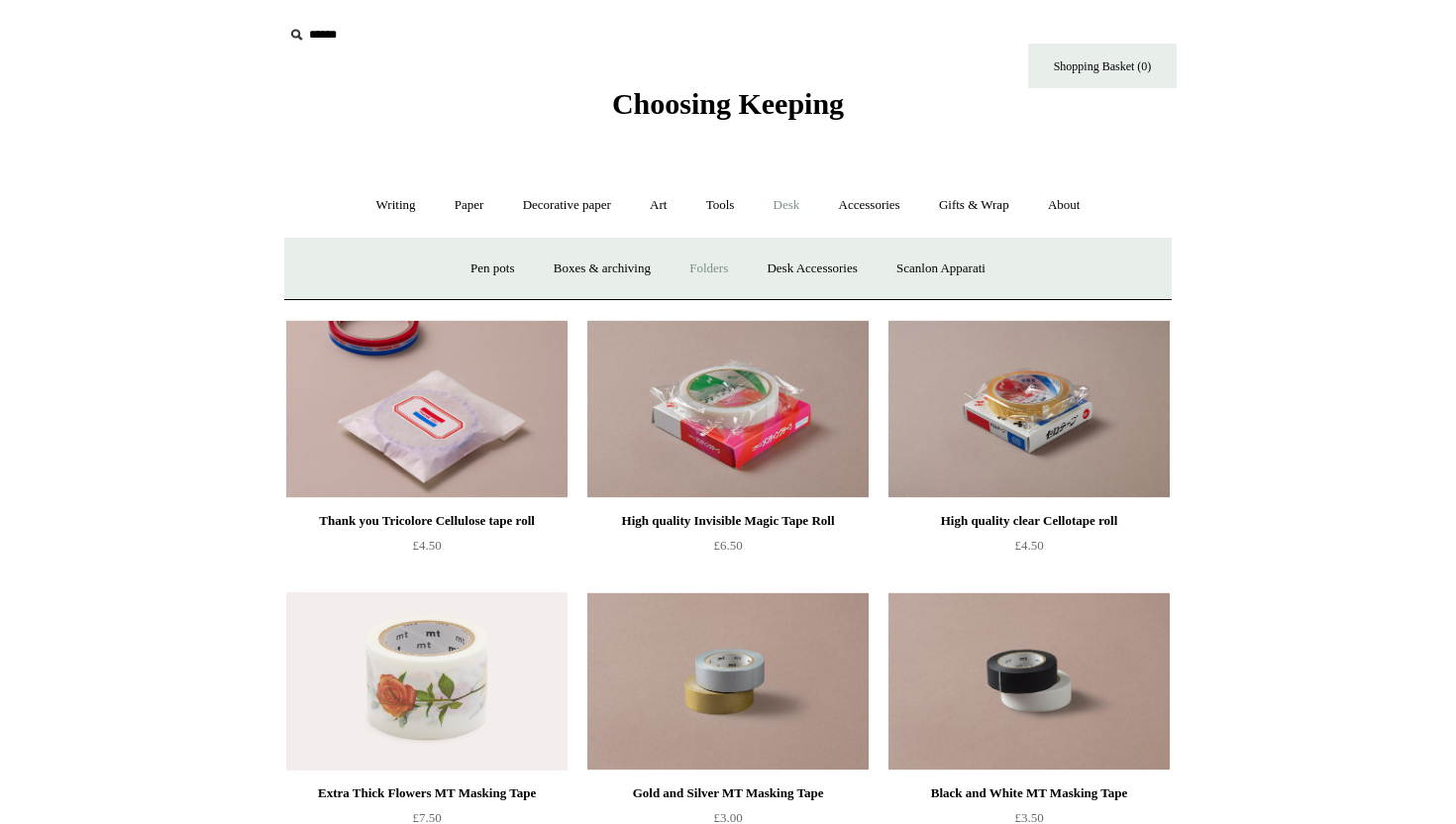 click on "Folders" at bounding box center (708, 268) 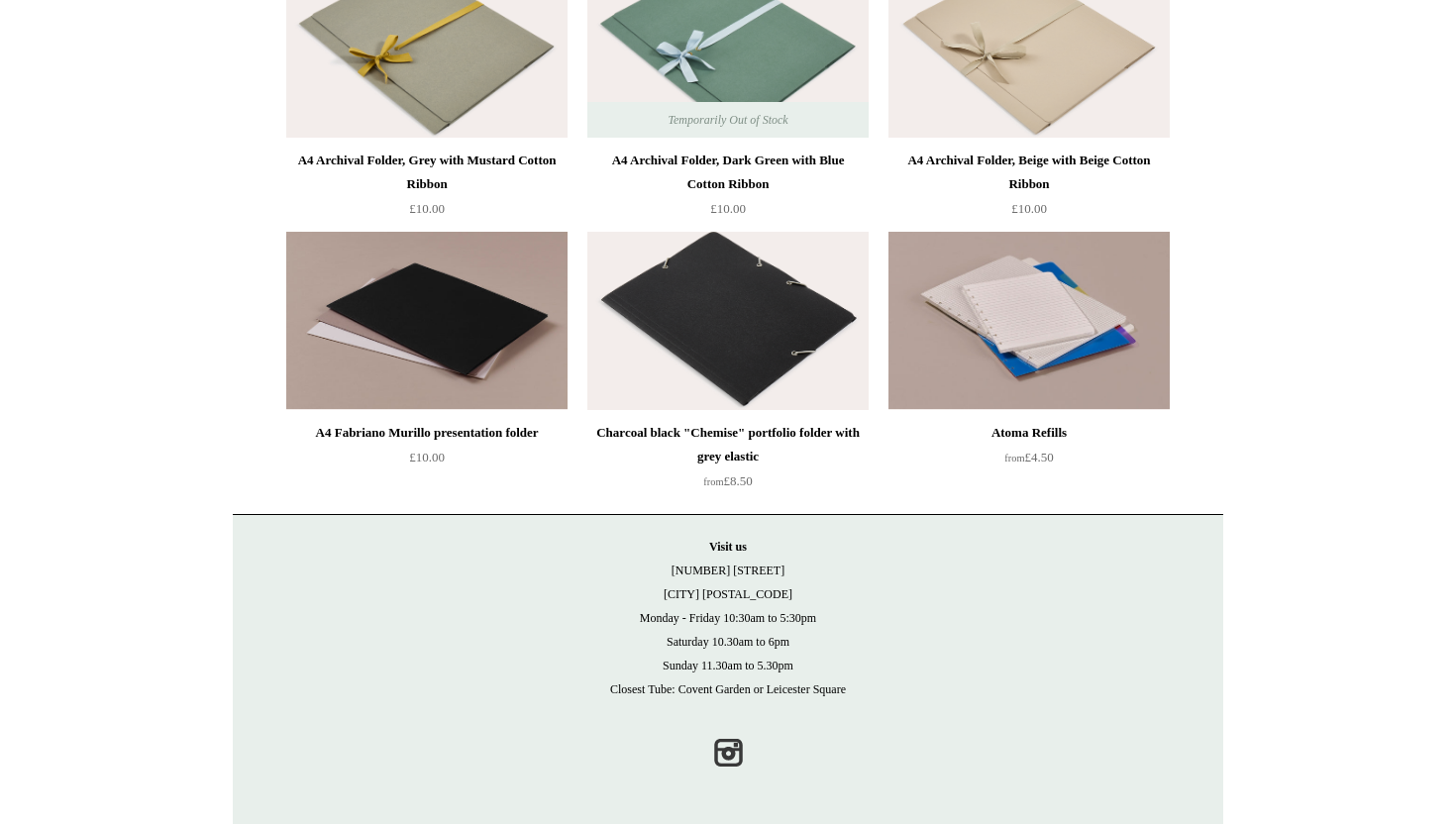 scroll, scrollTop: 0, scrollLeft: 0, axis: both 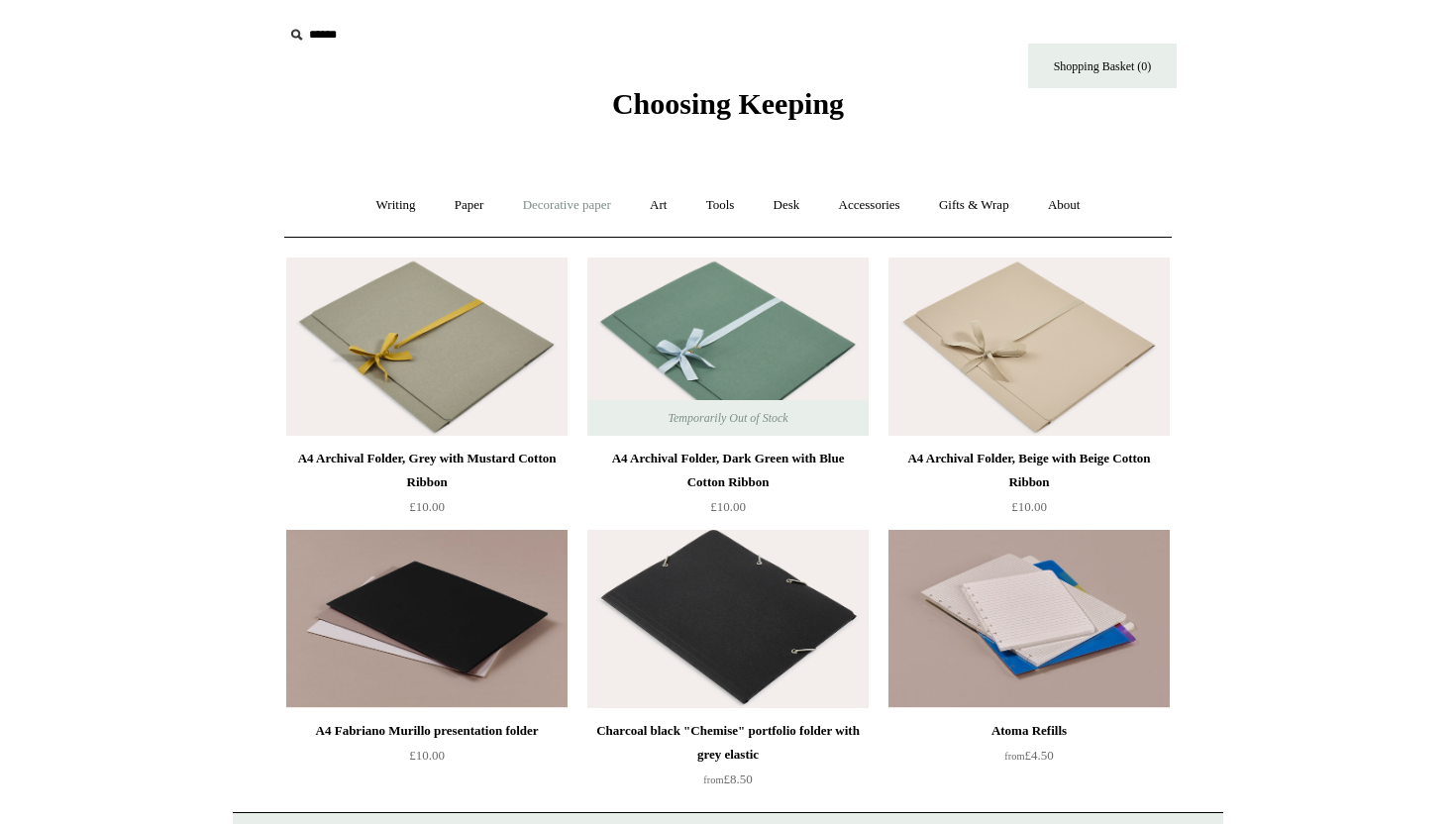 click on "Decorative paper +" at bounding box center [567, 205] 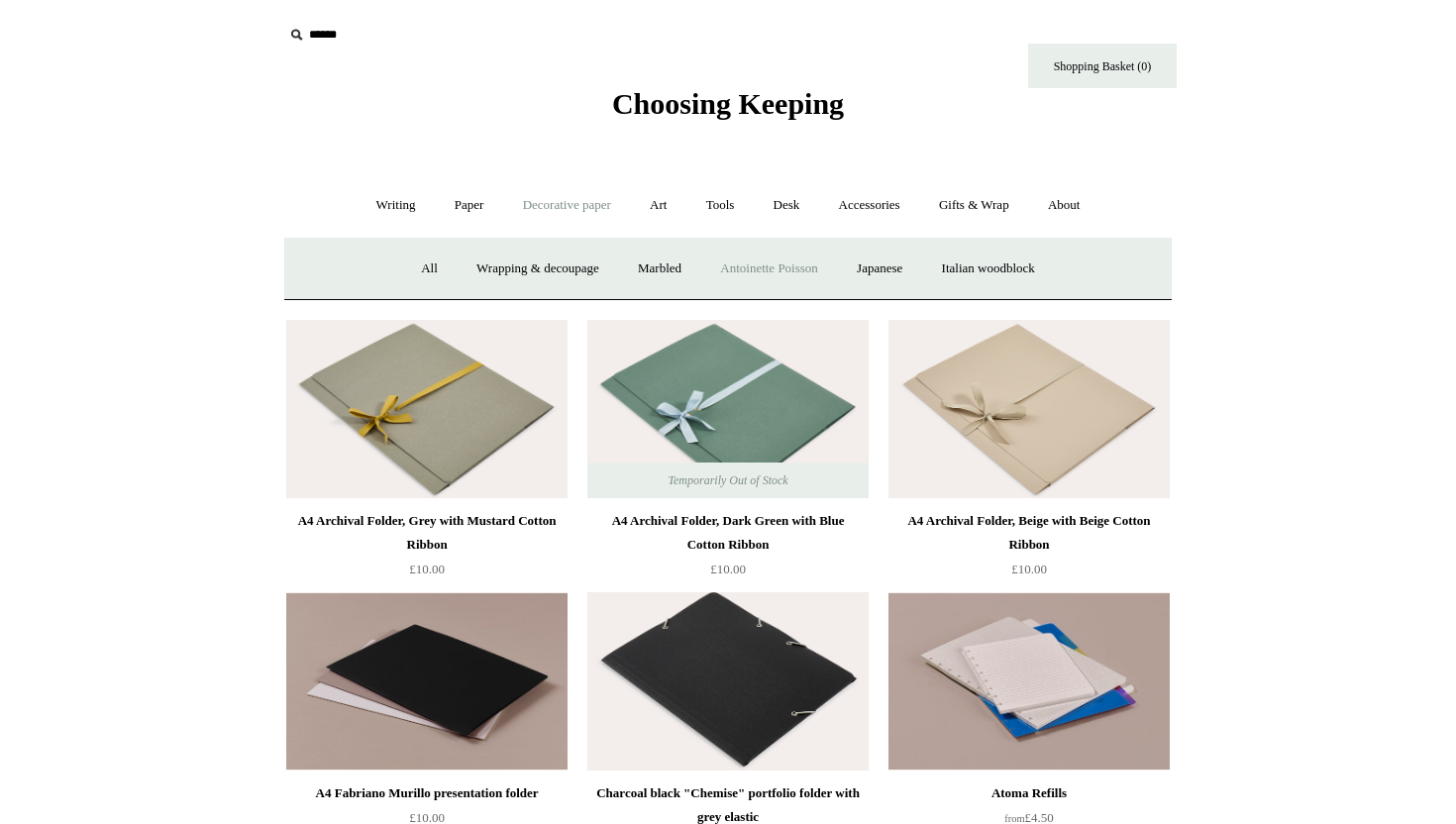 click on "Antoinette Poisson" at bounding box center (769, 268) 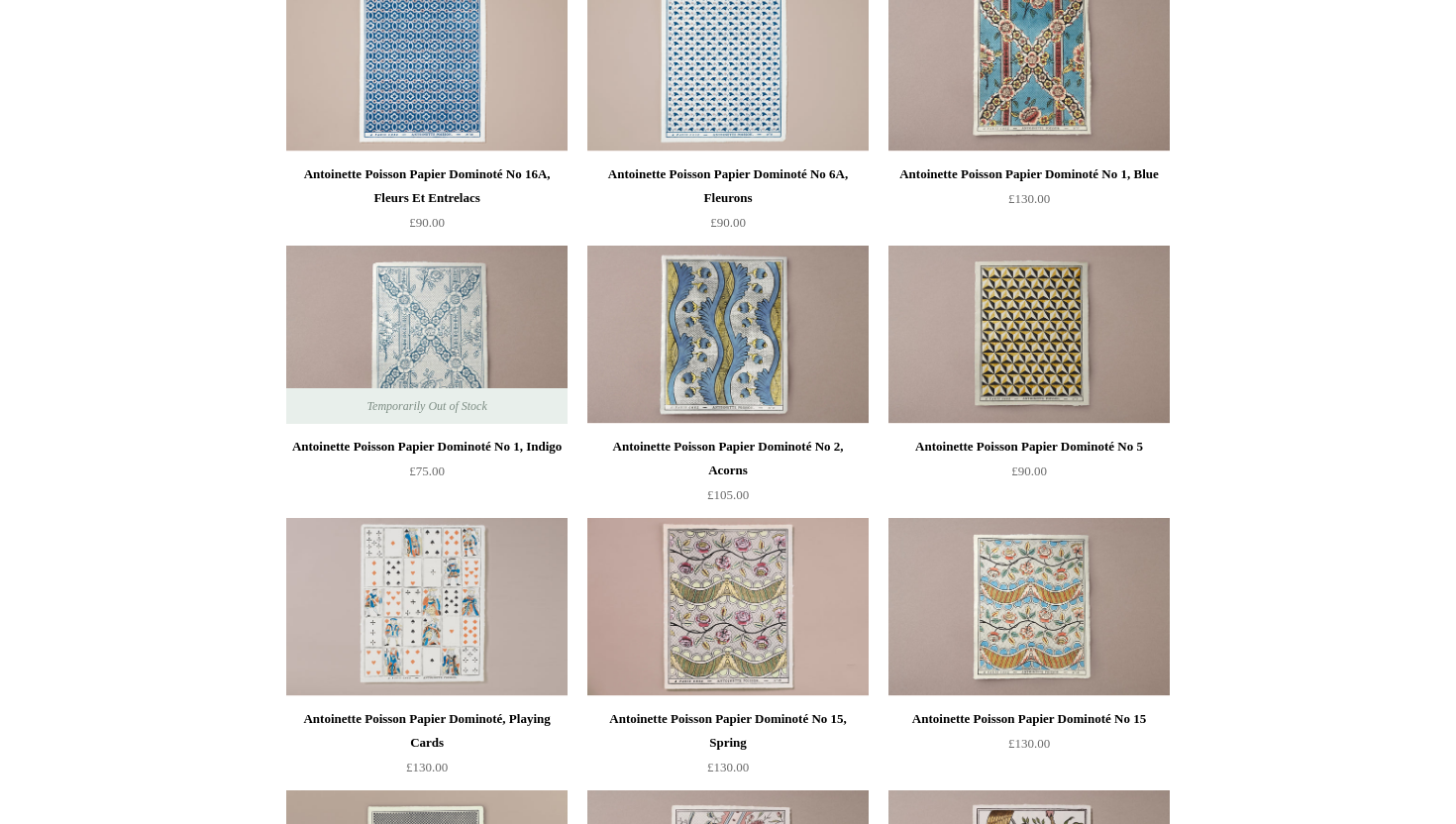 scroll, scrollTop: 286, scrollLeft: 0, axis: vertical 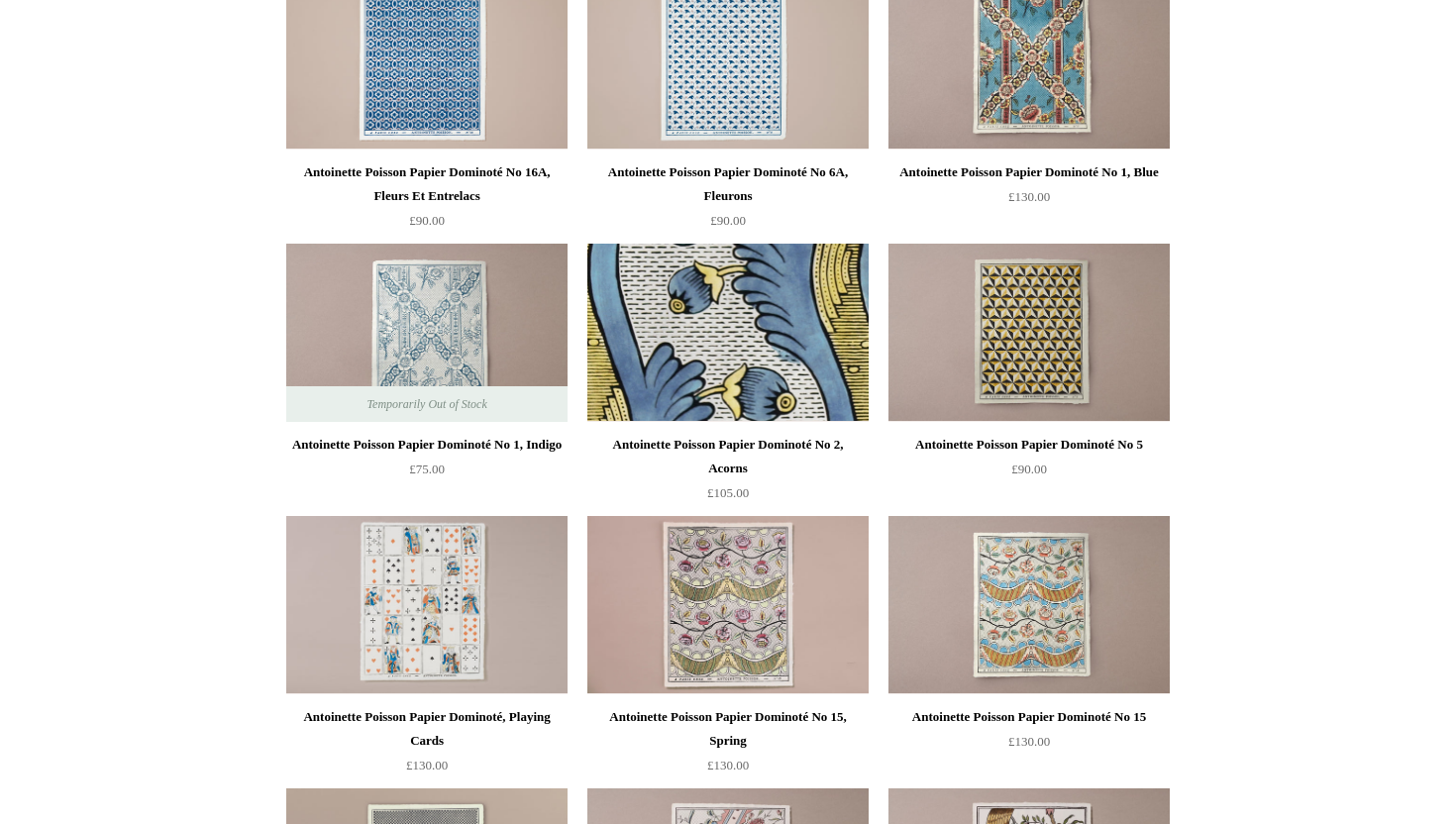 click at bounding box center [728, 333] 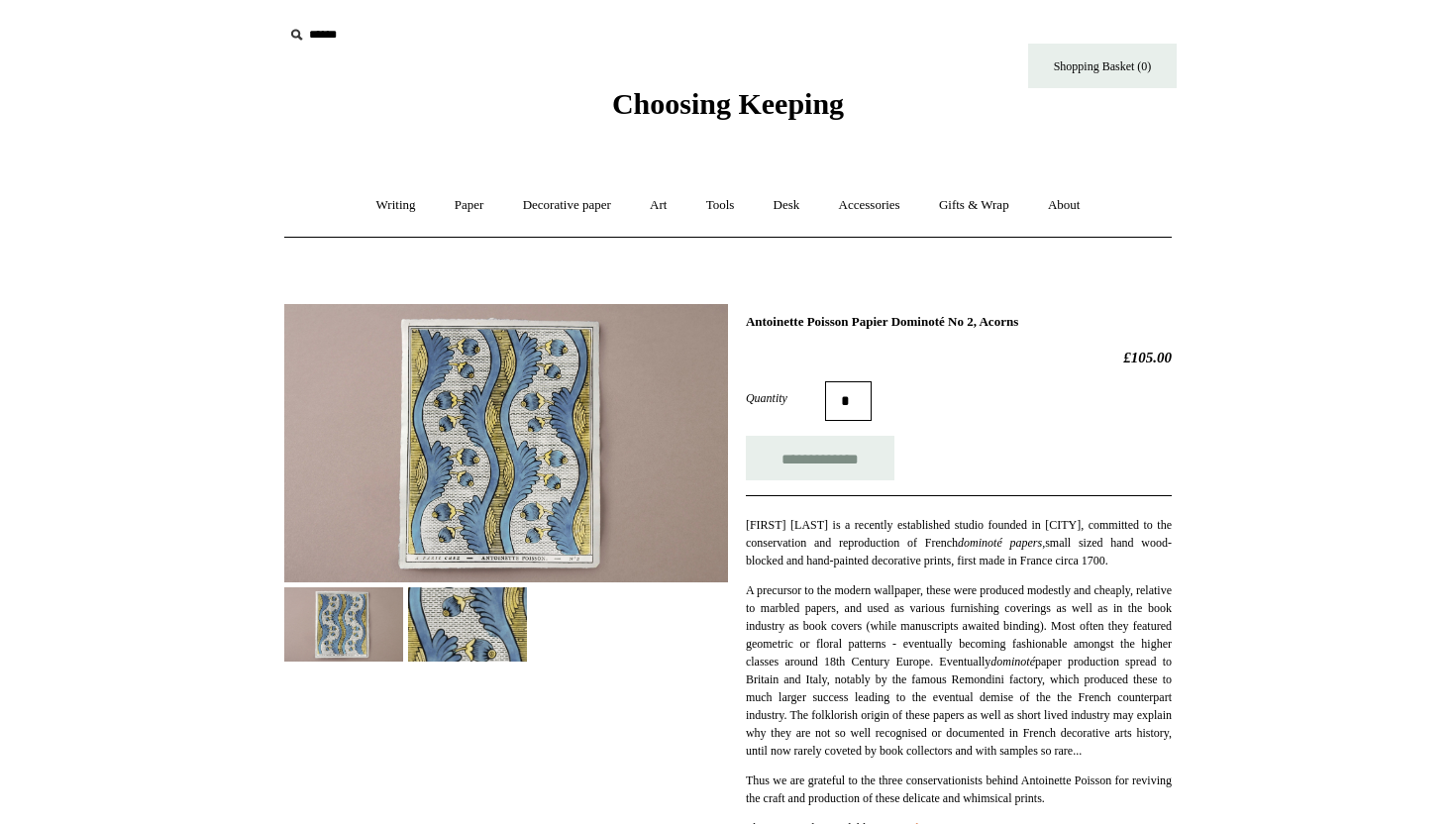 scroll, scrollTop: 0, scrollLeft: 0, axis: both 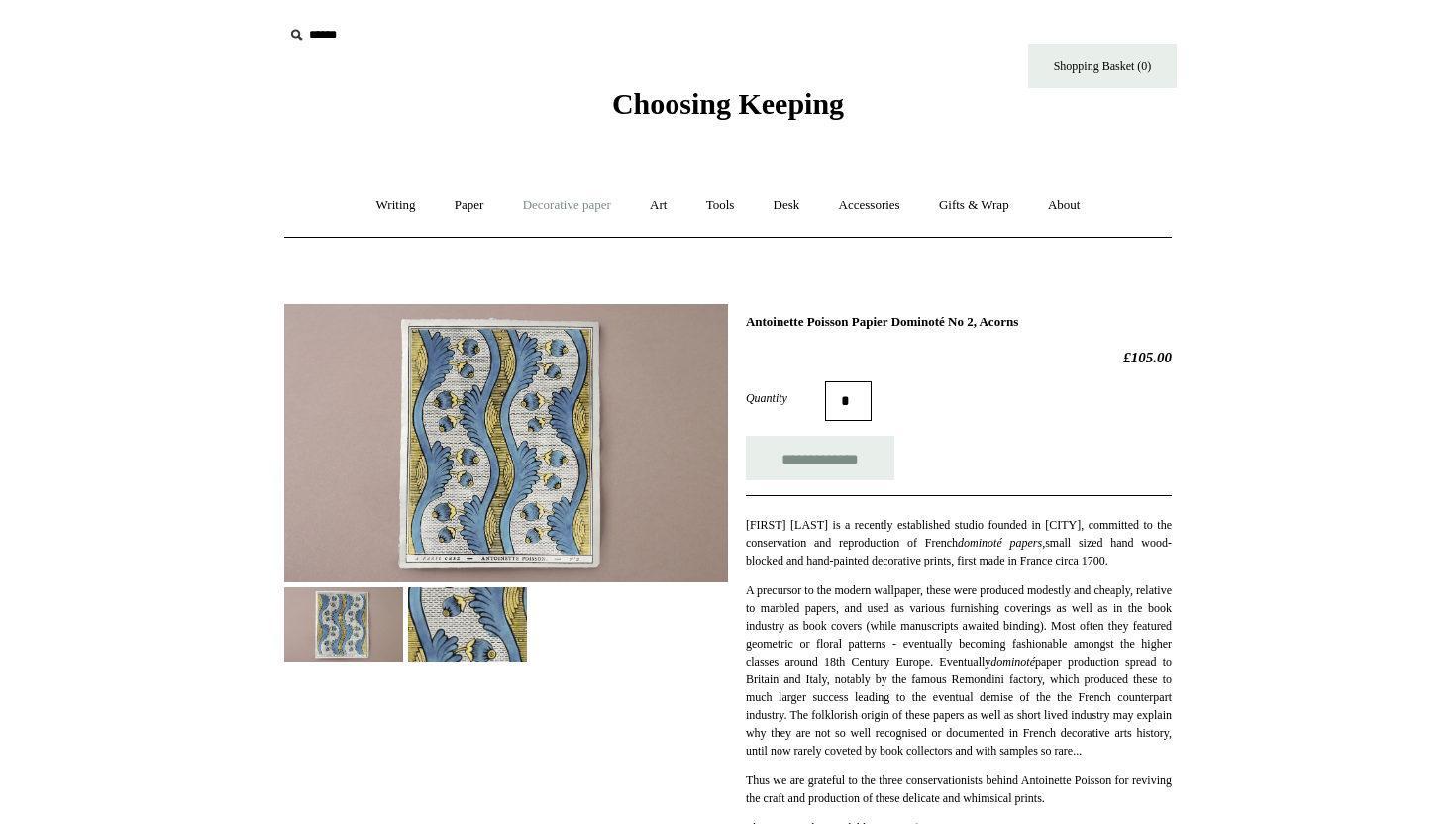 click on "Decorative paper +" at bounding box center [567, 205] 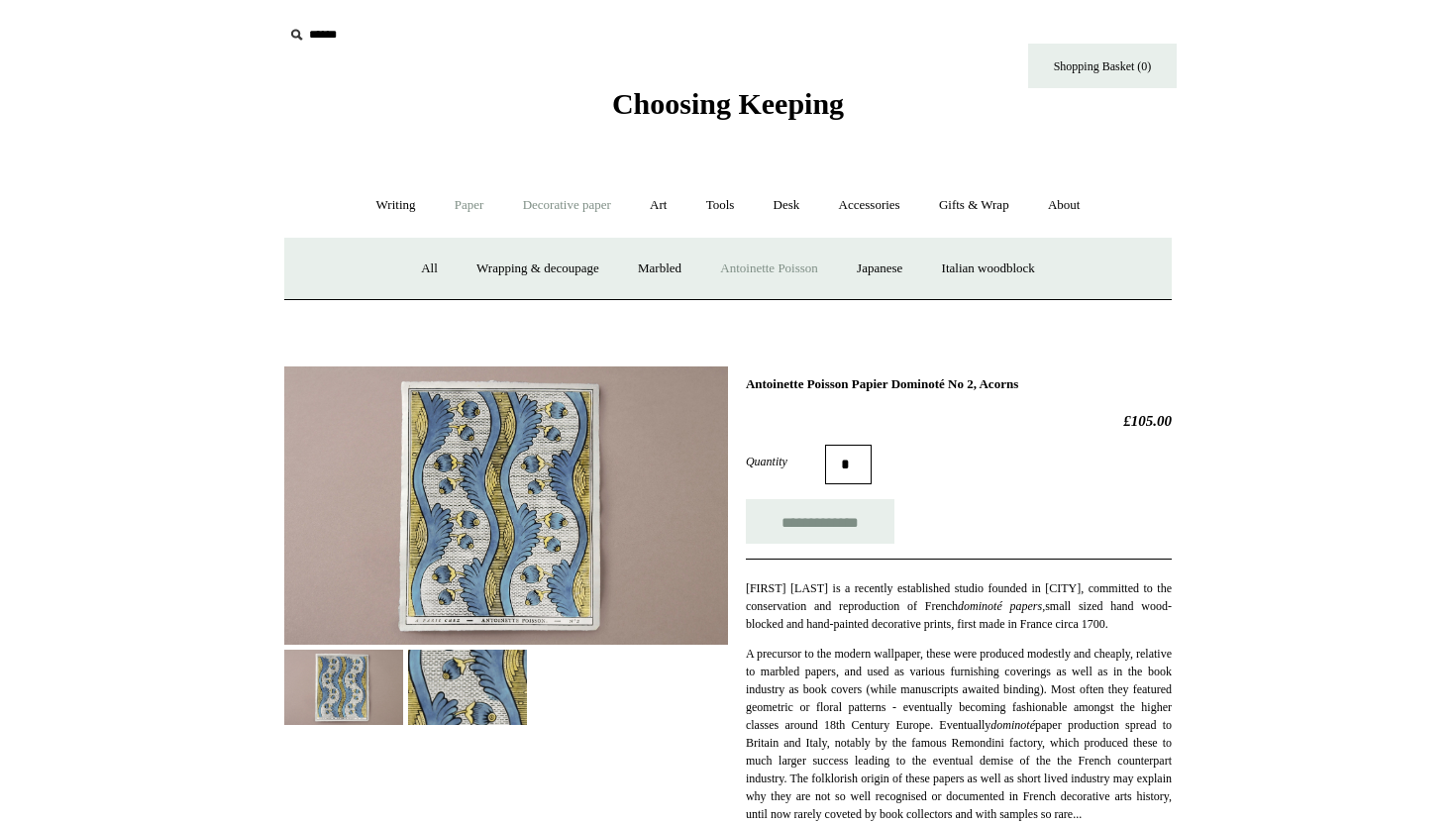 click on "Paper +" at bounding box center (469, 205) 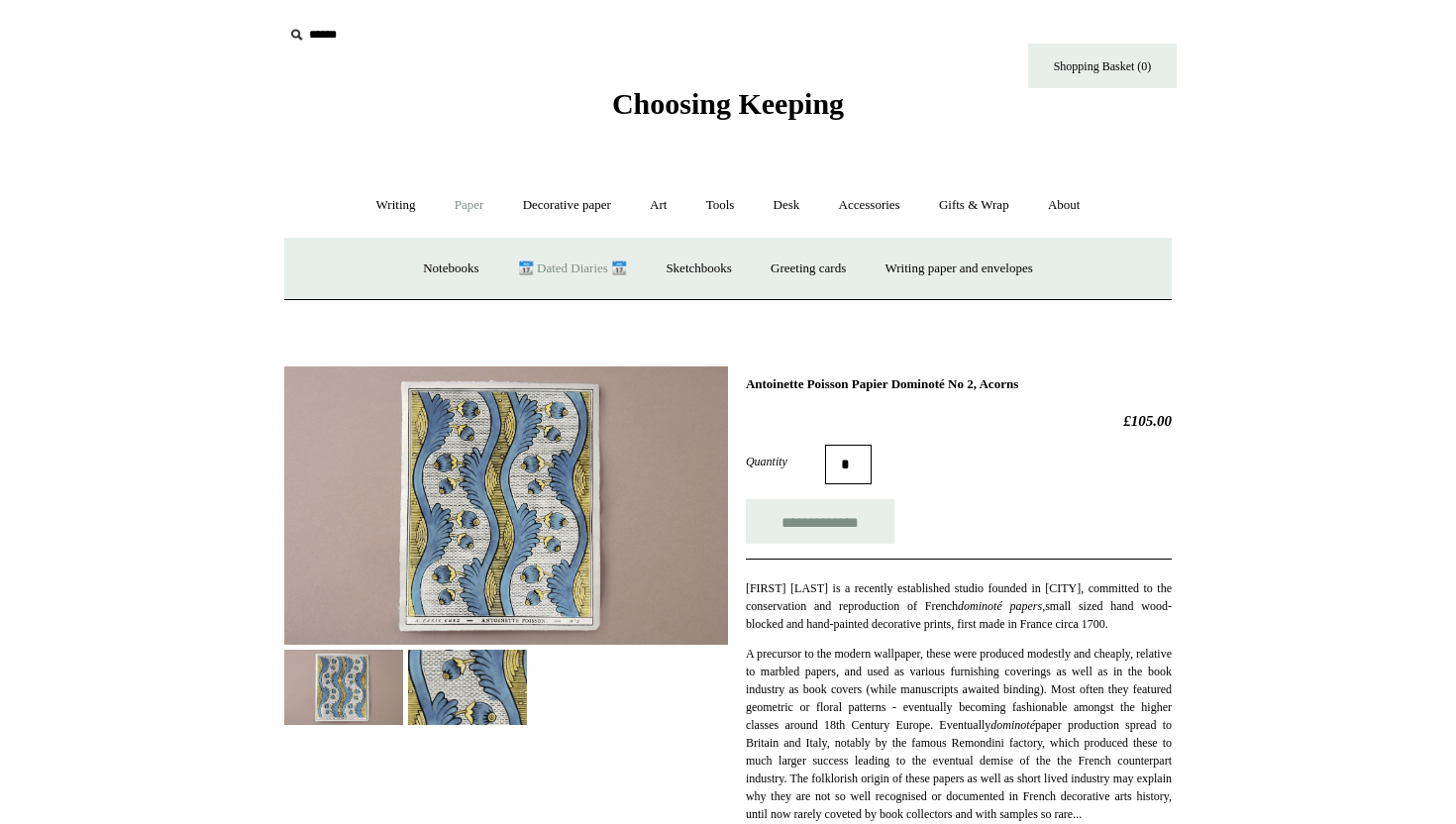 click on "📆 Dated Diaries 📆" at bounding box center [572, 268] 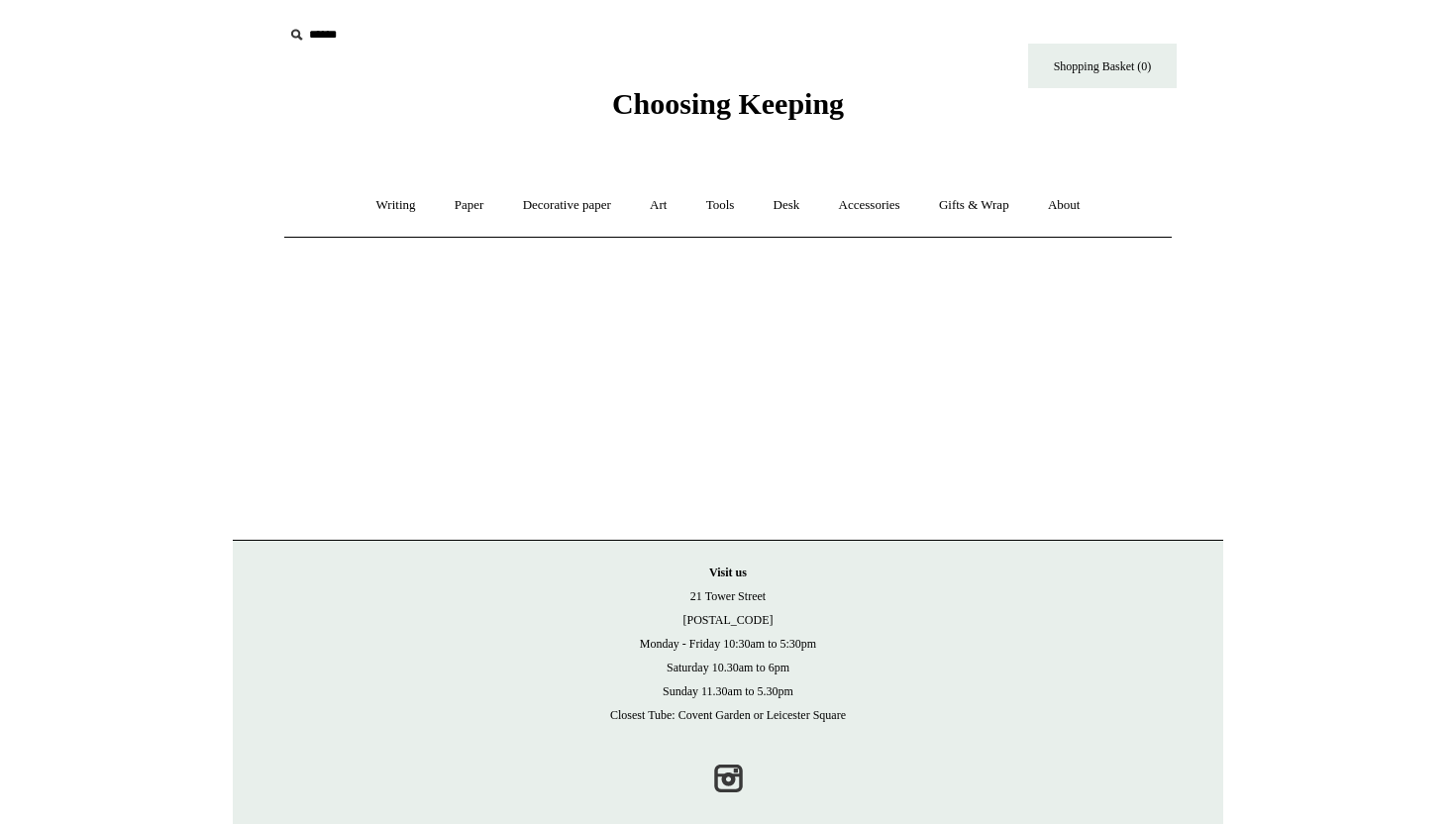 scroll, scrollTop: 0, scrollLeft: 0, axis: both 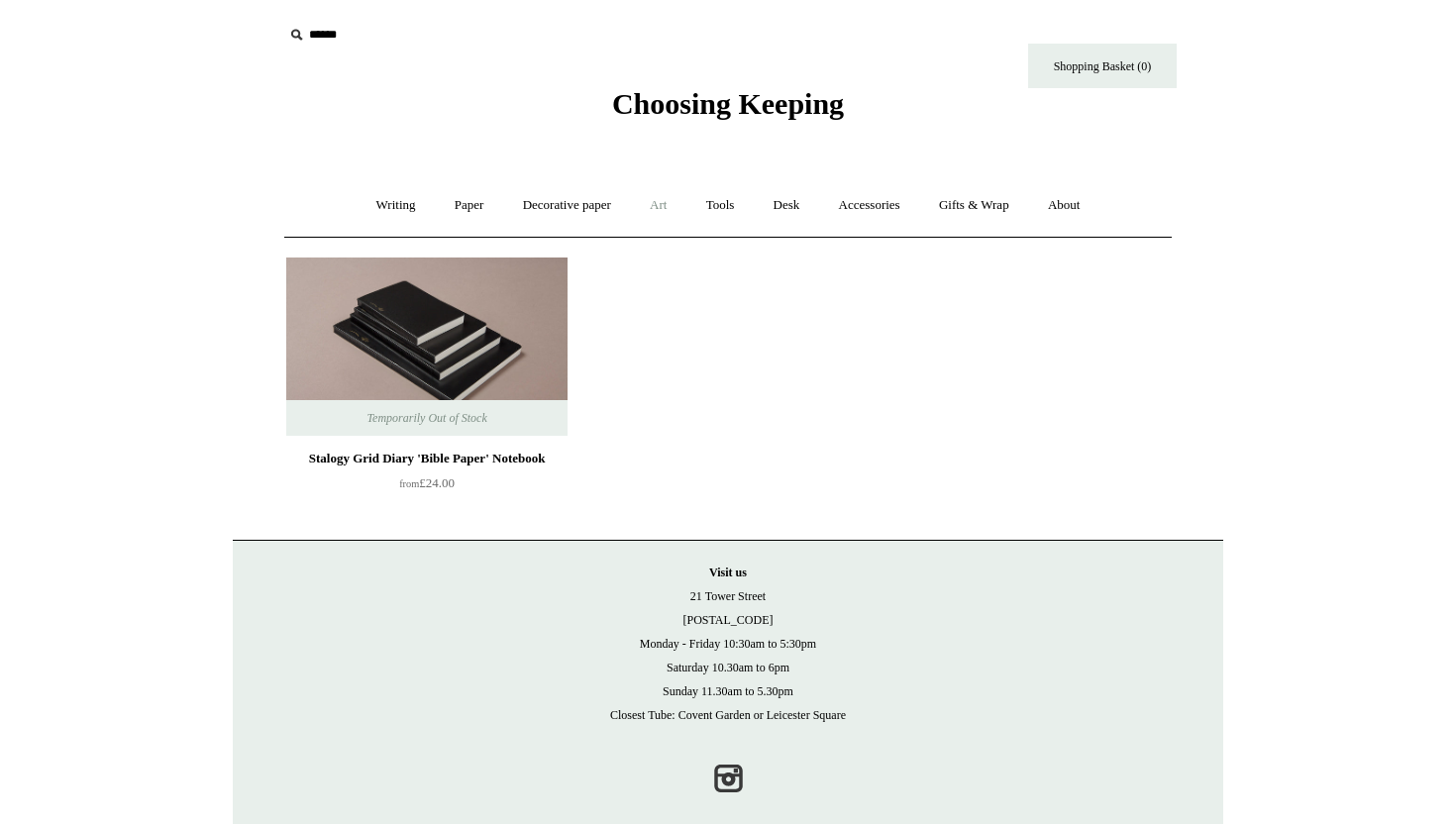 click on "Art +" at bounding box center [658, 205] 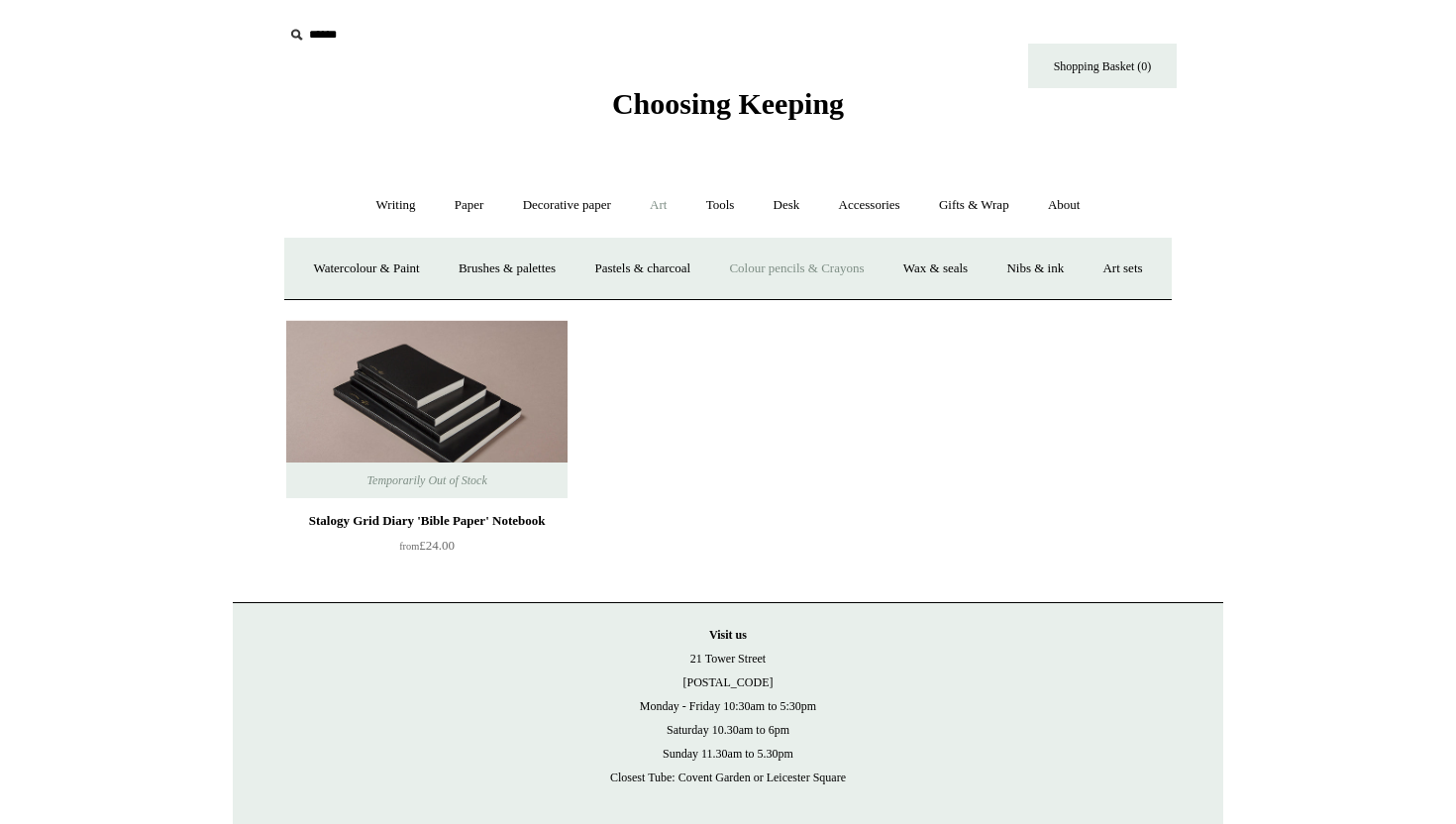 click on "Colour pencils & Crayons" at bounding box center (796, 268) 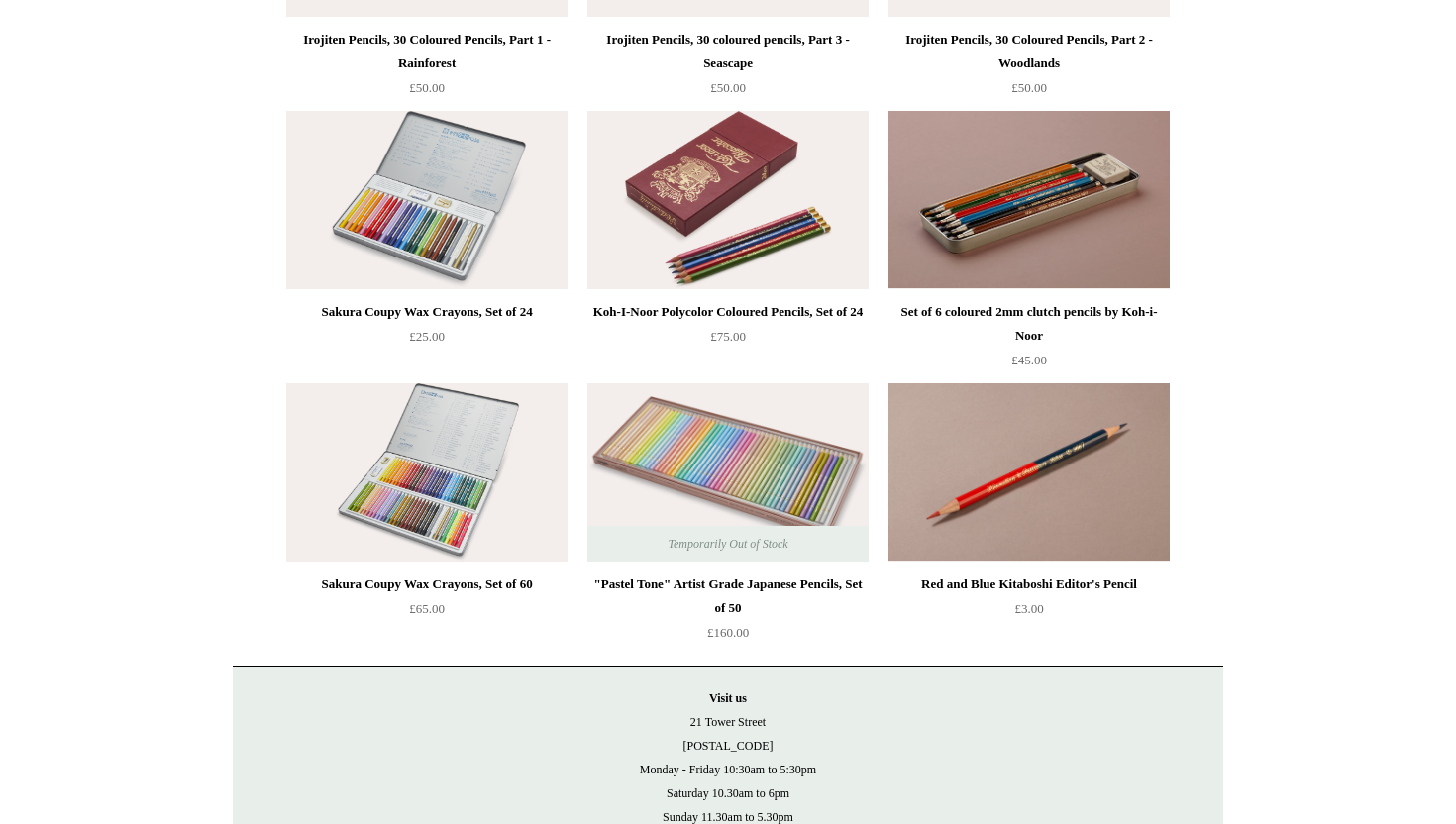 scroll, scrollTop: 0, scrollLeft: 0, axis: both 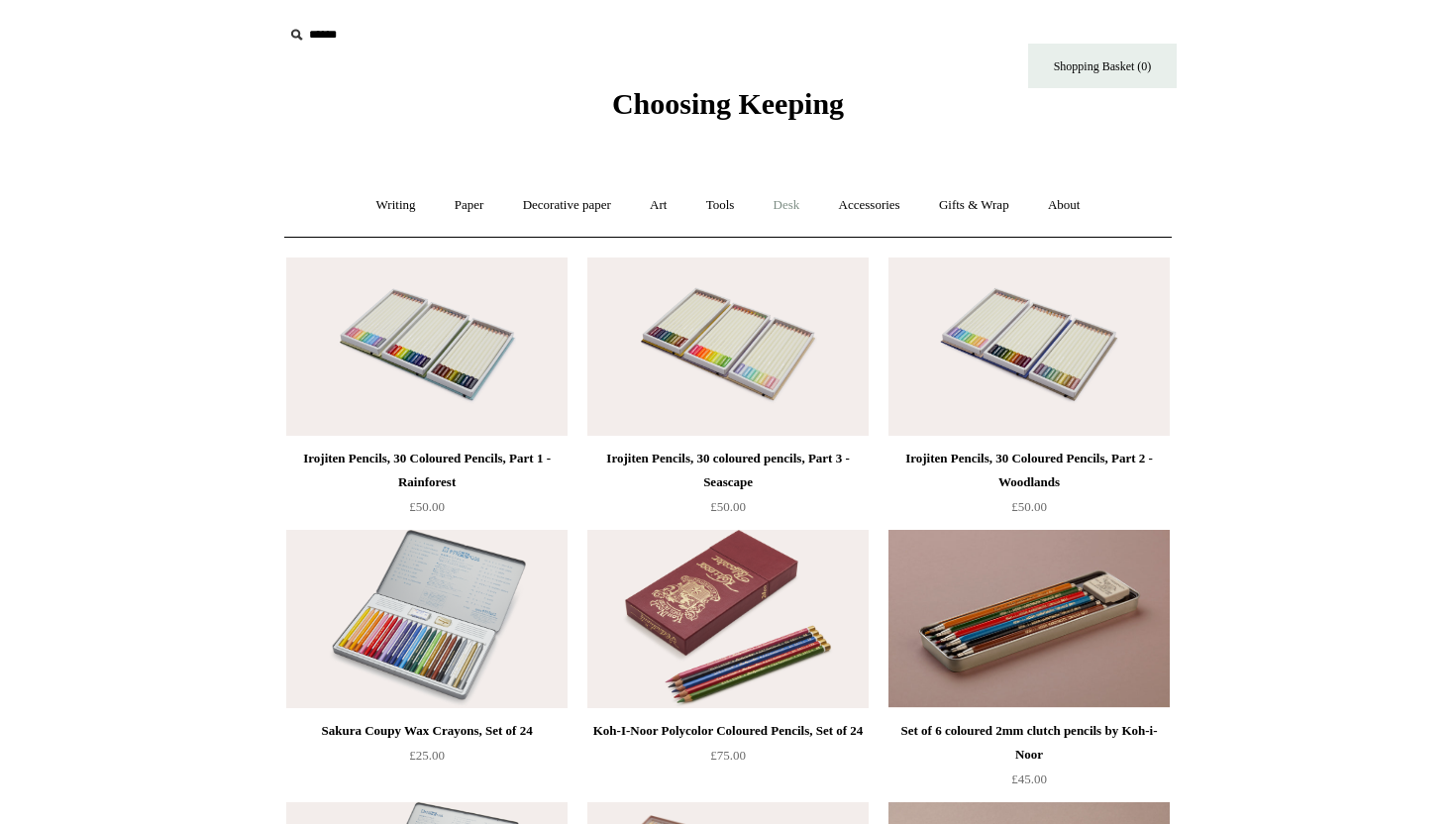 click on "Desk +" at bounding box center (786, 205) 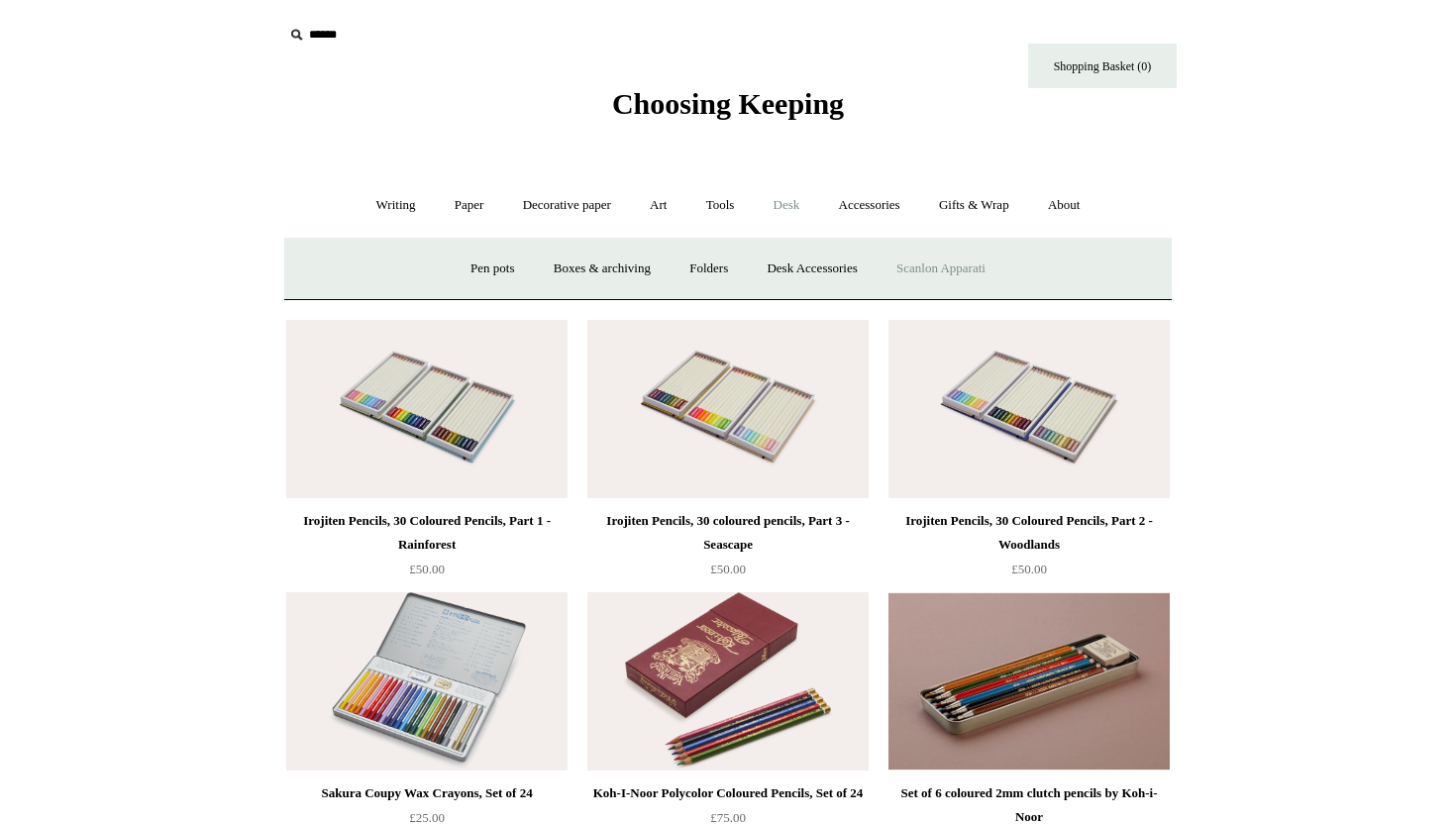click on "Scanlon Apparati" at bounding box center [941, 268] 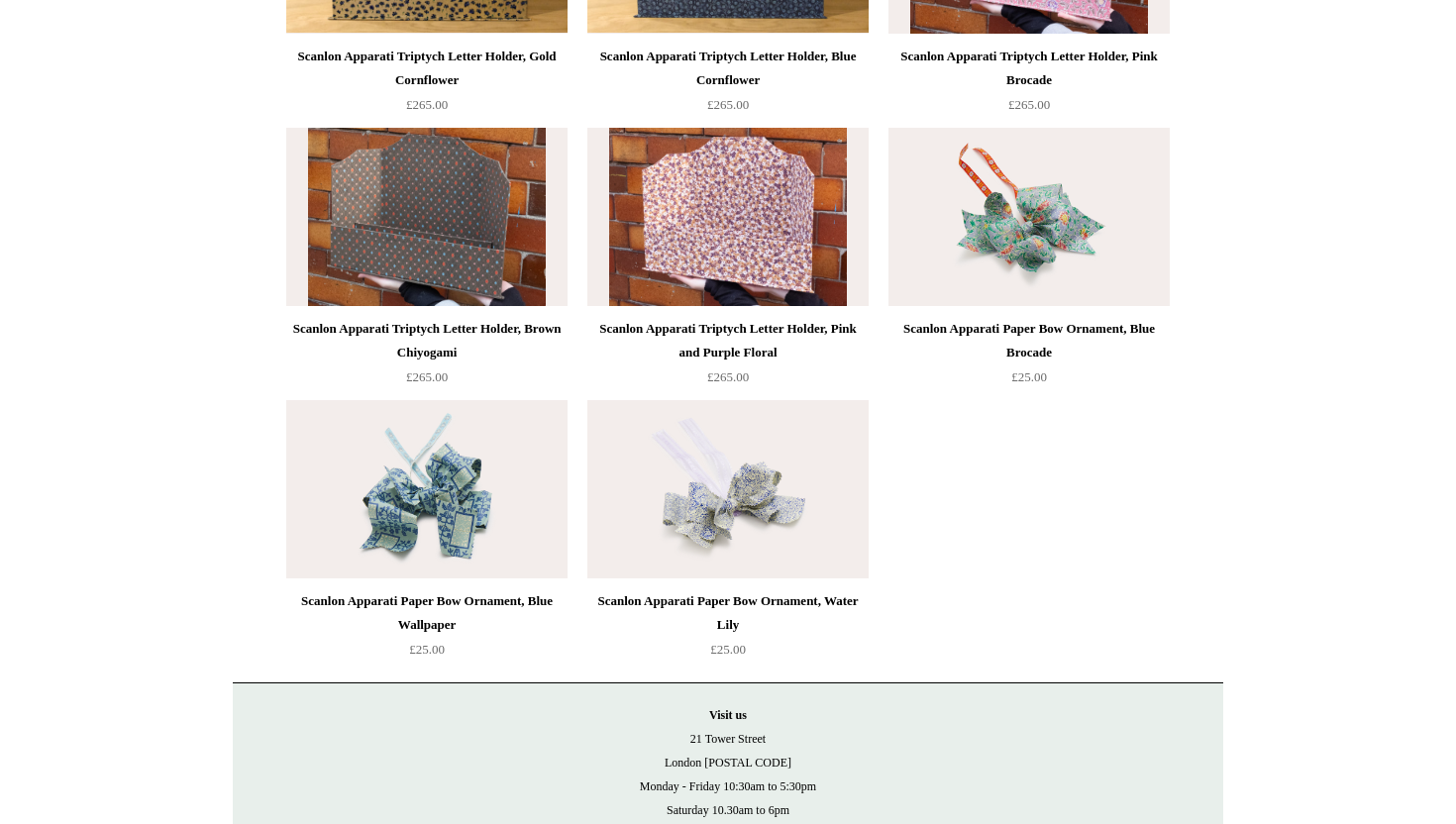 scroll, scrollTop: 0, scrollLeft: 0, axis: both 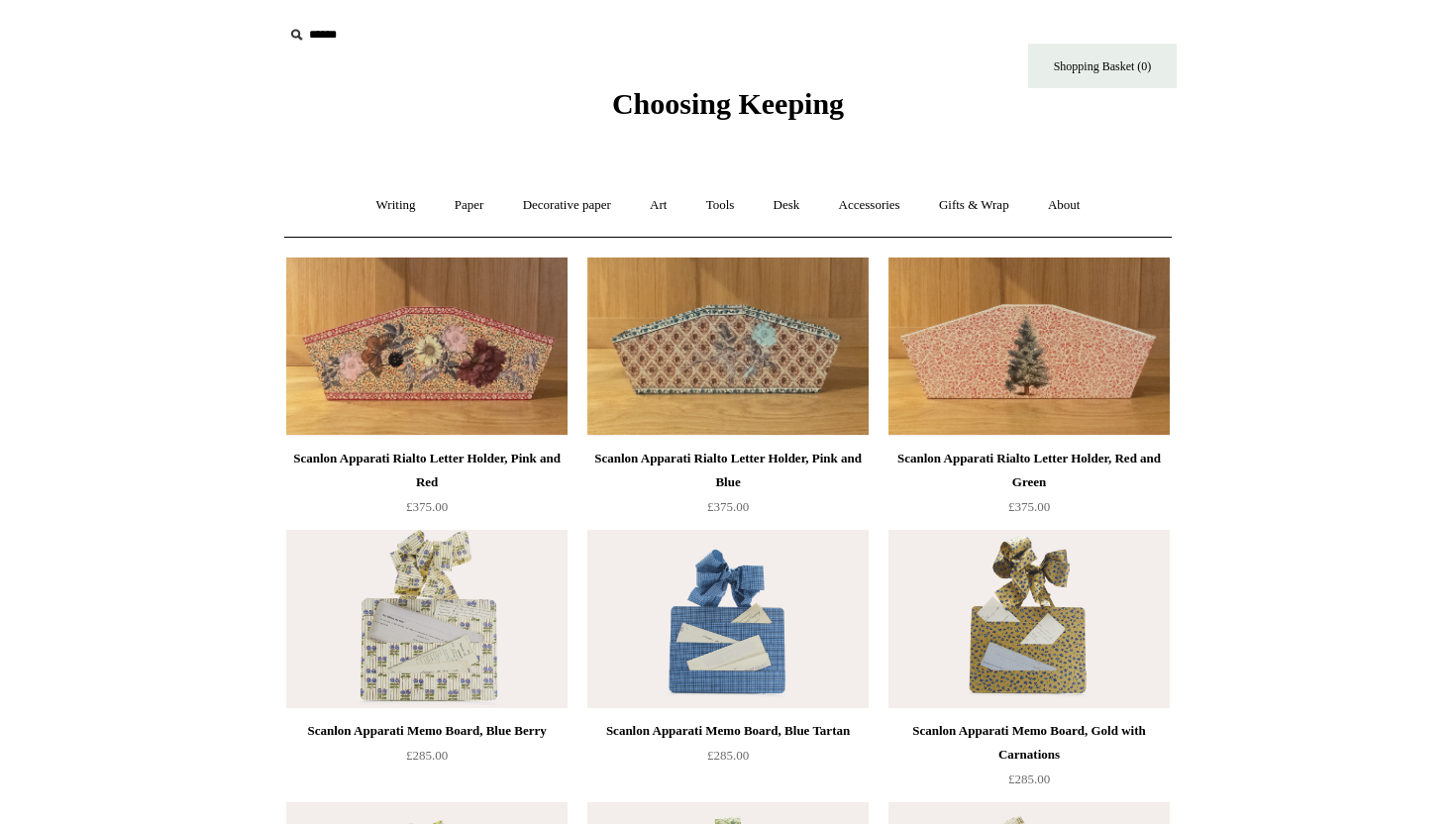 click at bounding box center (728, 347) 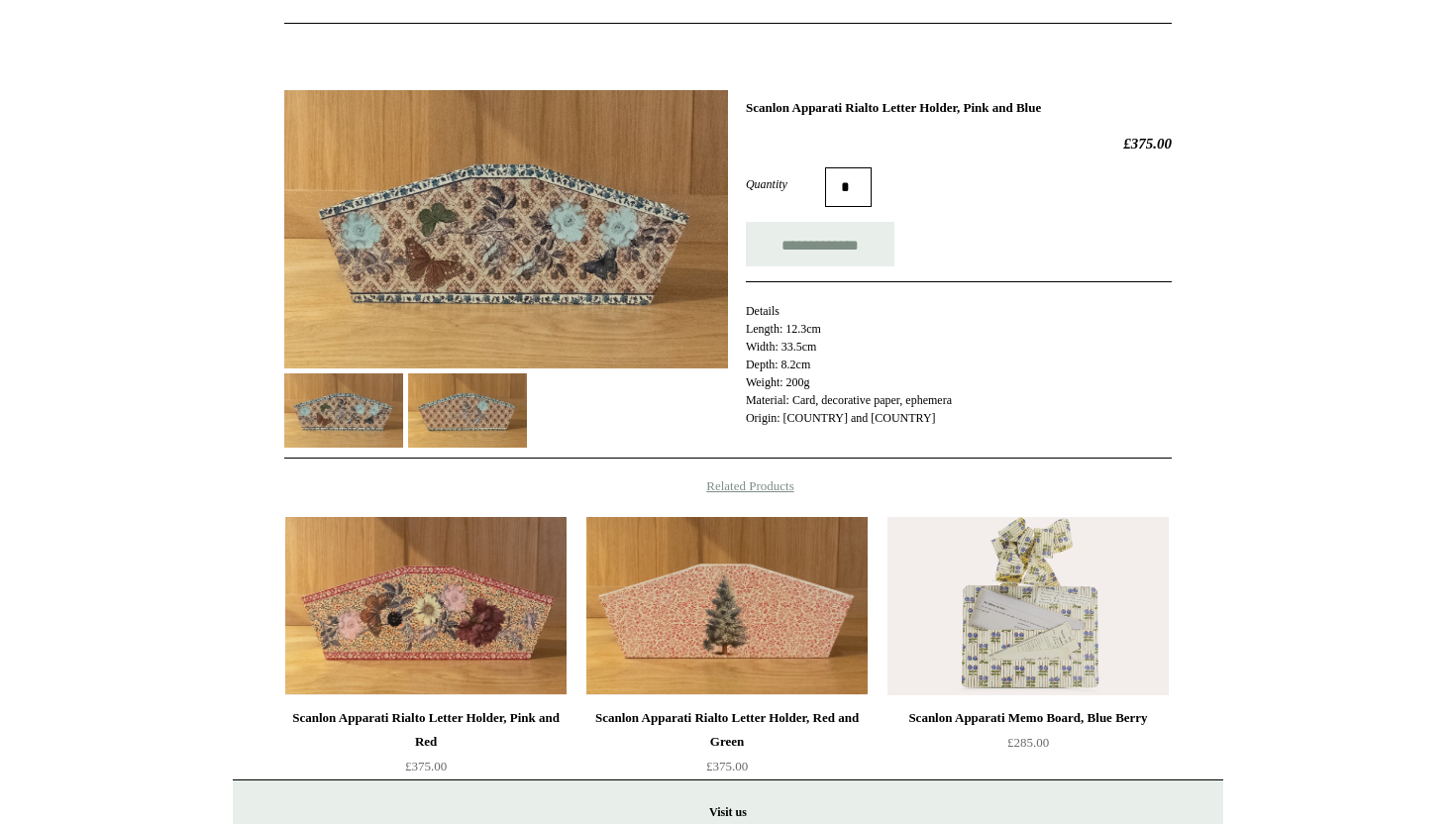 scroll, scrollTop: 0, scrollLeft: 0, axis: both 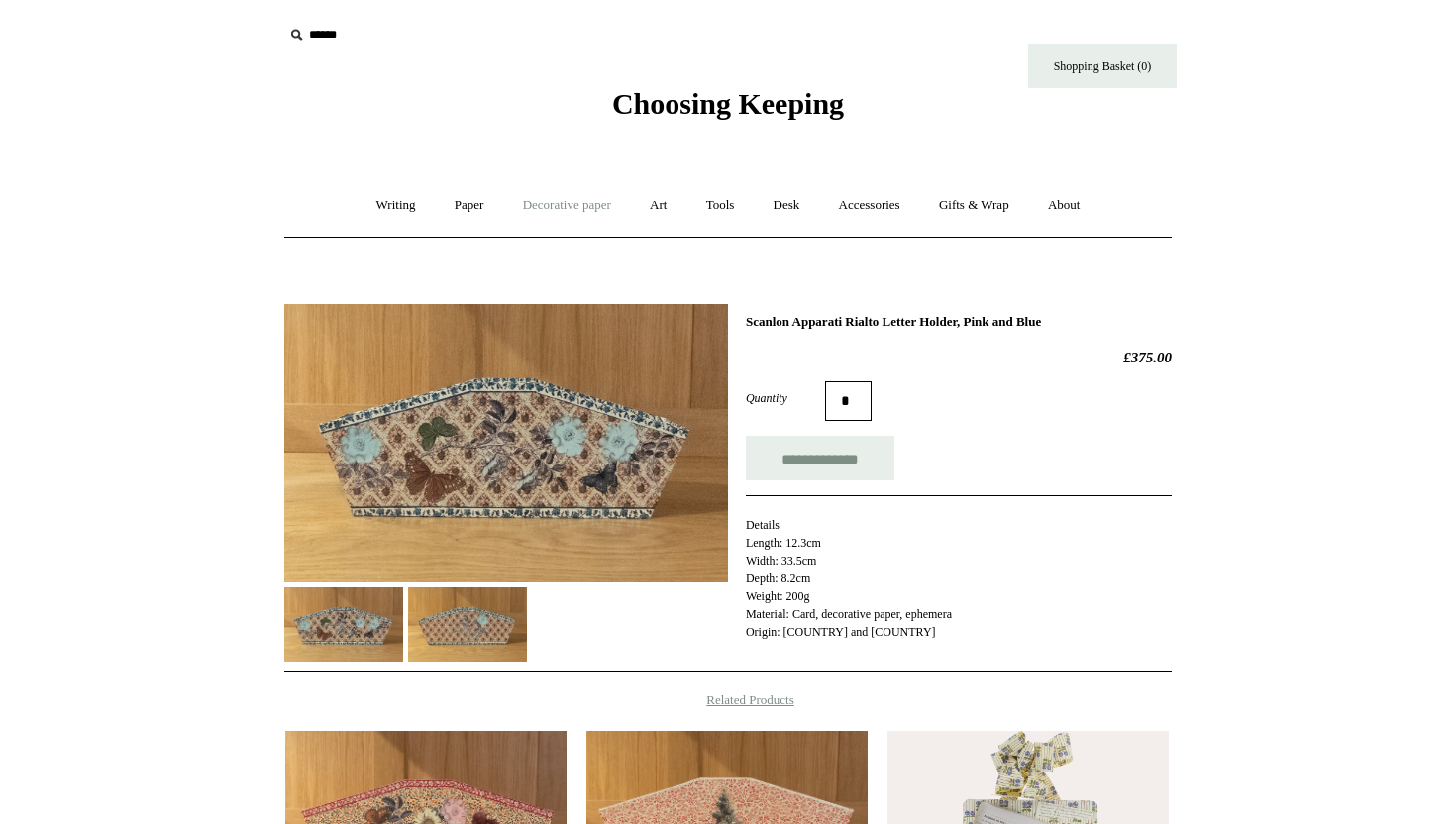 click on "Decorative paper +" at bounding box center [567, 205] 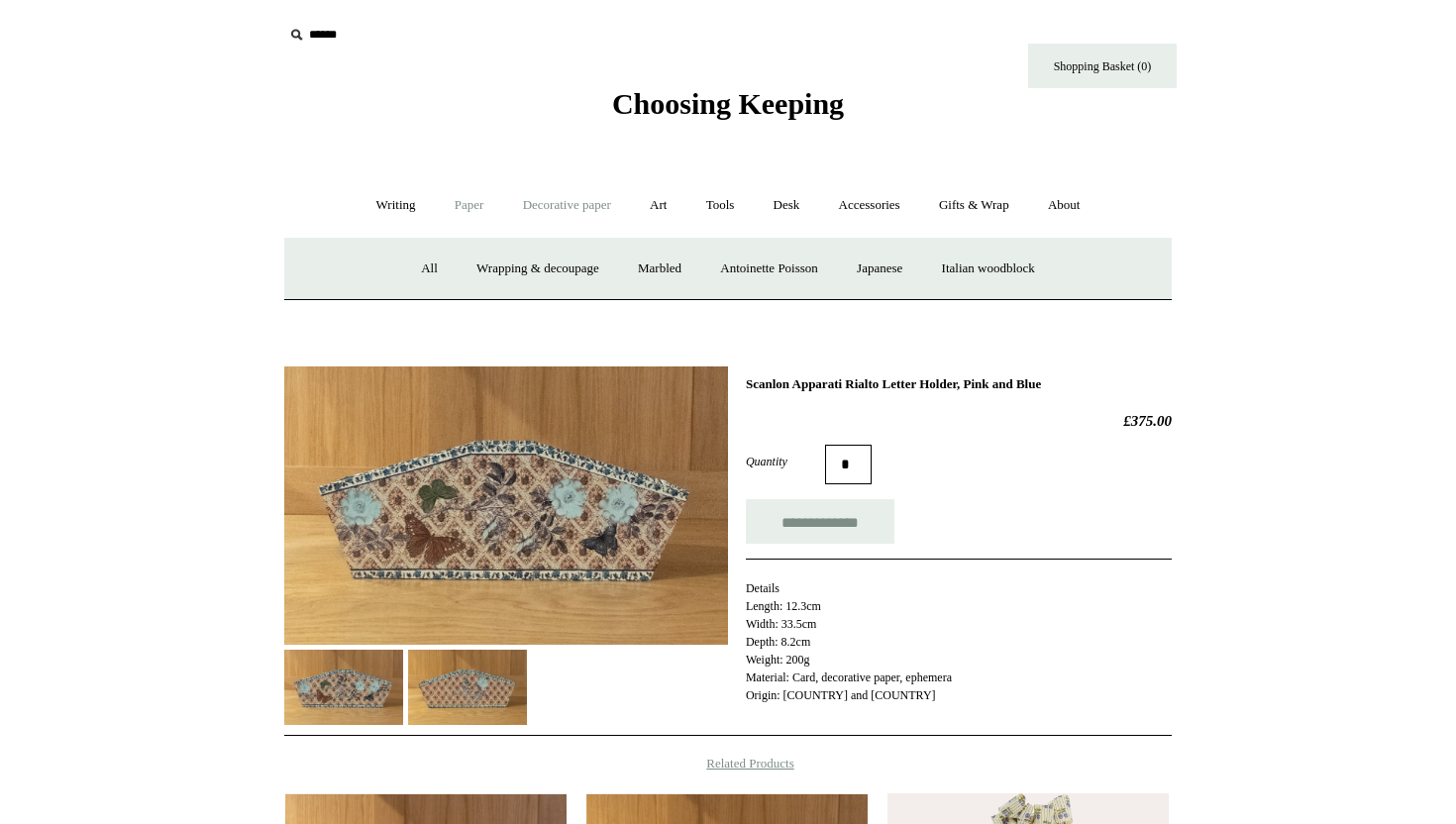 click on "Paper +" at bounding box center (469, 205) 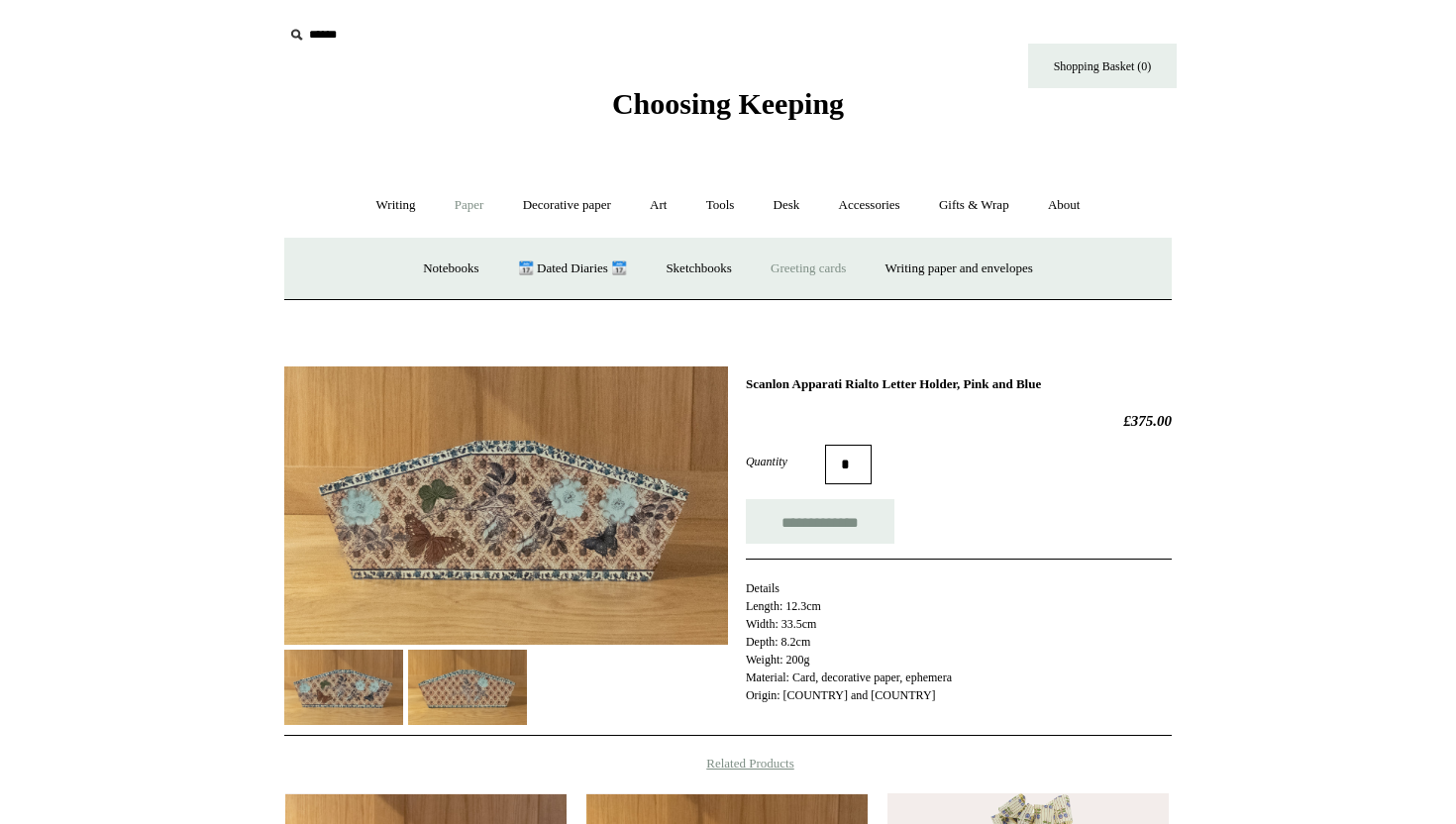 click on "Greeting cards +" at bounding box center (808, 268) 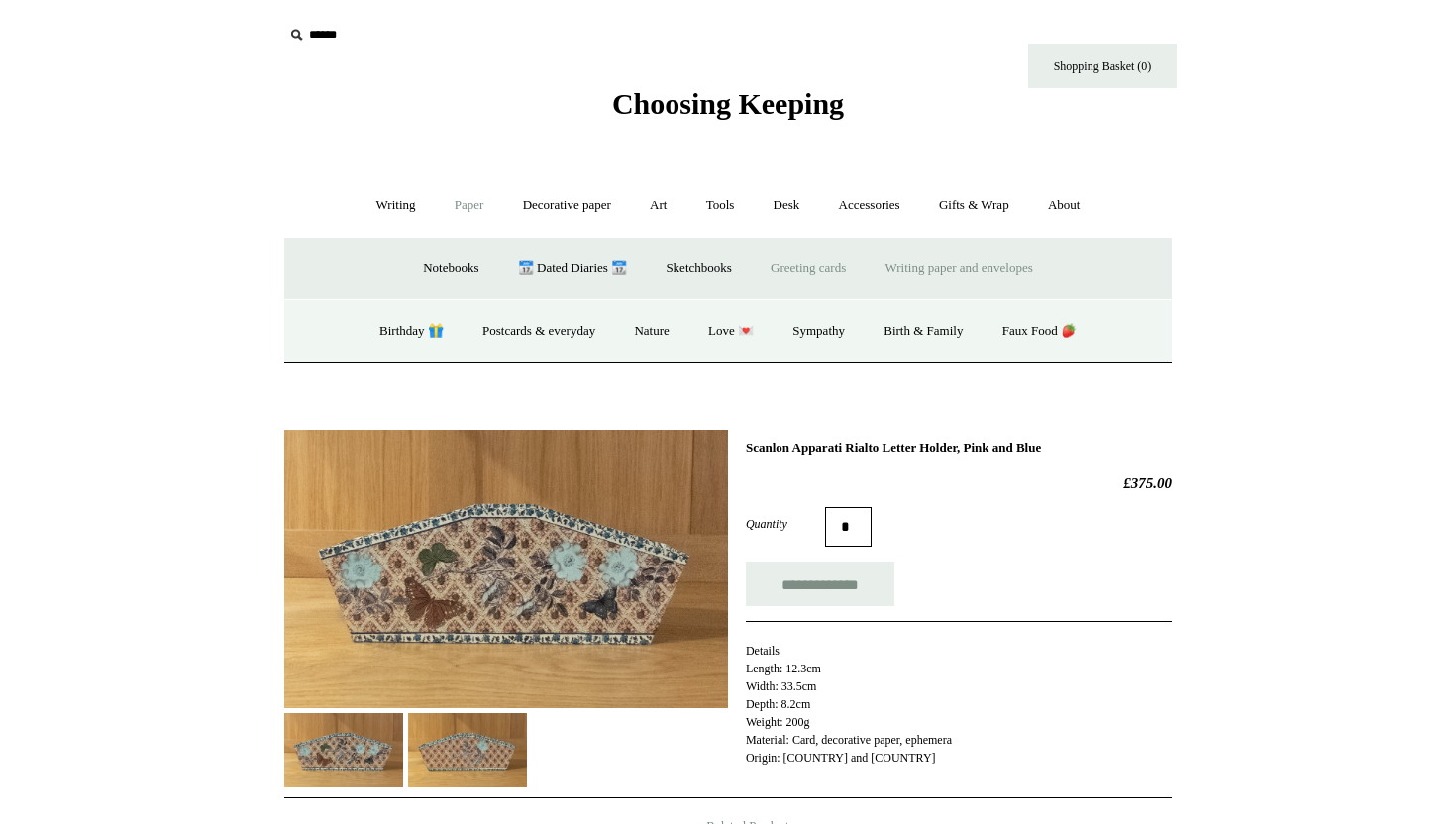 click on "Writing paper and envelopes +" at bounding box center (959, 268) 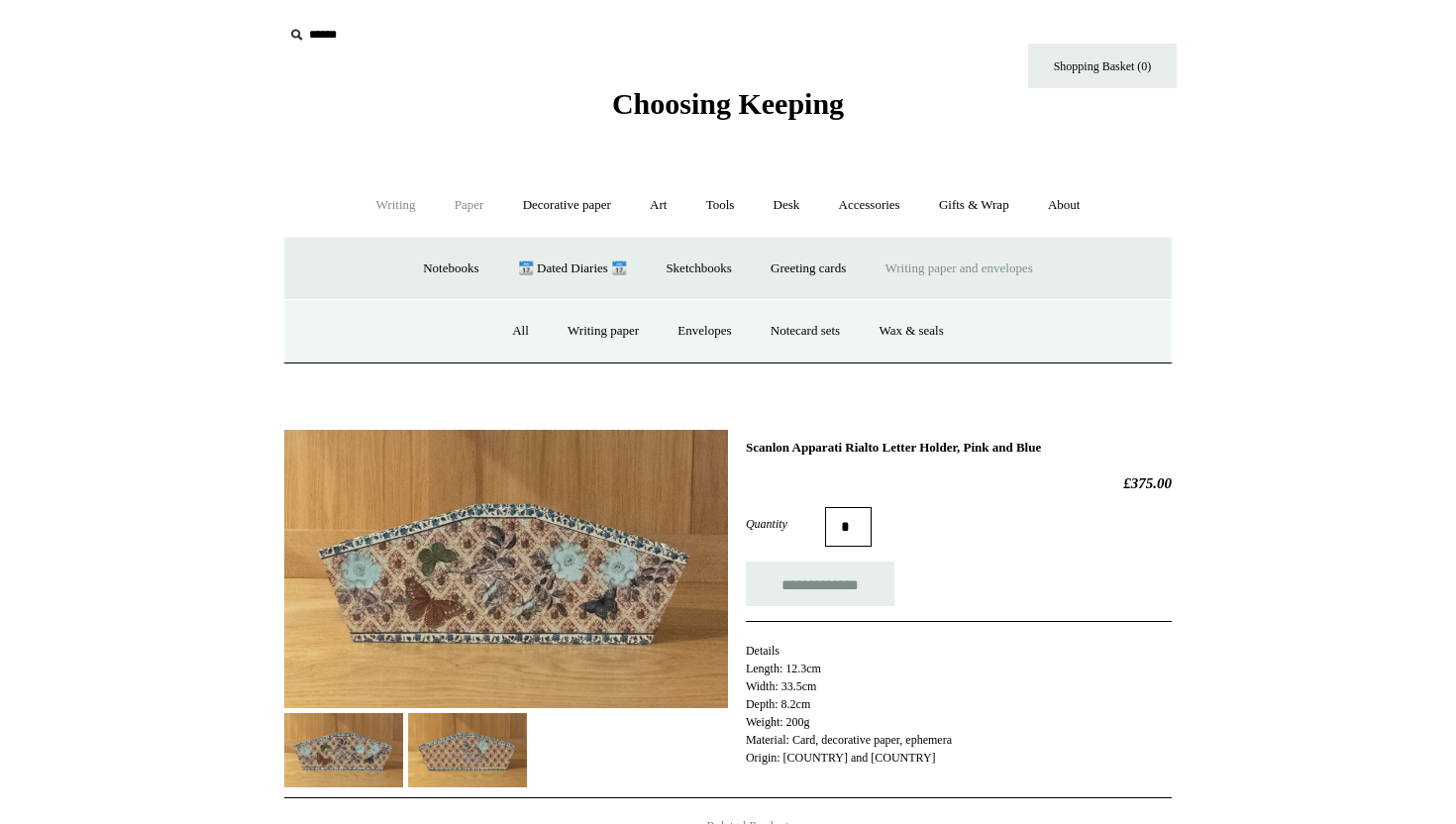 click on "Writing +" at bounding box center [396, 205] 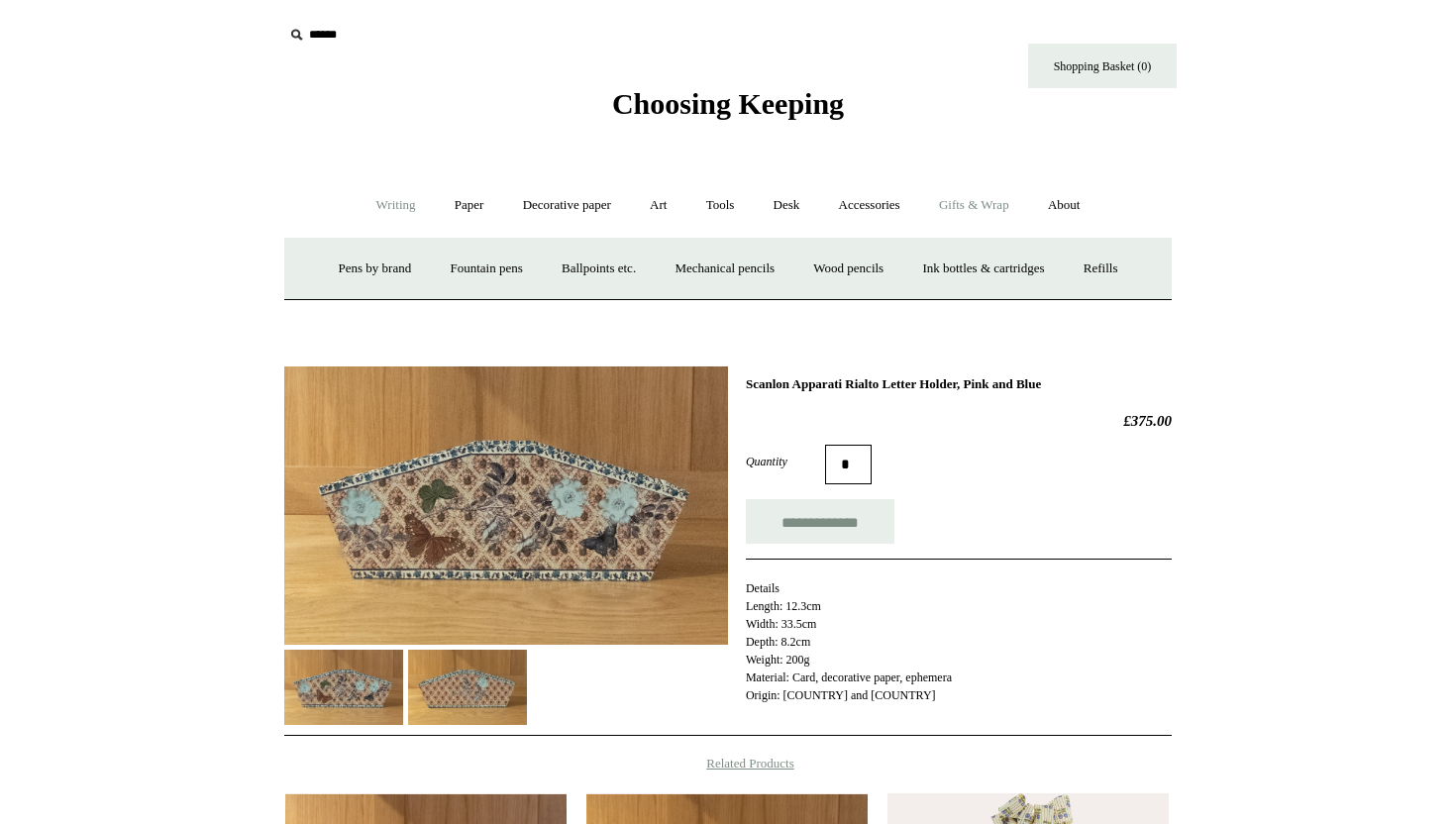 click on "Gifts & Wrap +" at bounding box center (974, 205) 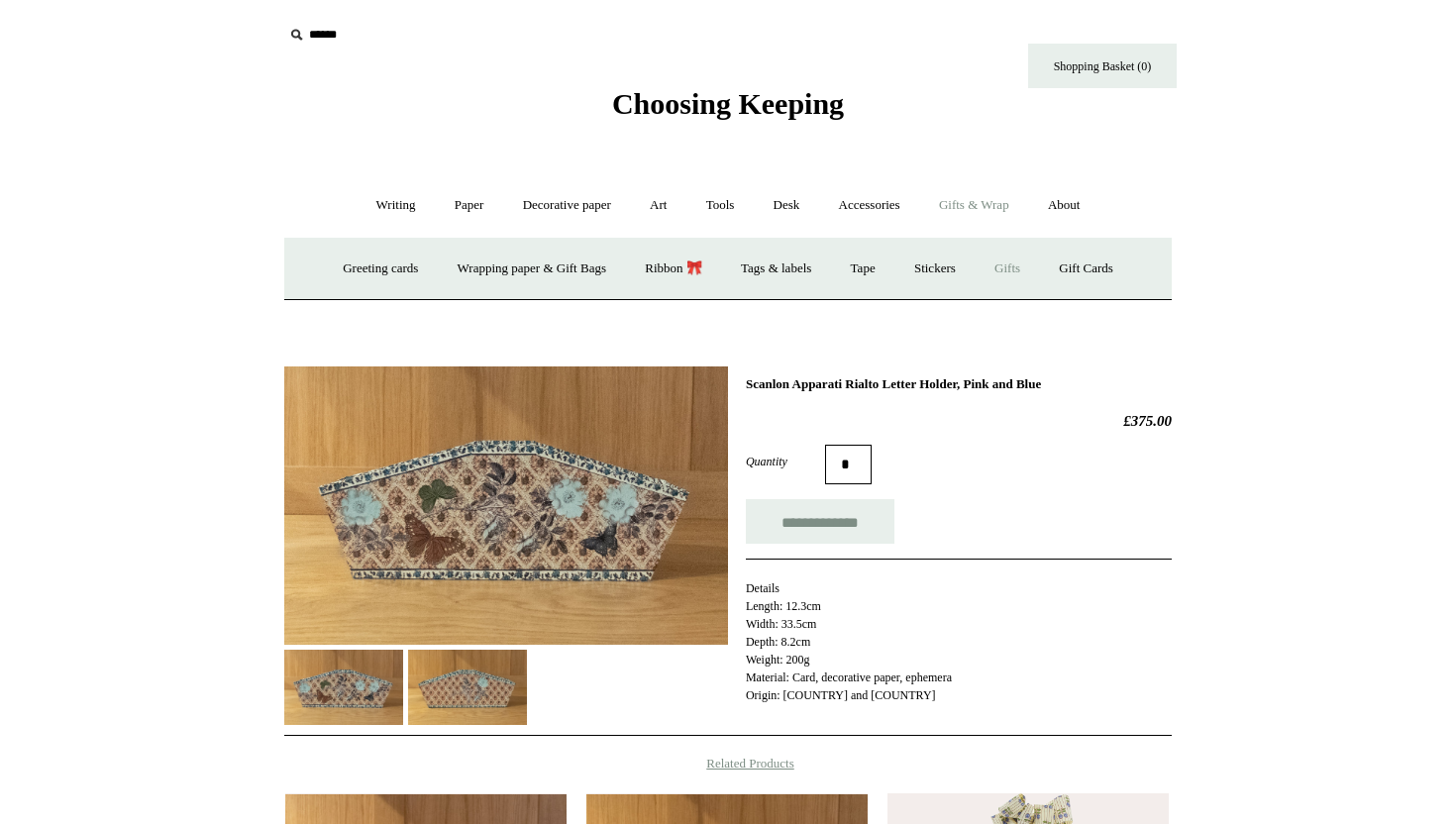 click on "Gifts +" at bounding box center (1007, 268) 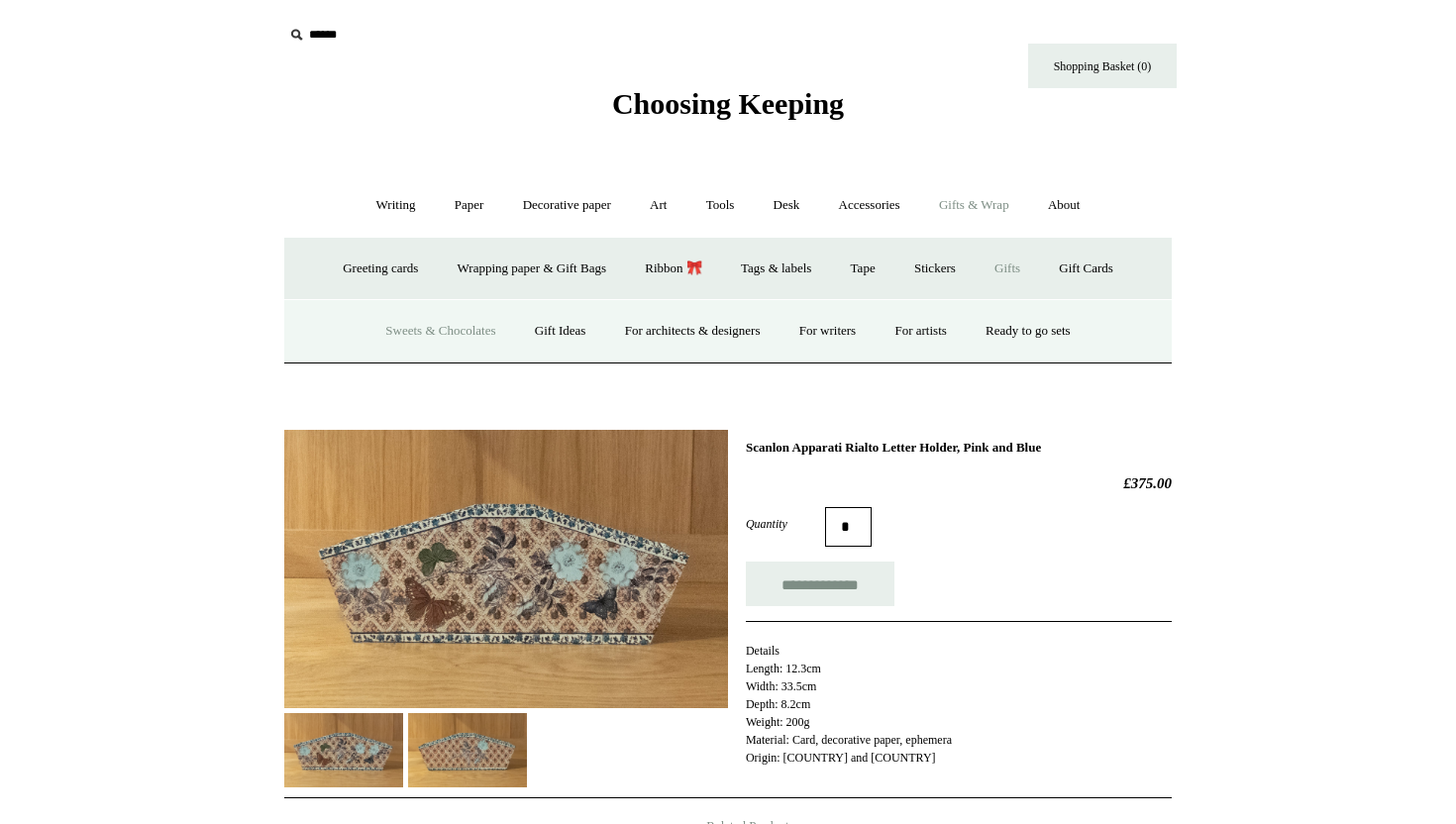 click on "Sweets & Chocolates" at bounding box center [440, 331] 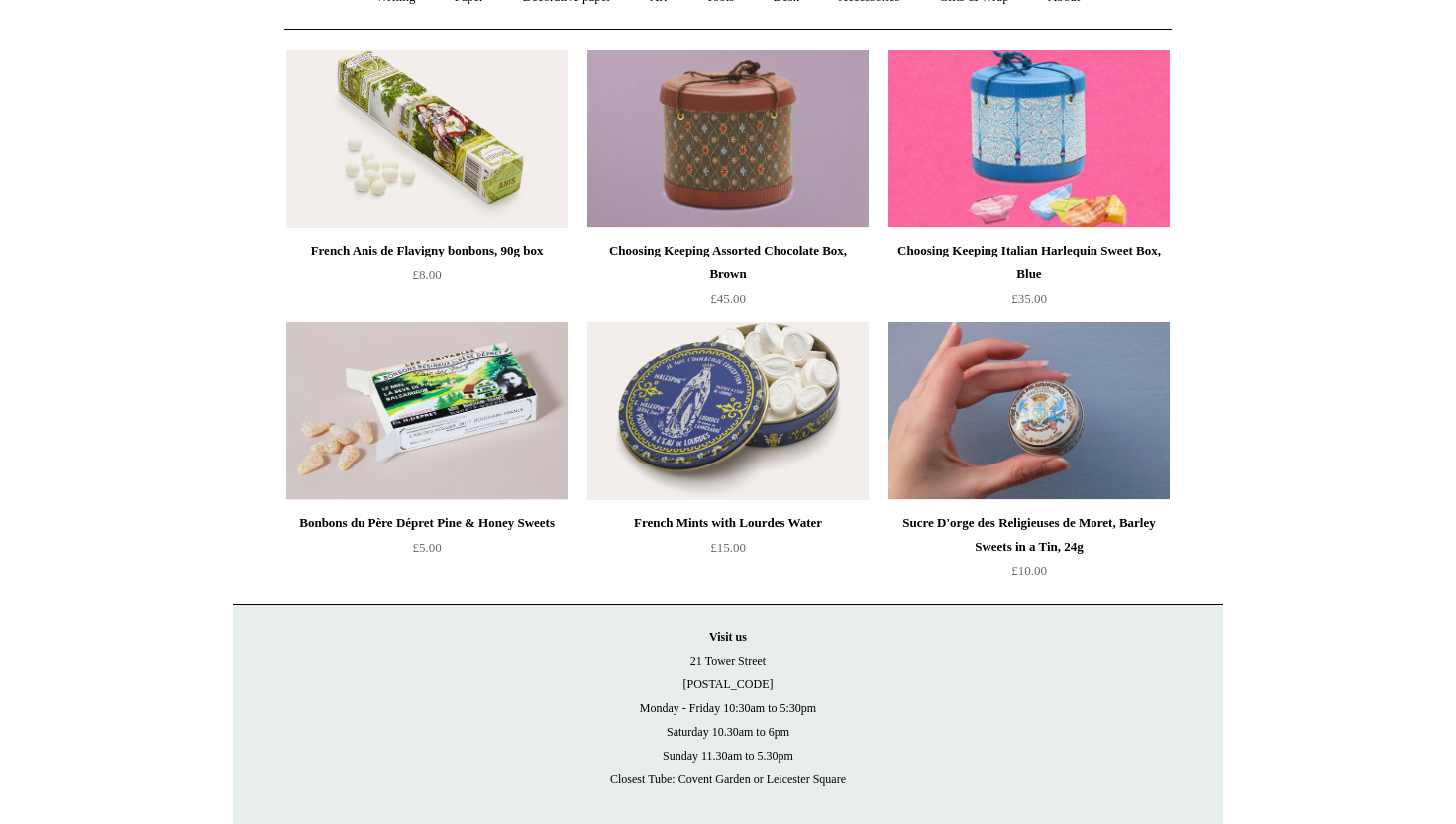 scroll, scrollTop: 211, scrollLeft: 0, axis: vertical 